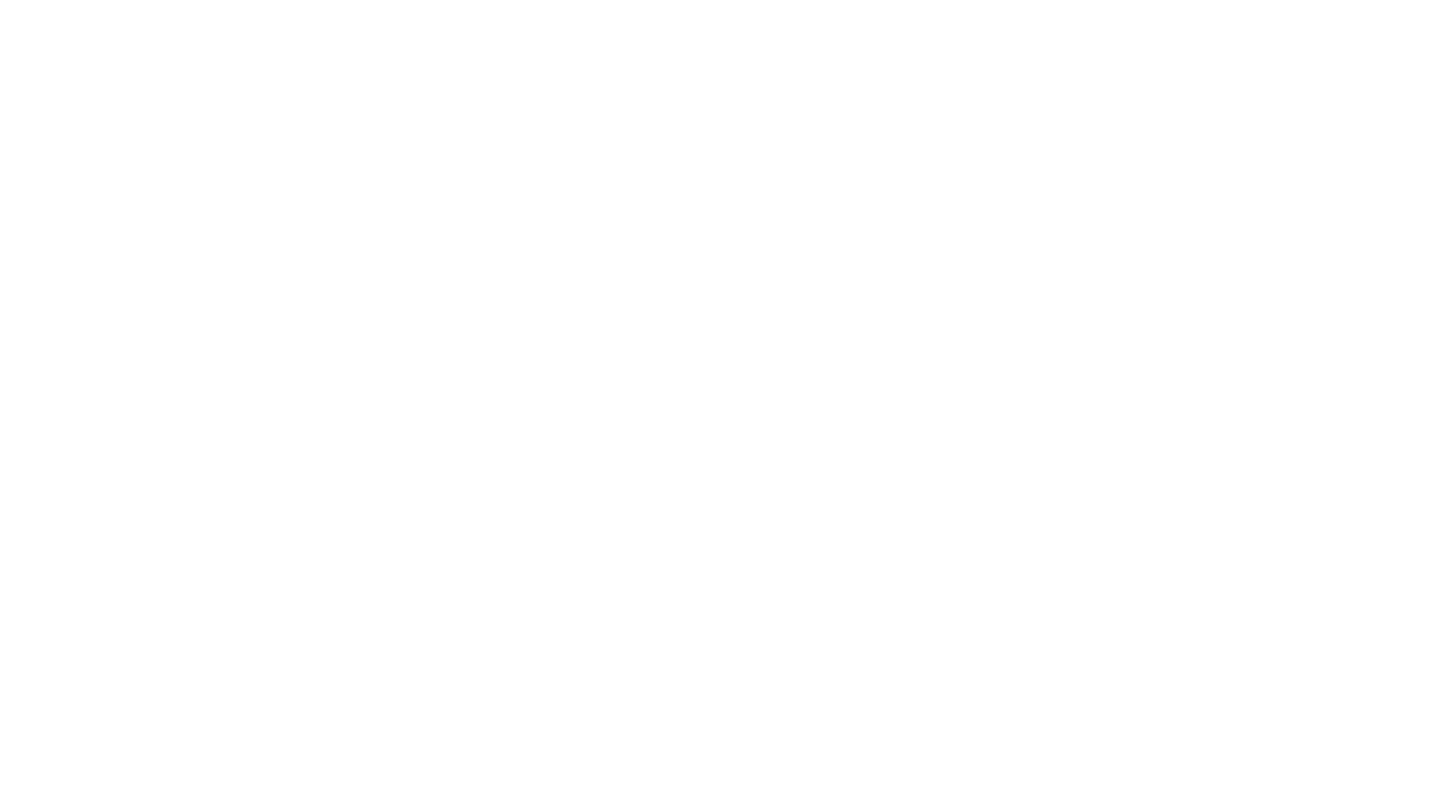 scroll, scrollTop: 0, scrollLeft: 0, axis: both 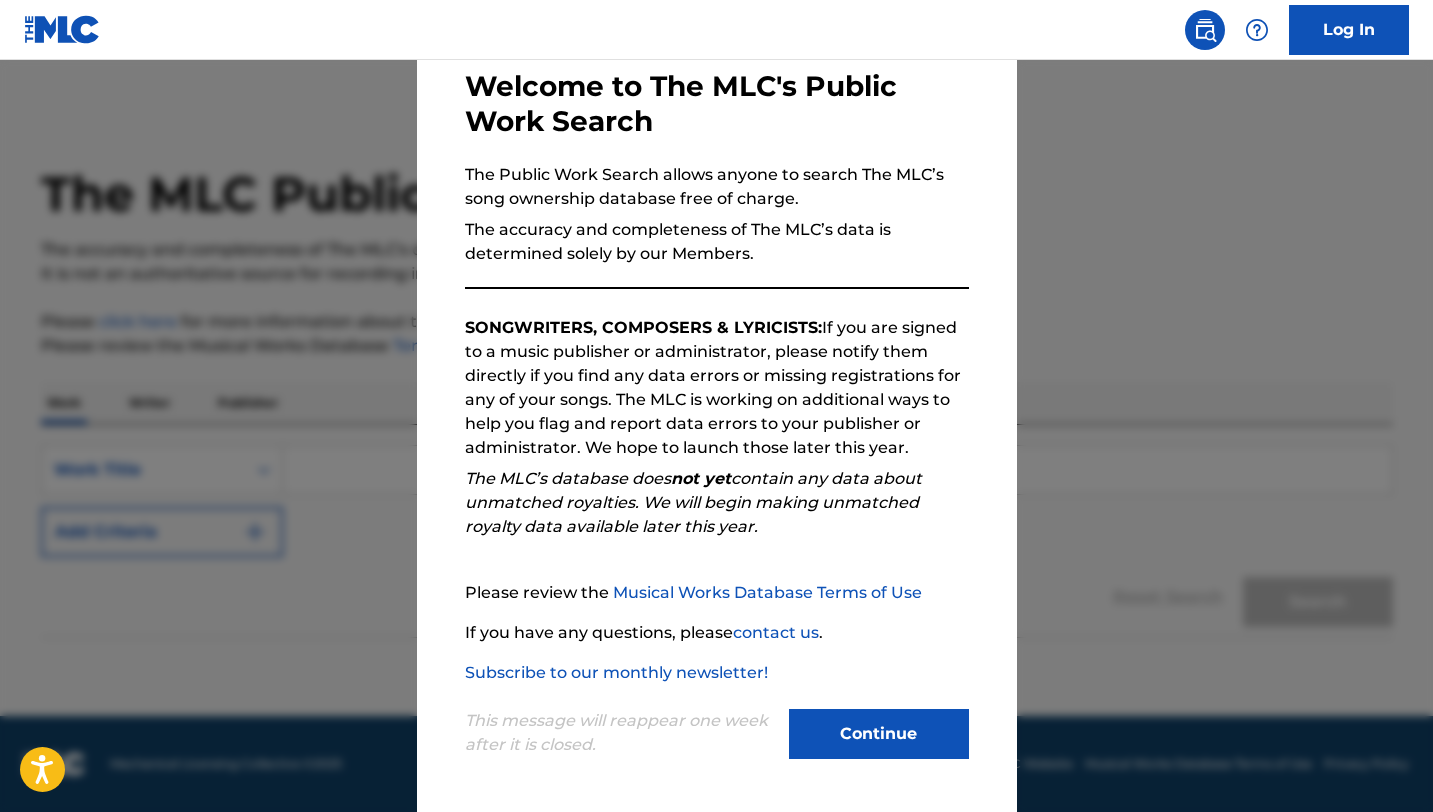 click on "Continue" at bounding box center (879, 734) 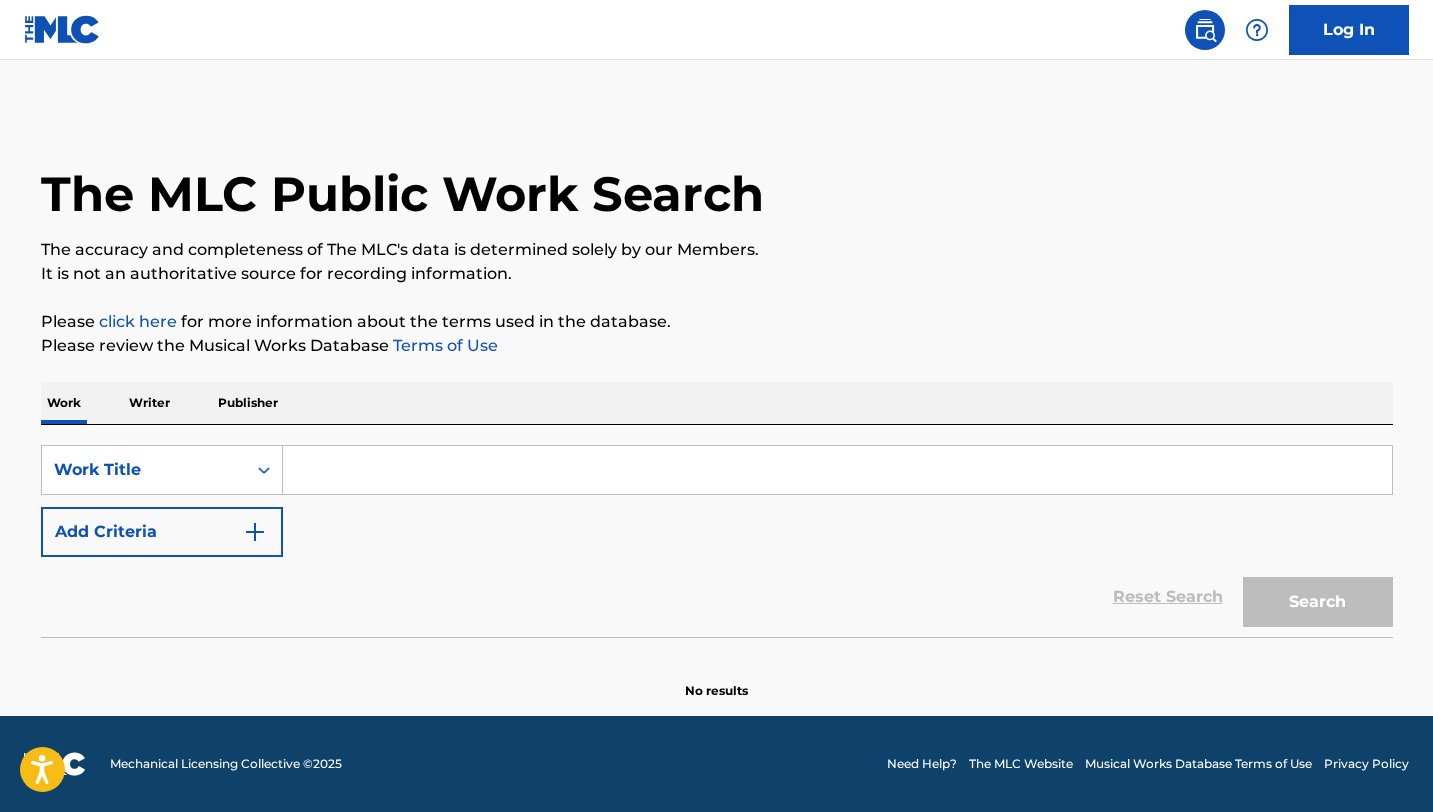 click on "Writer" at bounding box center (149, 403) 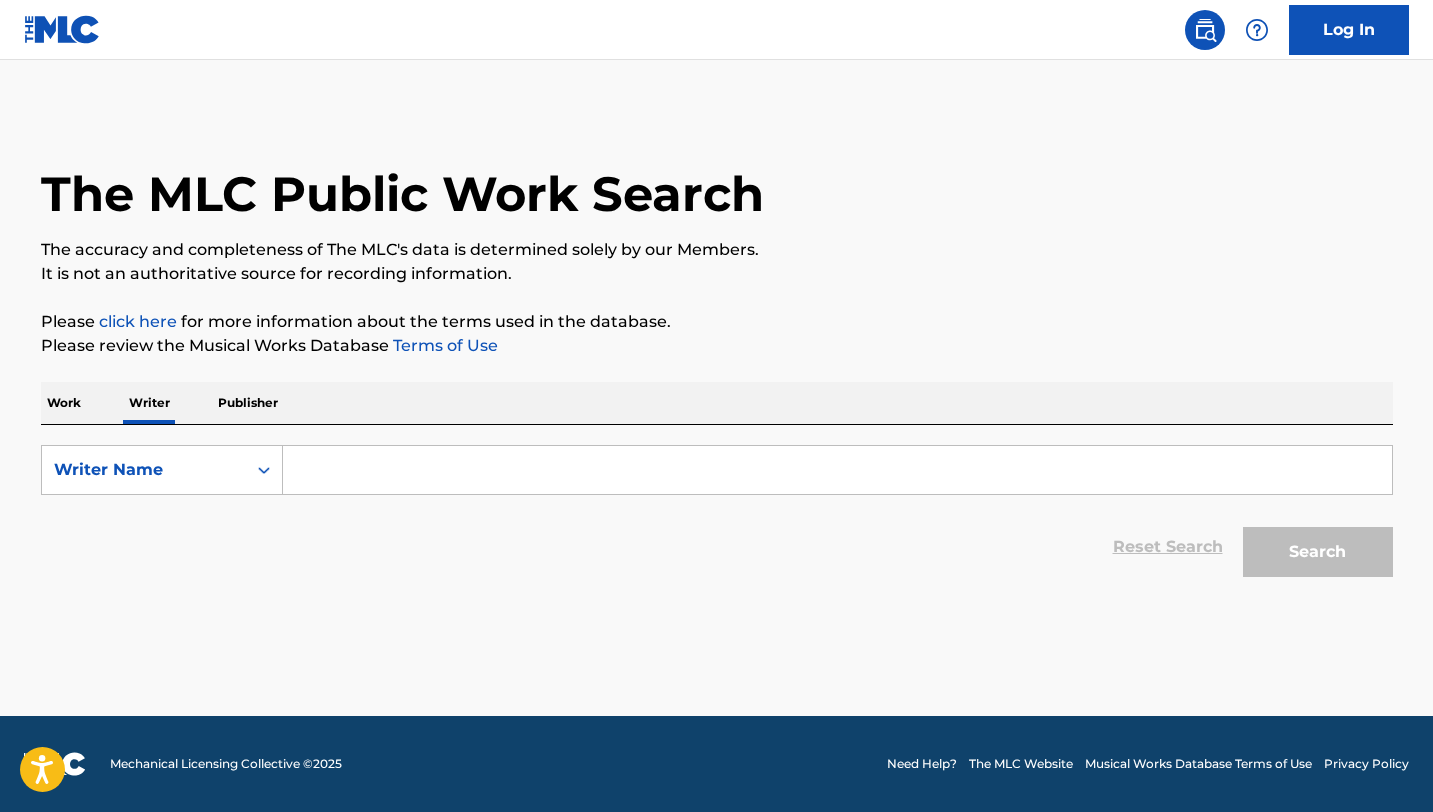click at bounding box center (837, 470) 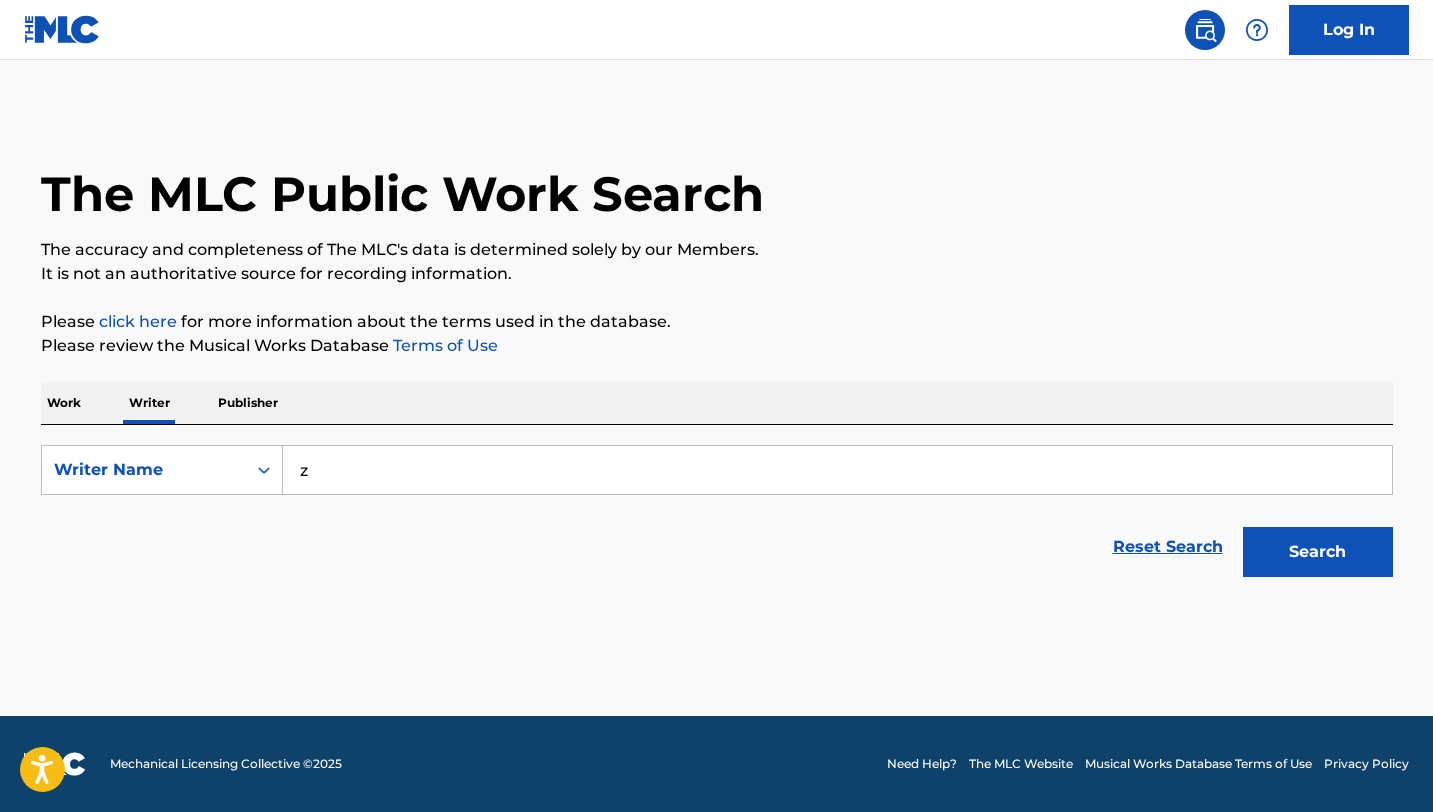 type on "z" 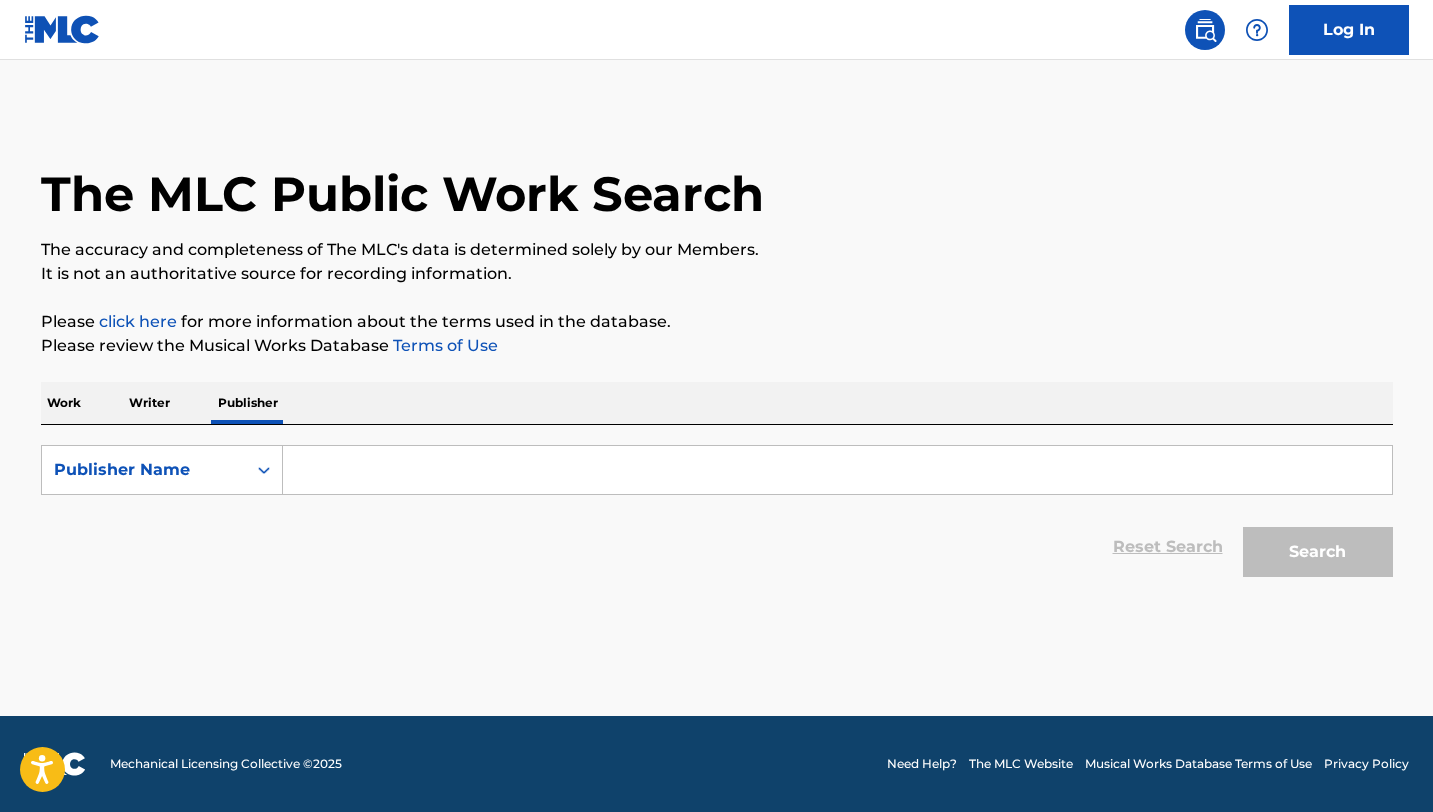 click at bounding box center [837, 470] 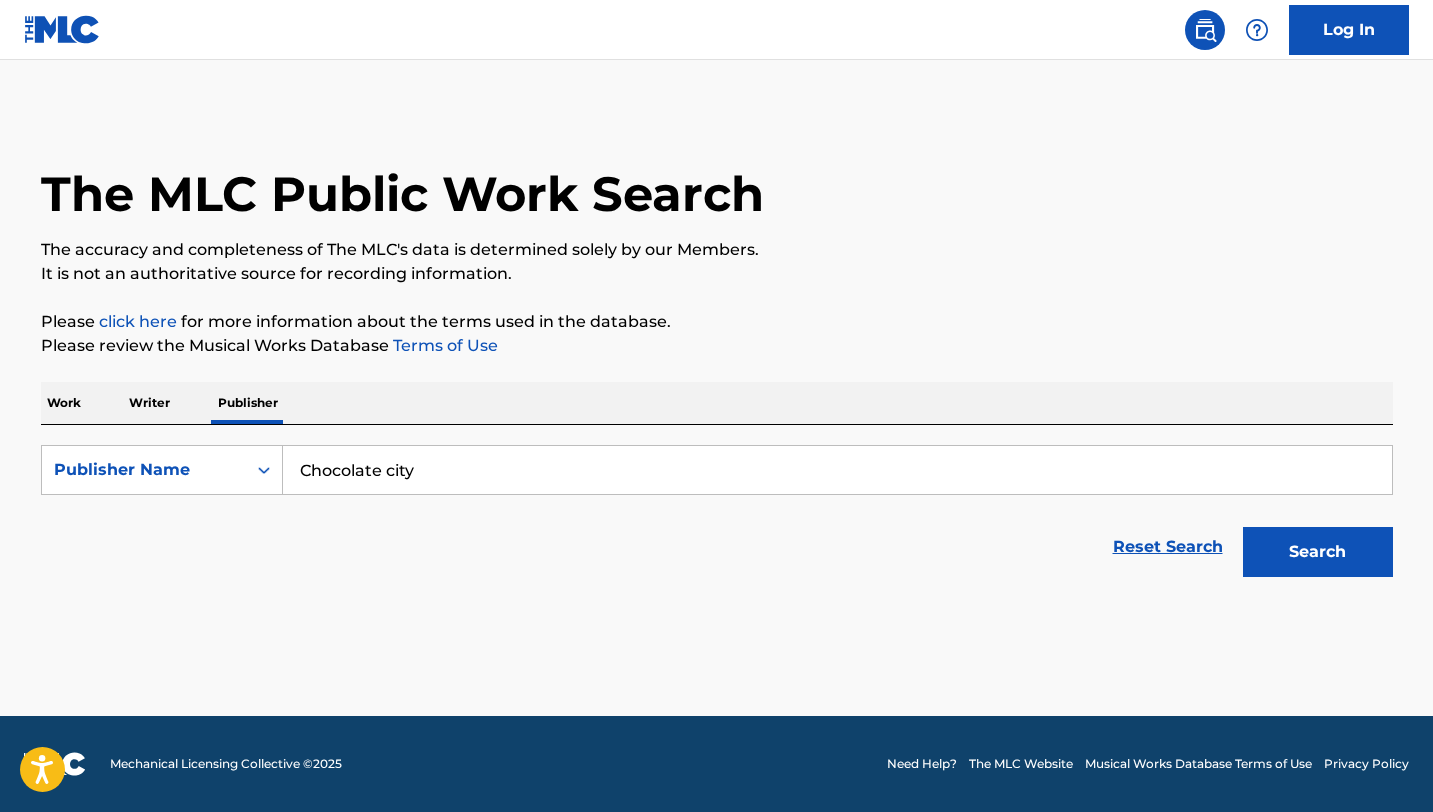 type on "Chocolate city" 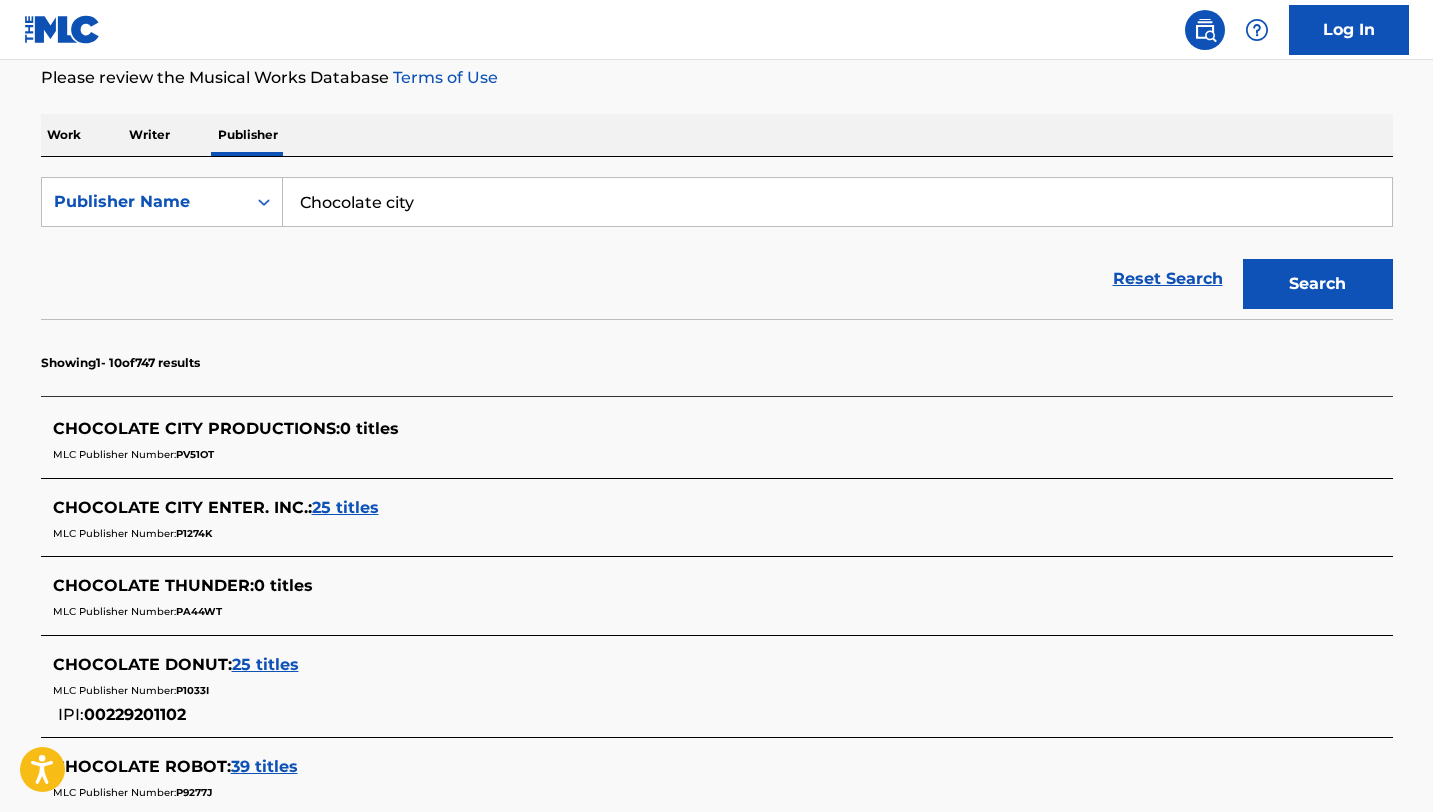 scroll, scrollTop: 270, scrollLeft: 0, axis: vertical 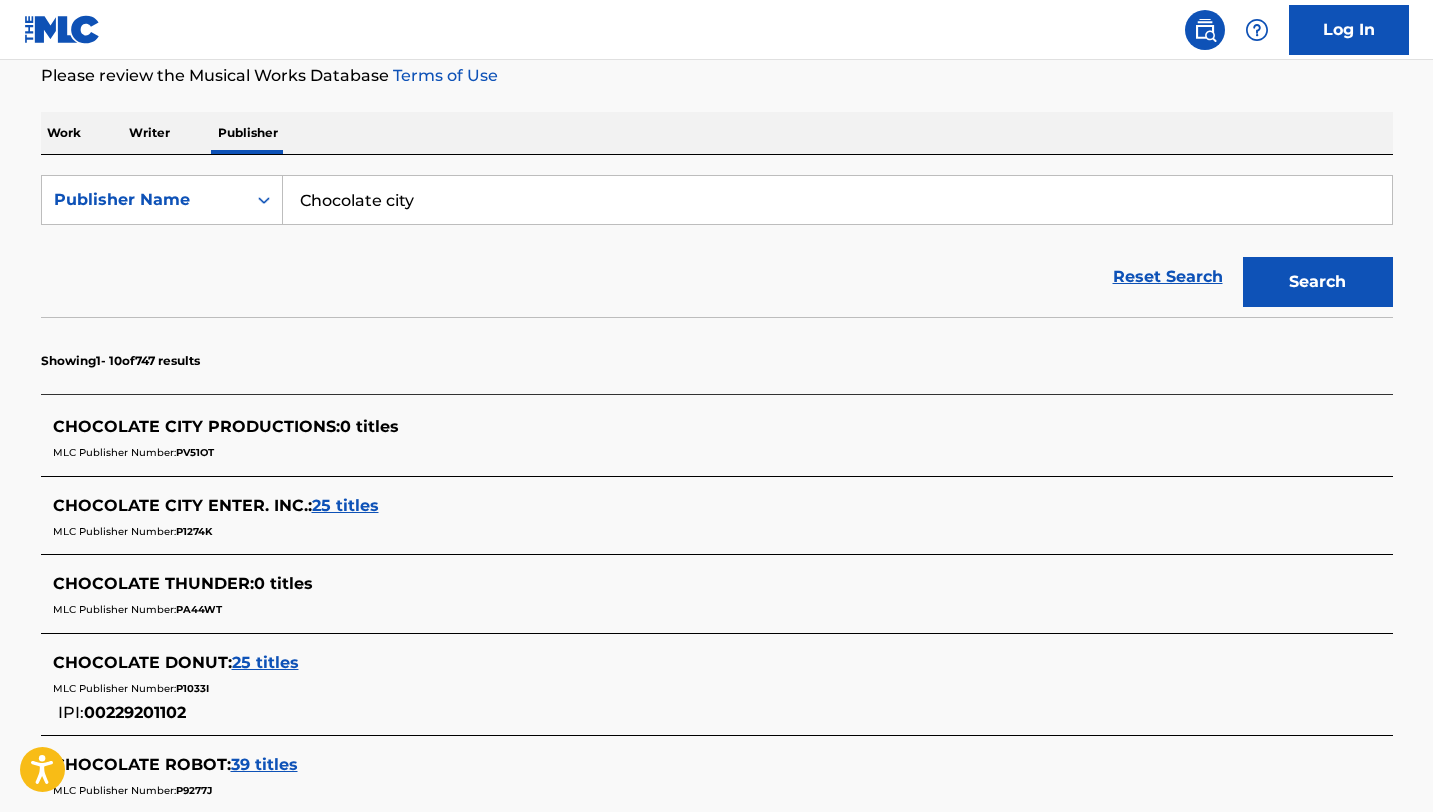 click on "Writer" at bounding box center [149, 133] 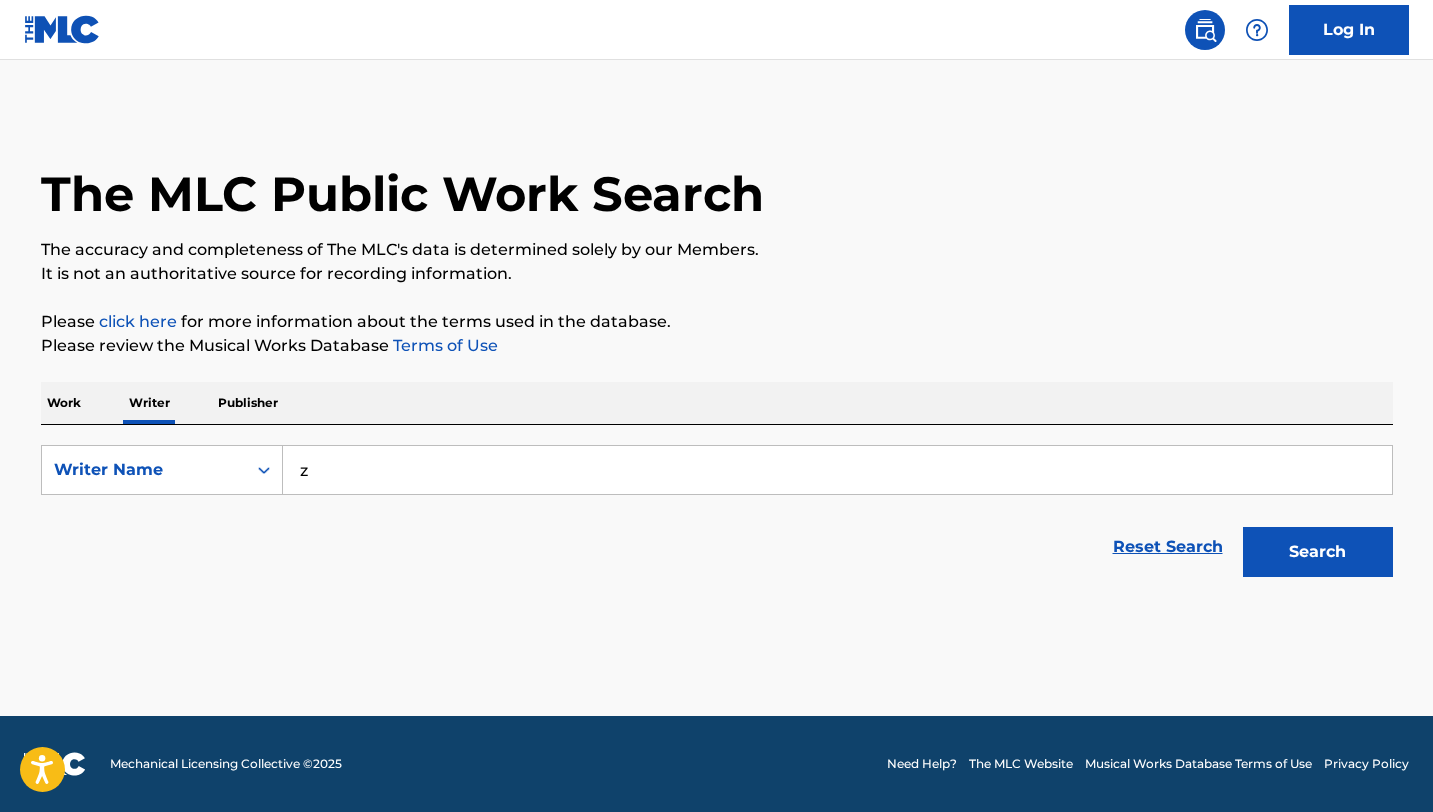 click on "z" at bounding box center [837, 470] 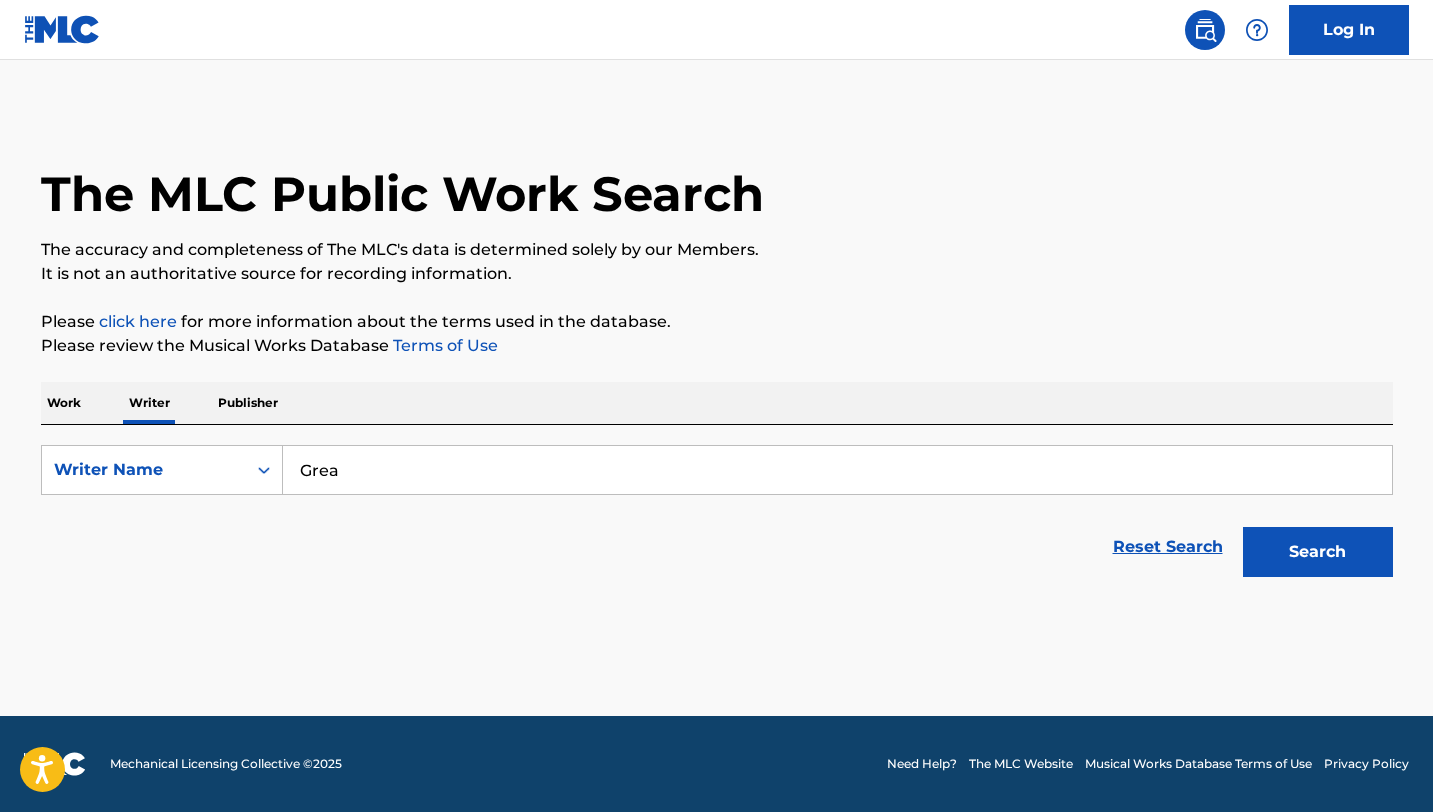 type on "Great Oburotha" 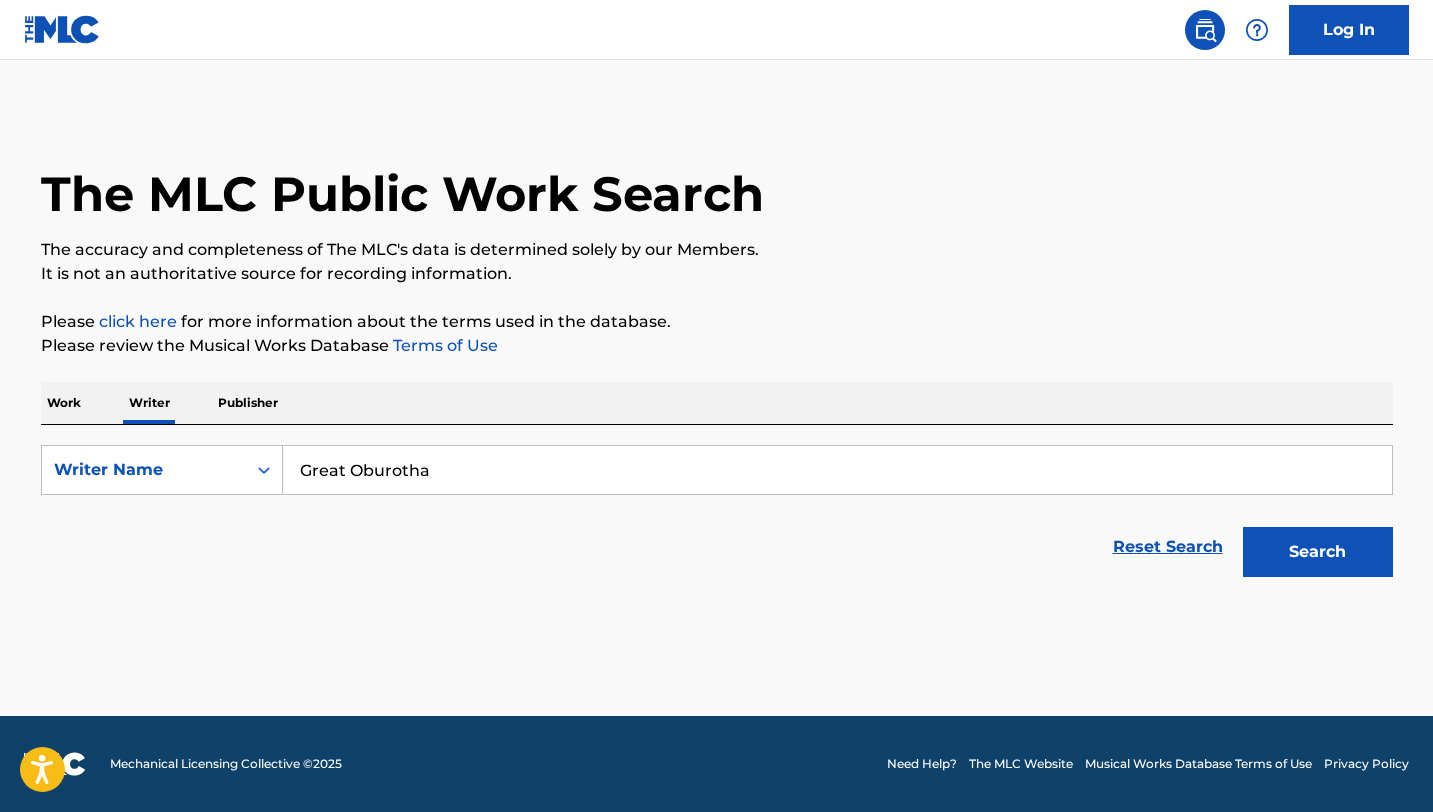 click on "Search" at bounding box center [1318, 552] 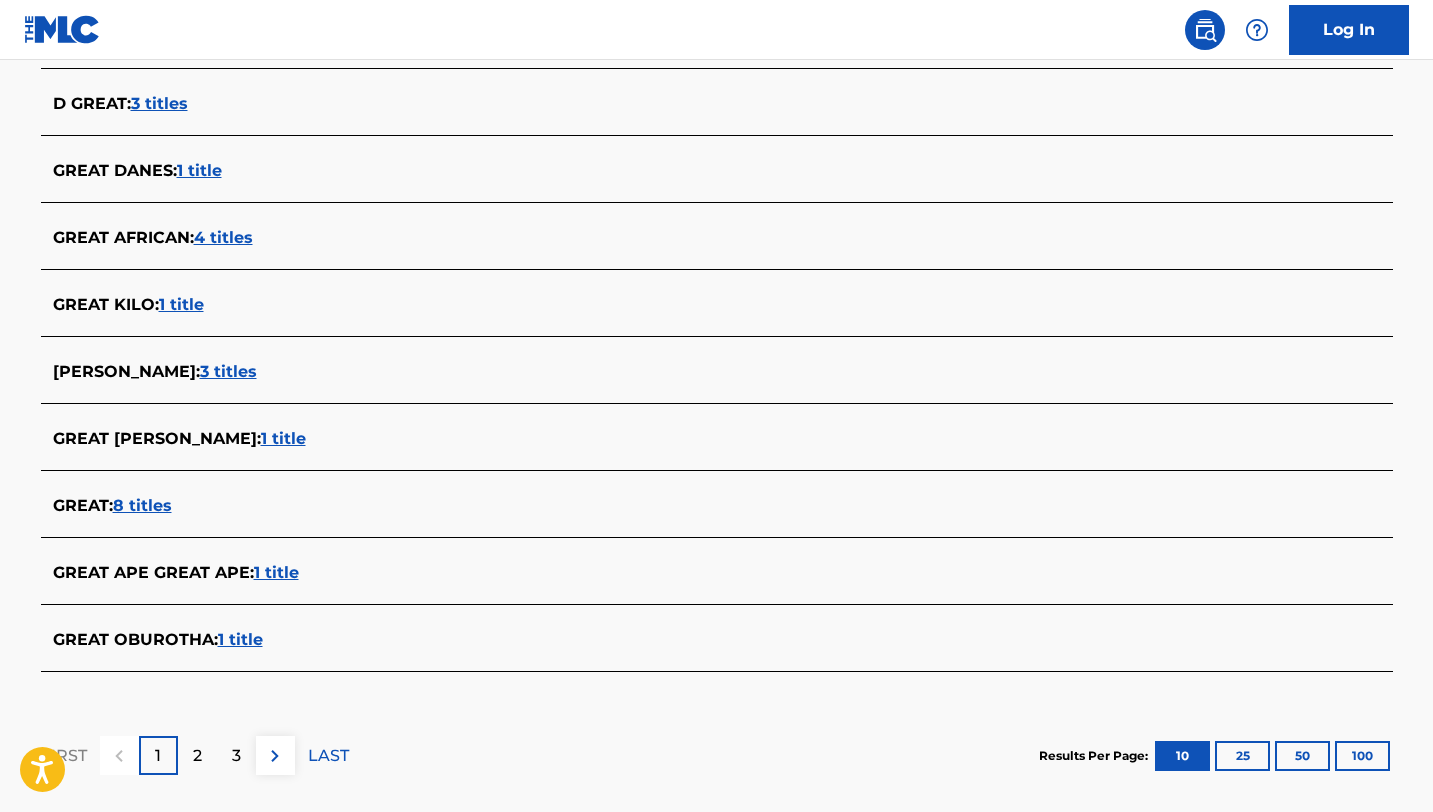 scroll, scrollTop: 755, scrollLeft: 0, axis: vertical 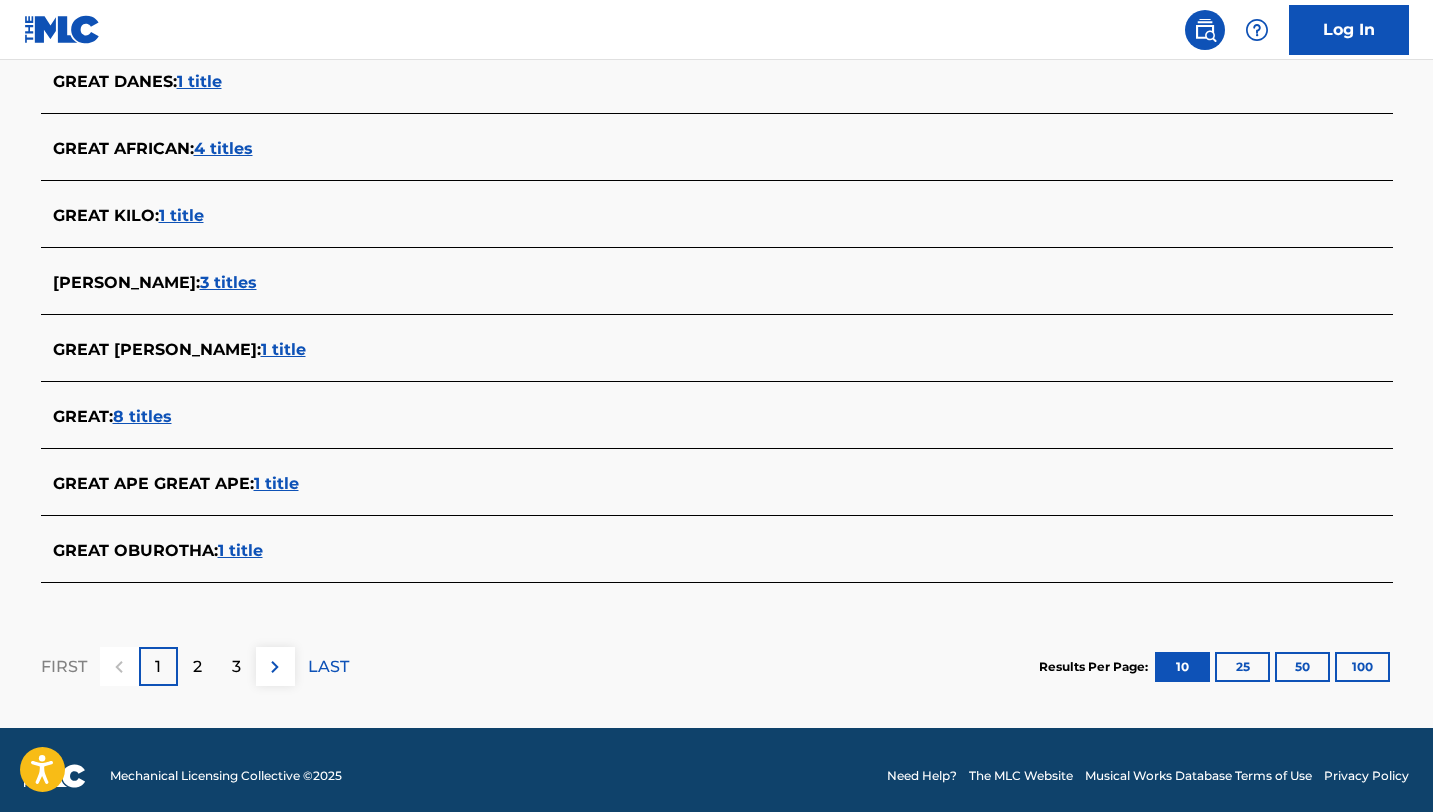 click on "1 title" at bounding box center [240, 550] 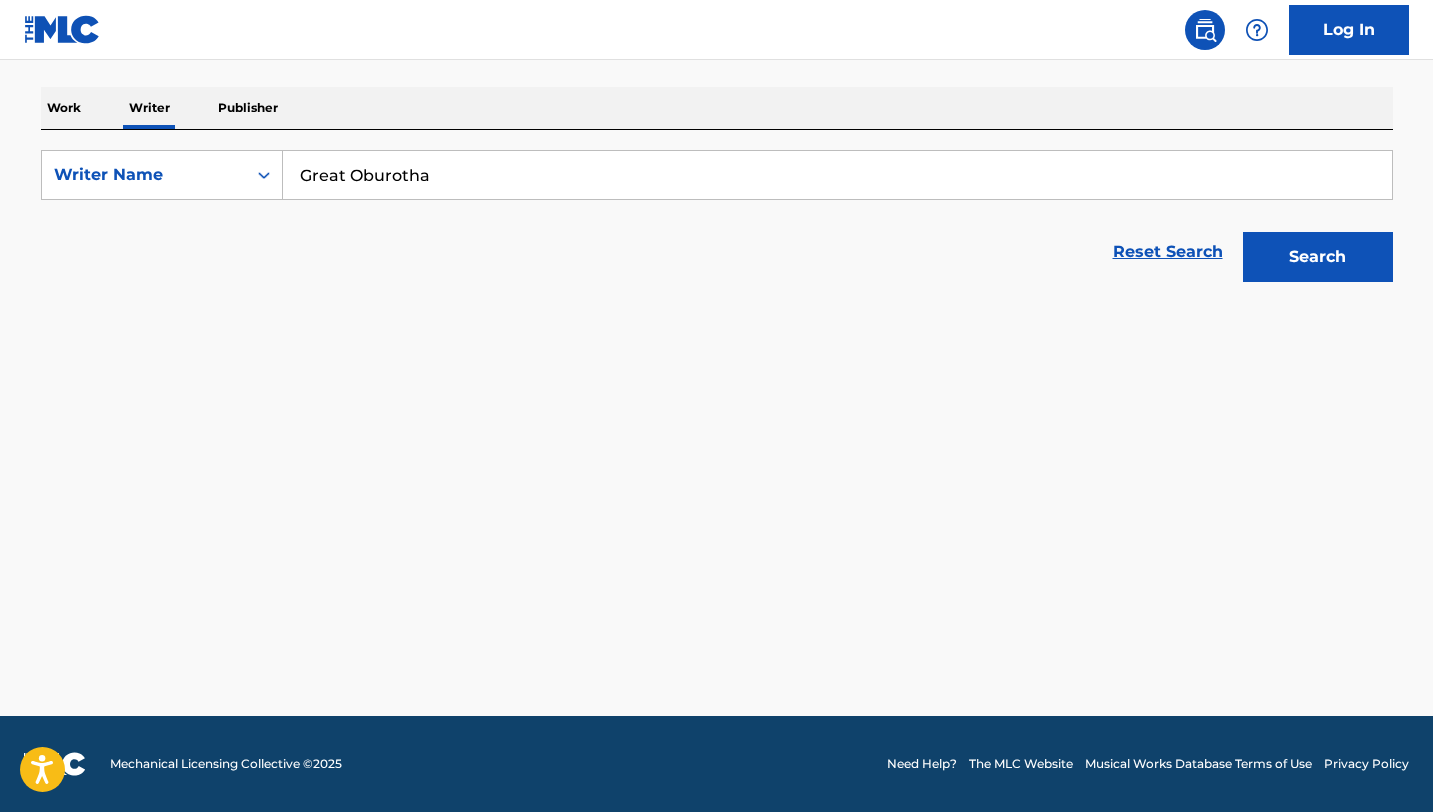 scroll, scrollTop: 295, scrollLeft: 0, axis: vertical 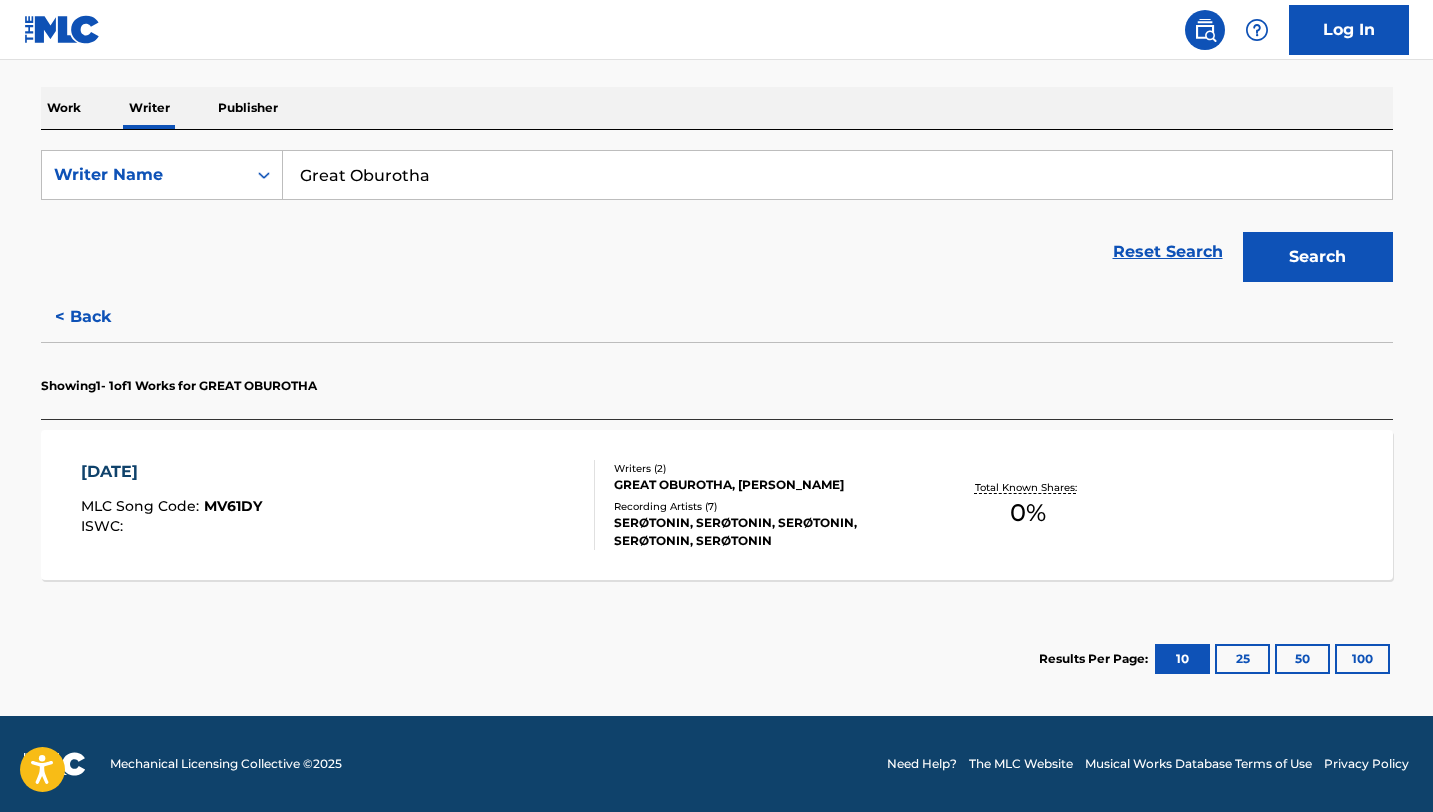 click on "[DATE]" at bounding box center (171, 472) 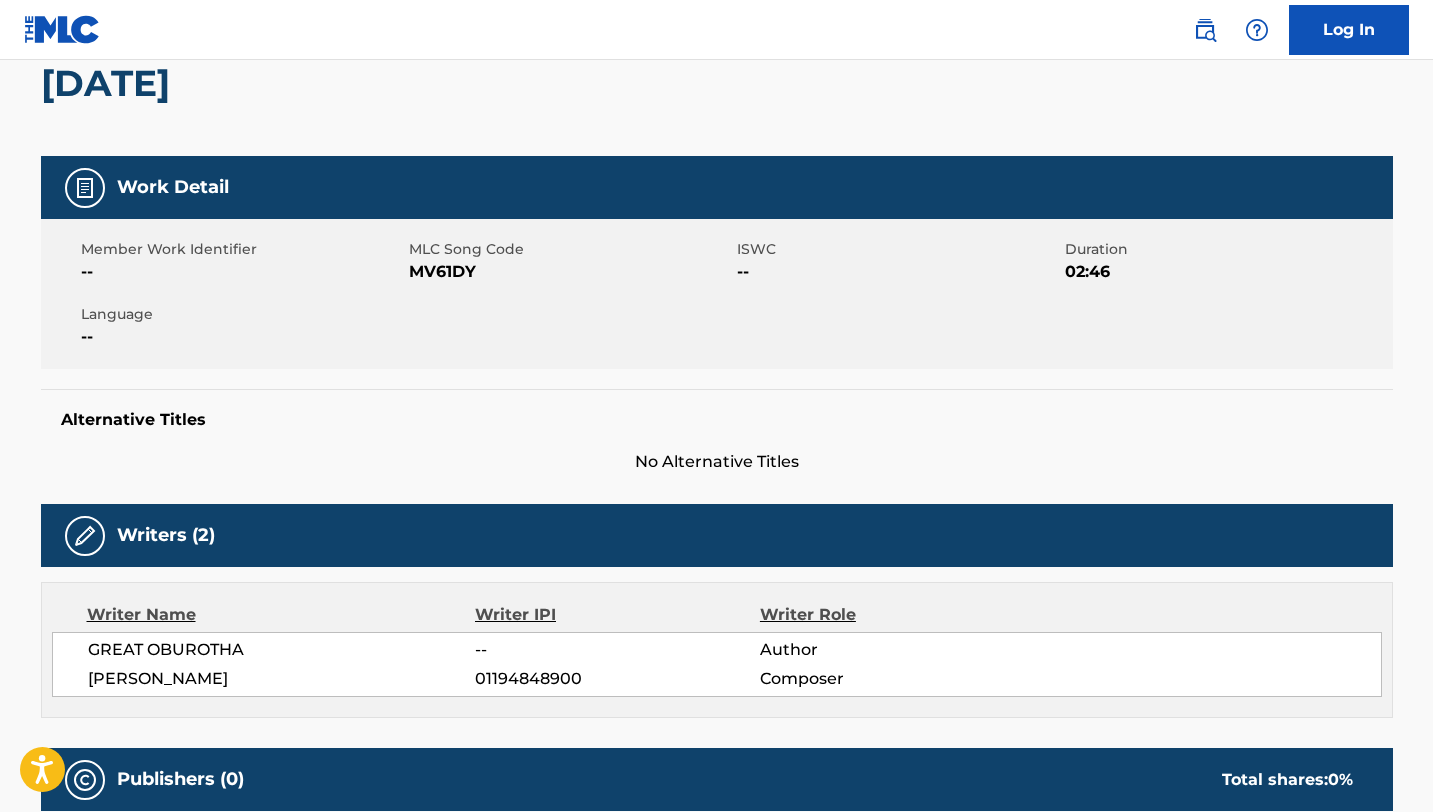 scroll, scrollTop: 0, scrollLeft: 0, axis: both 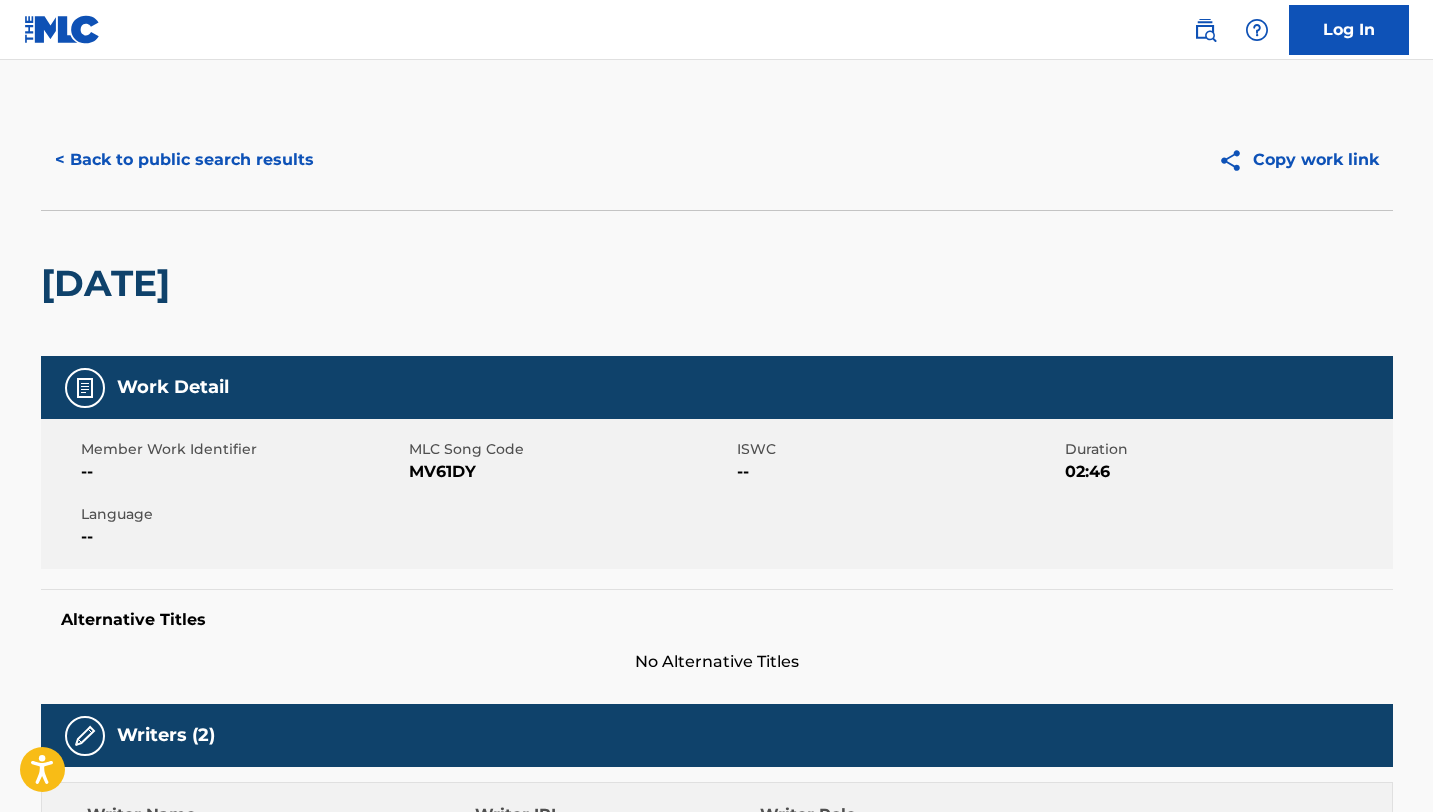 click on "< Back to public search results" at bounding box center (184, 160) 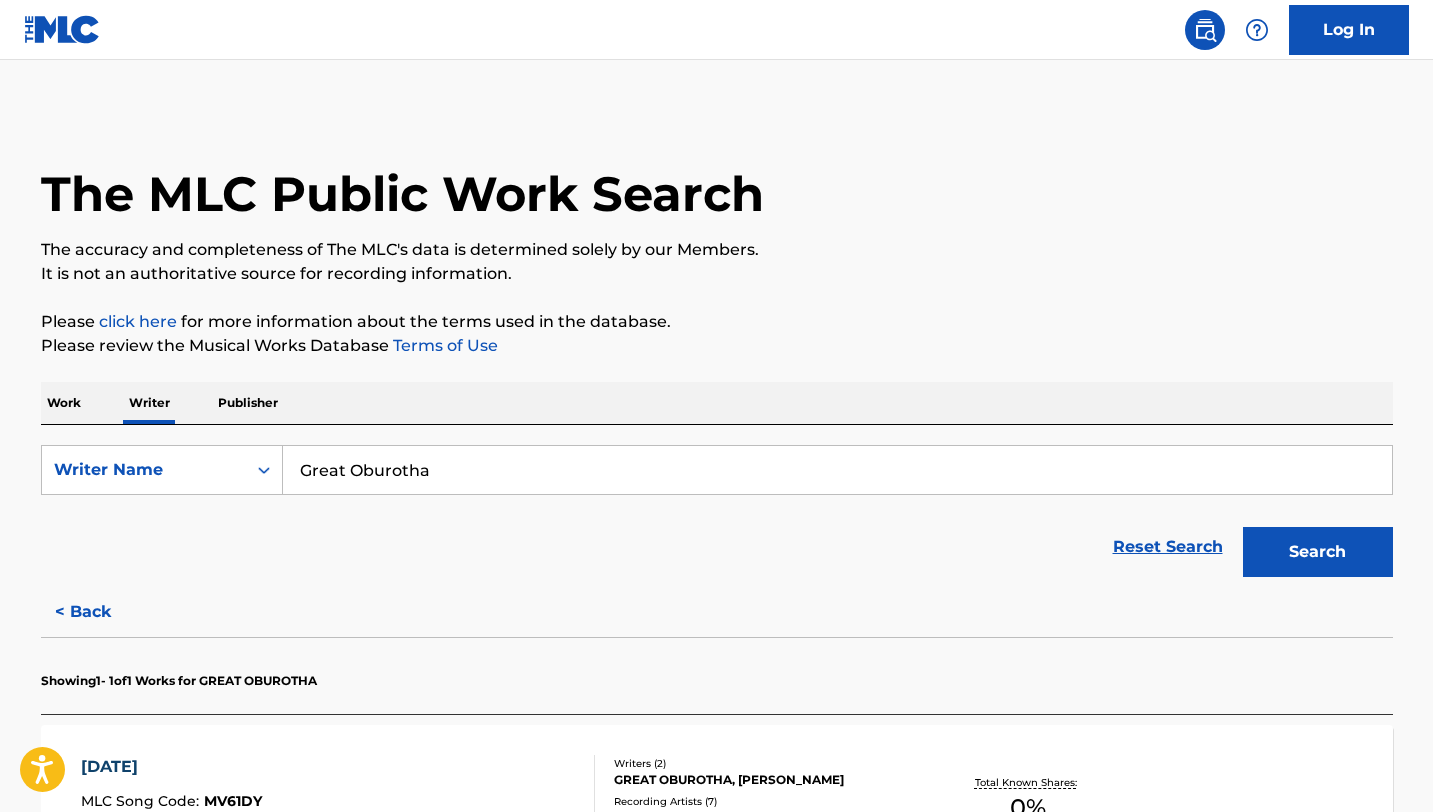 click on "Work" at bounding box center [64, 403] 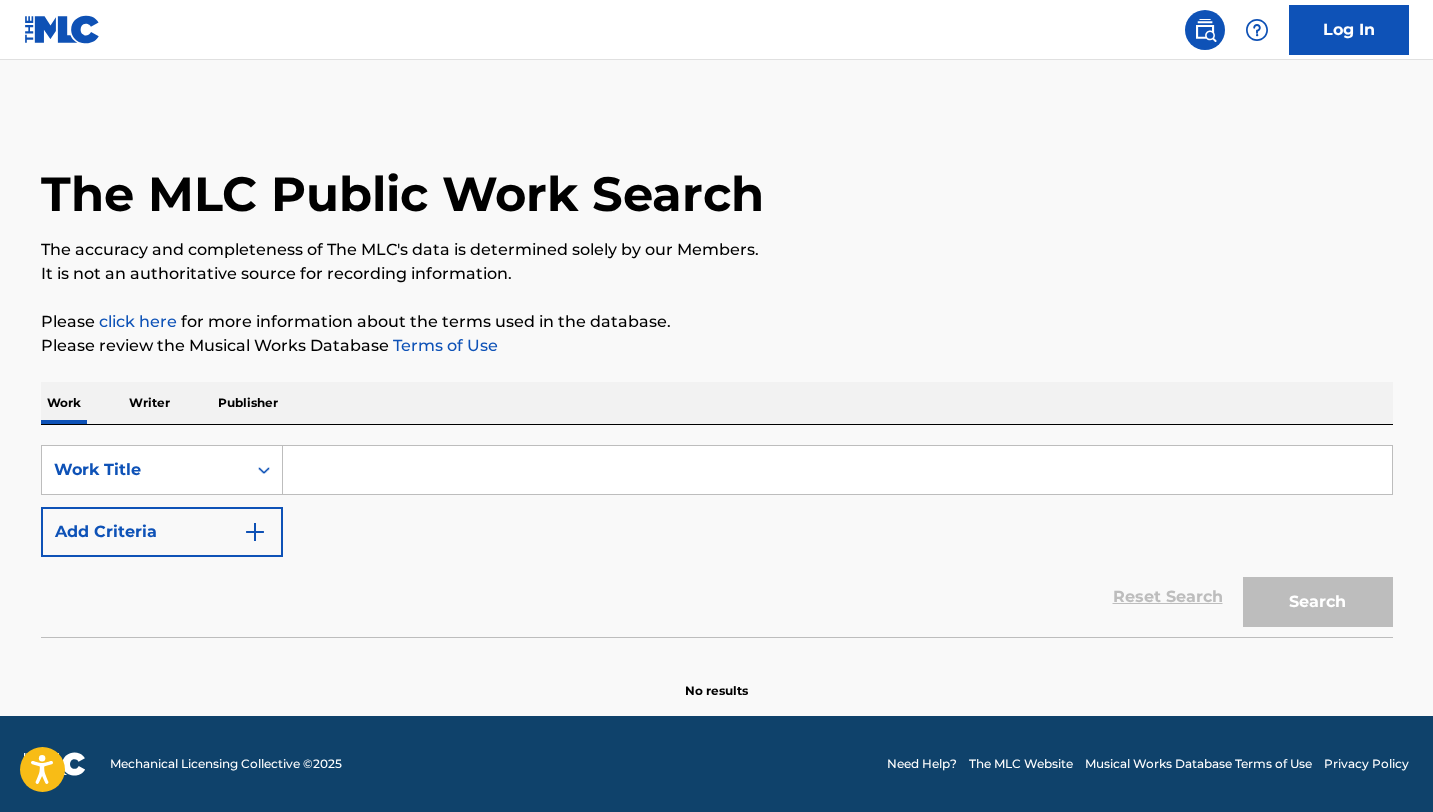 click at bounding box center (837, 470) 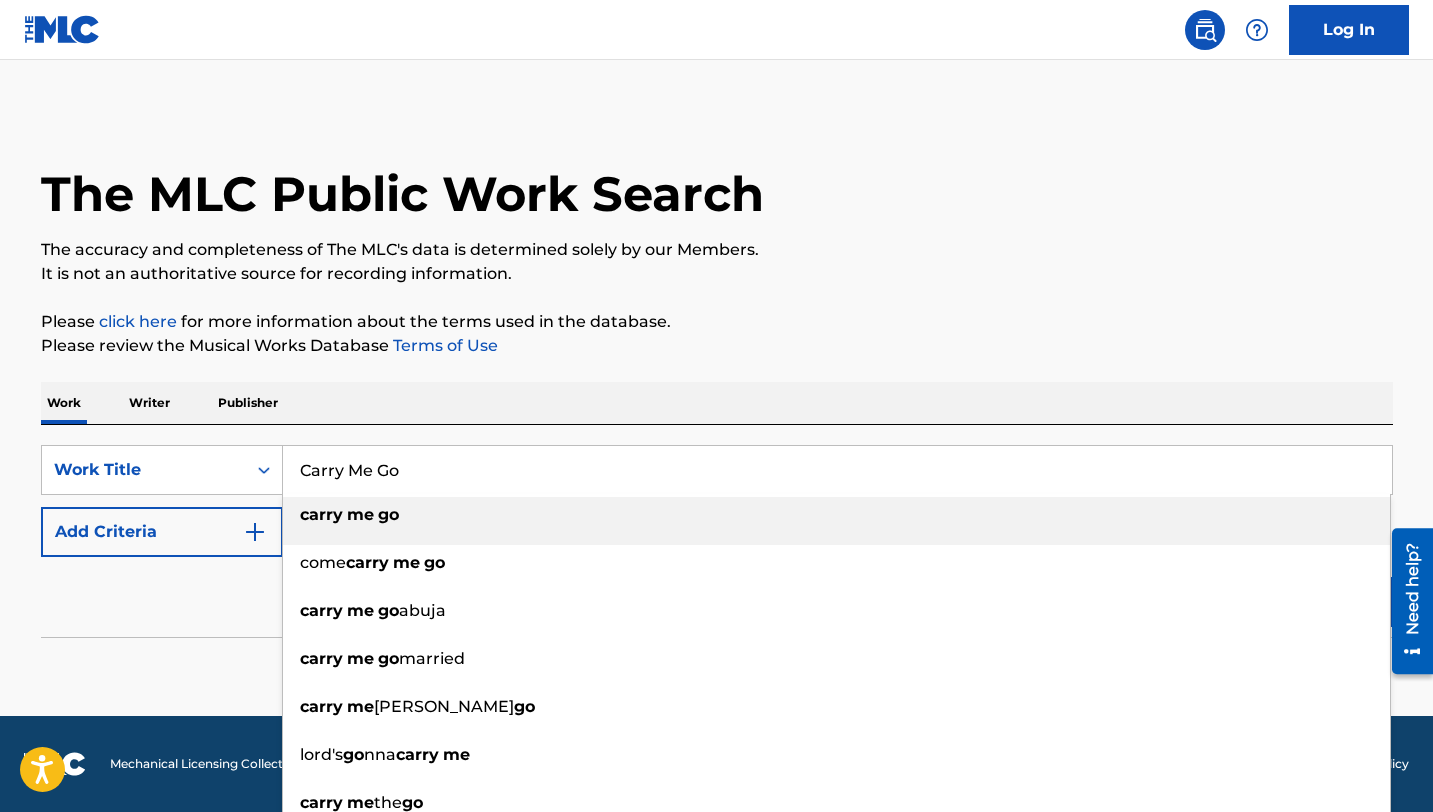 click on "carry   me   go" at bounding box center [836, 515] 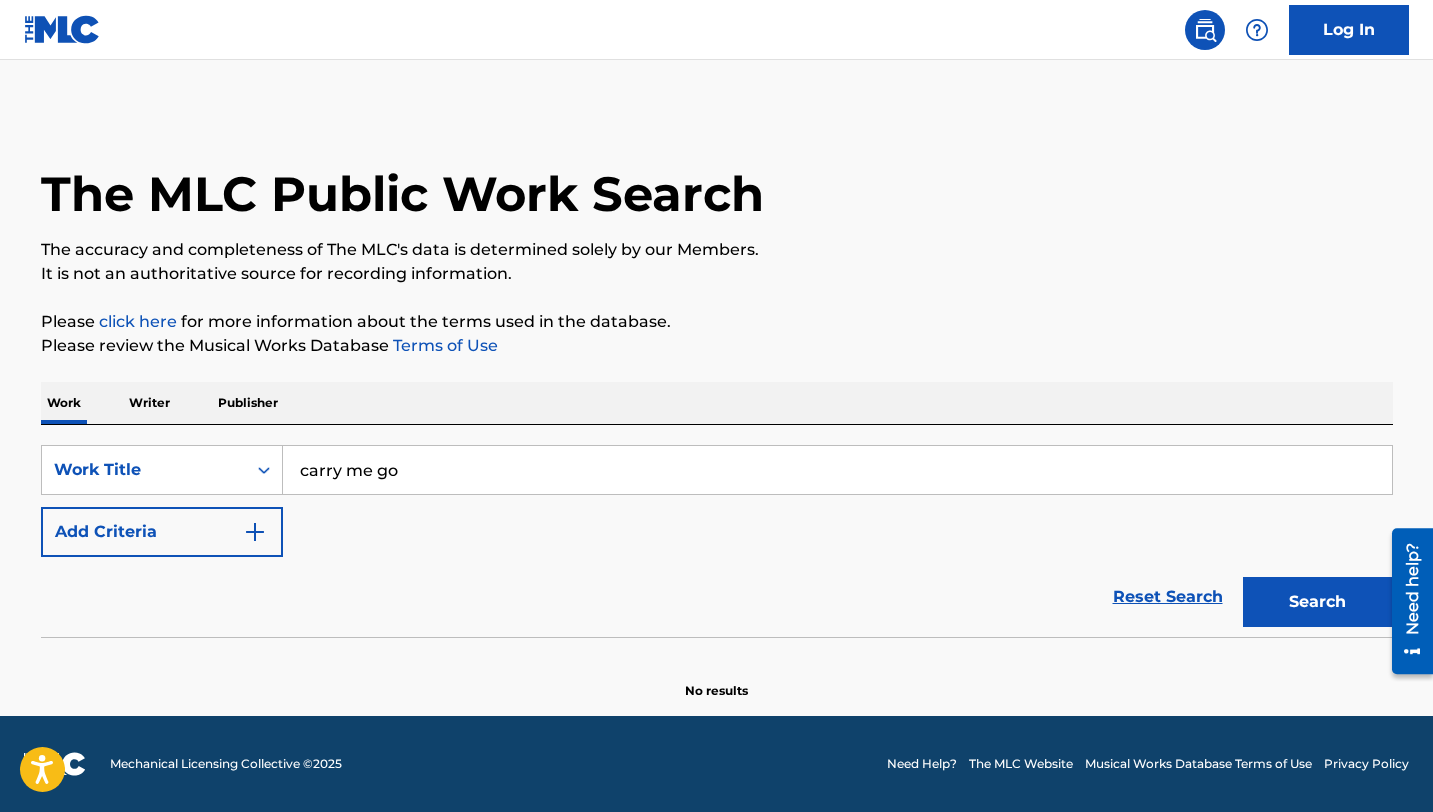 click at bounding box center [255, 532] 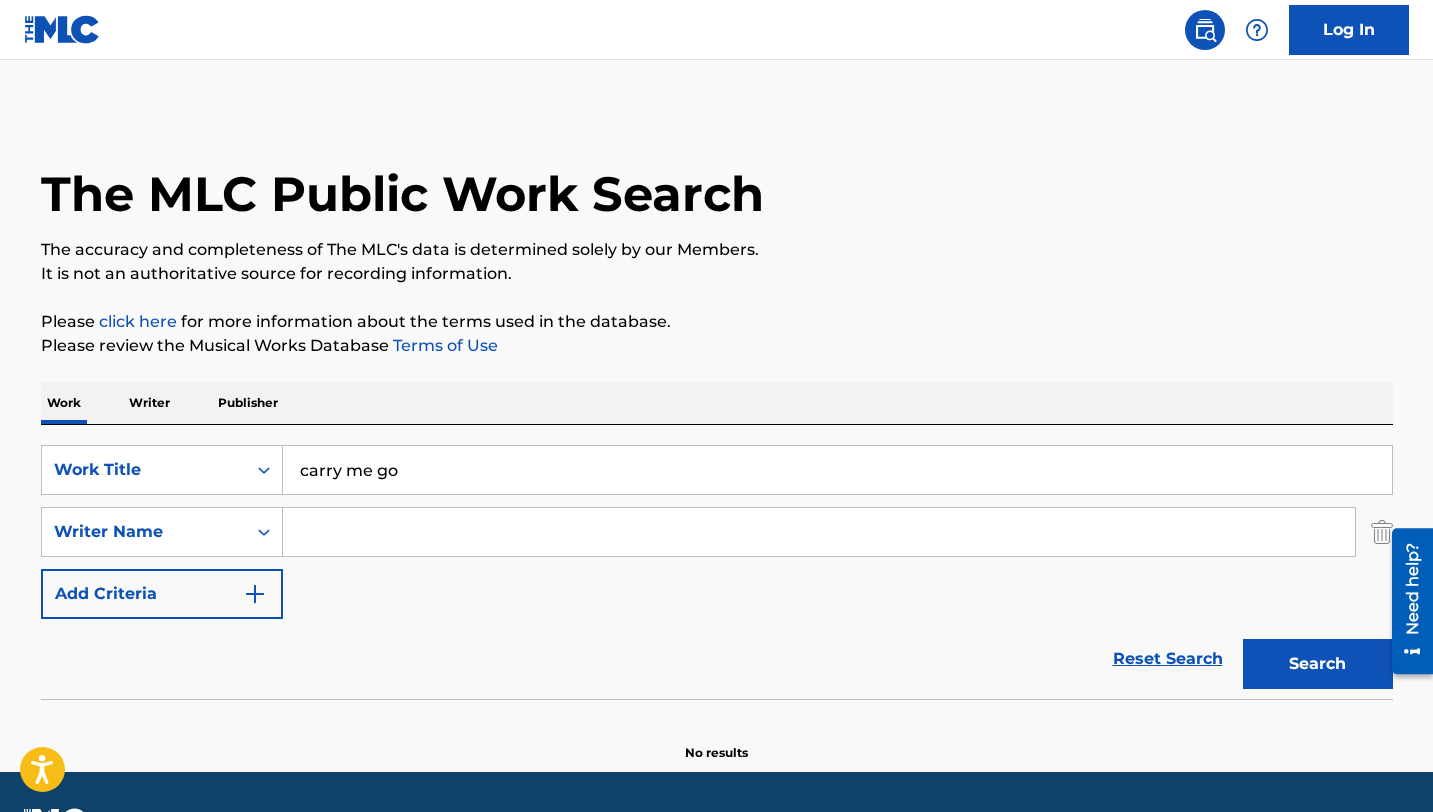 click at bounding box center [819, 532] 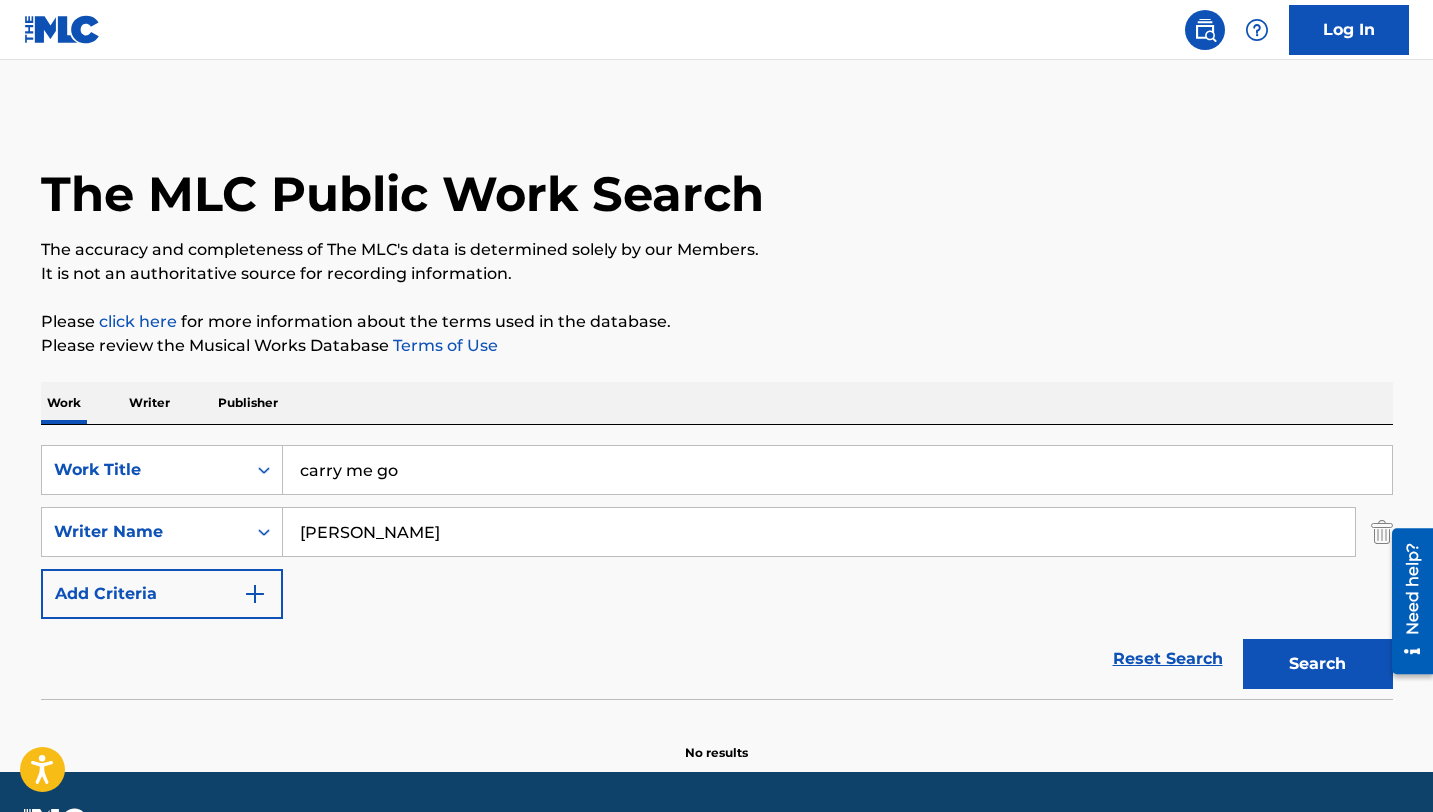 type on "Paul" 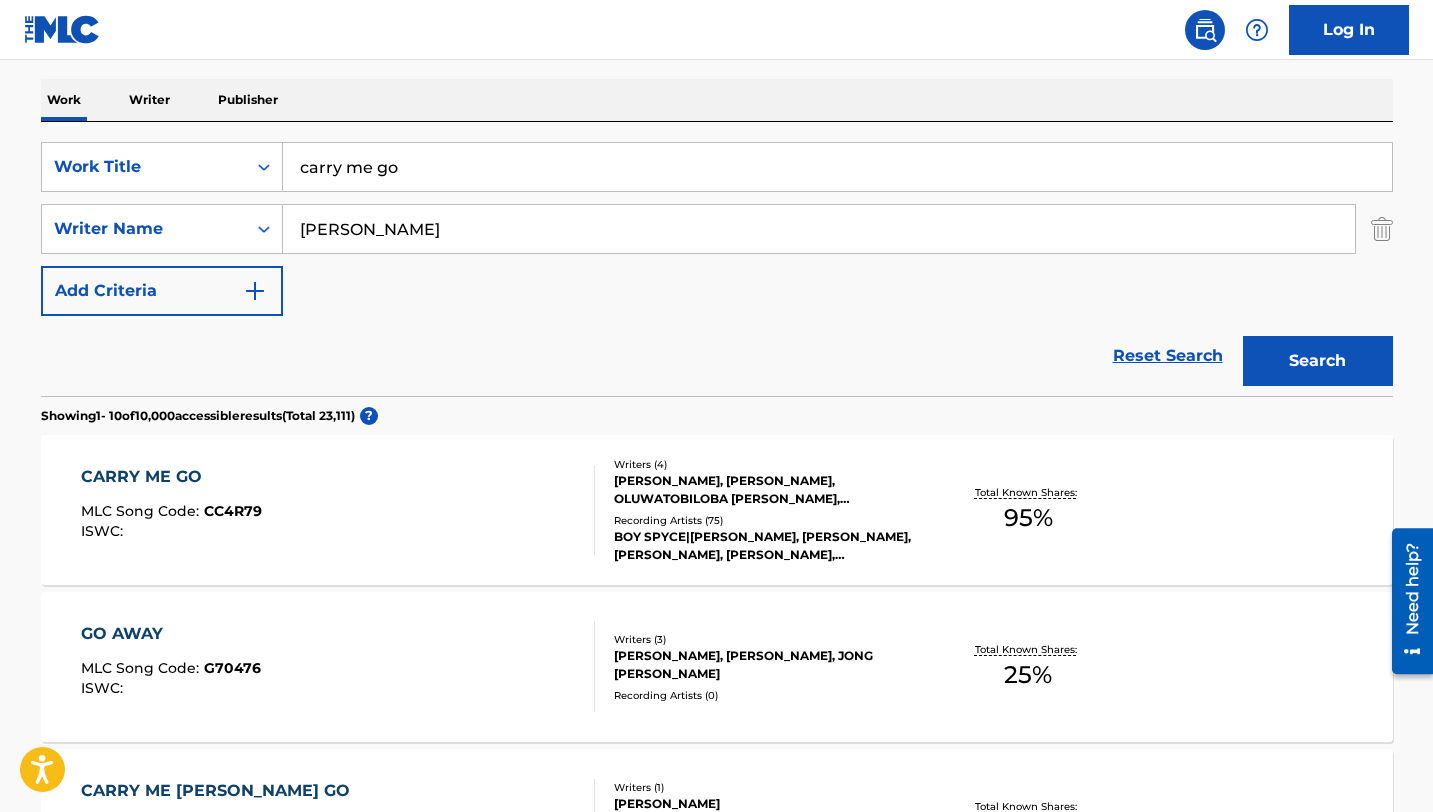 scroll, scrollTop: 306, scrollLeft: 0, axis: vertical 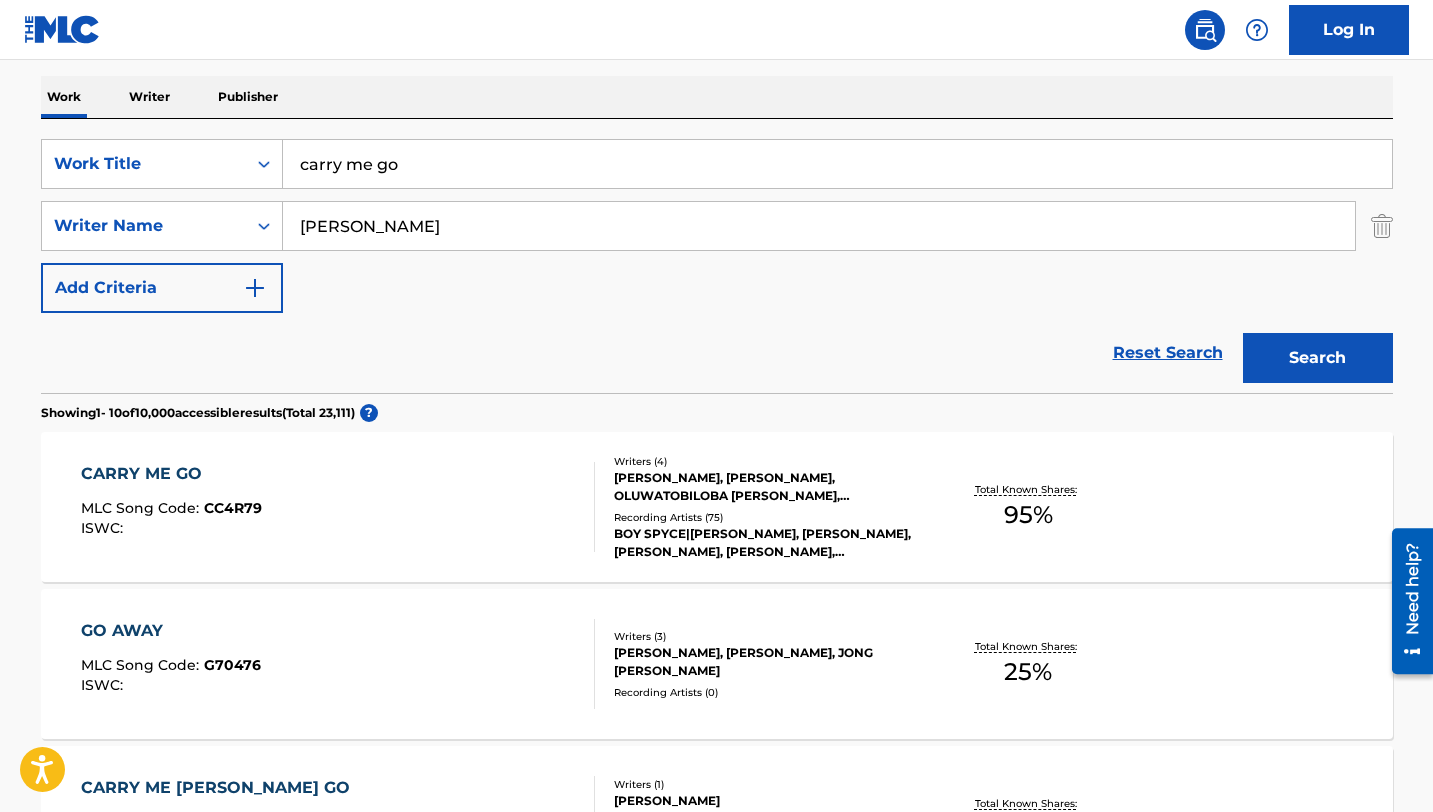 click on "CARRY ME GO MLC Song Code : CC4R79 ISWC :" at bounding box center [171, 507] 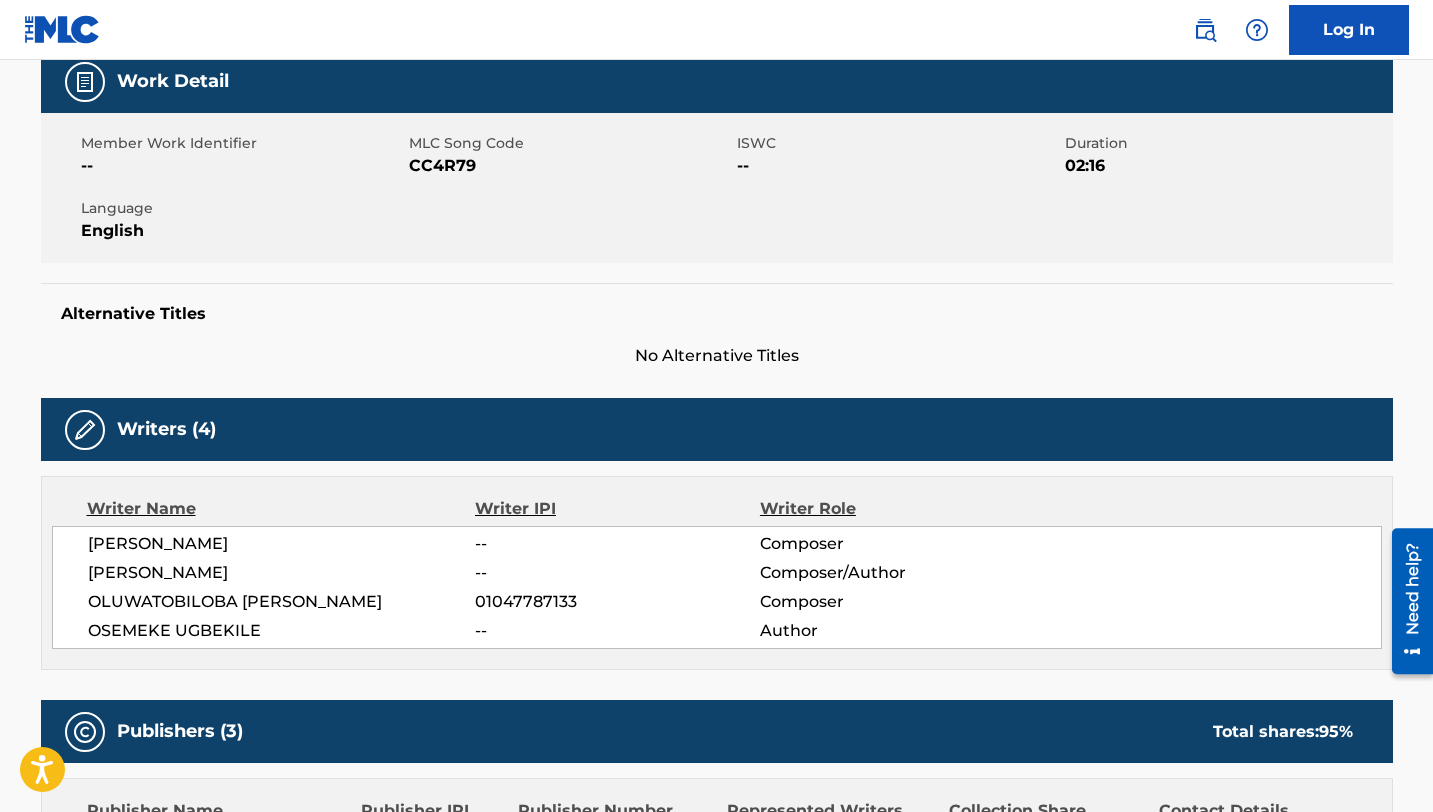 scroll, scrollTop: 0, scrollLeft: 0, axis: both 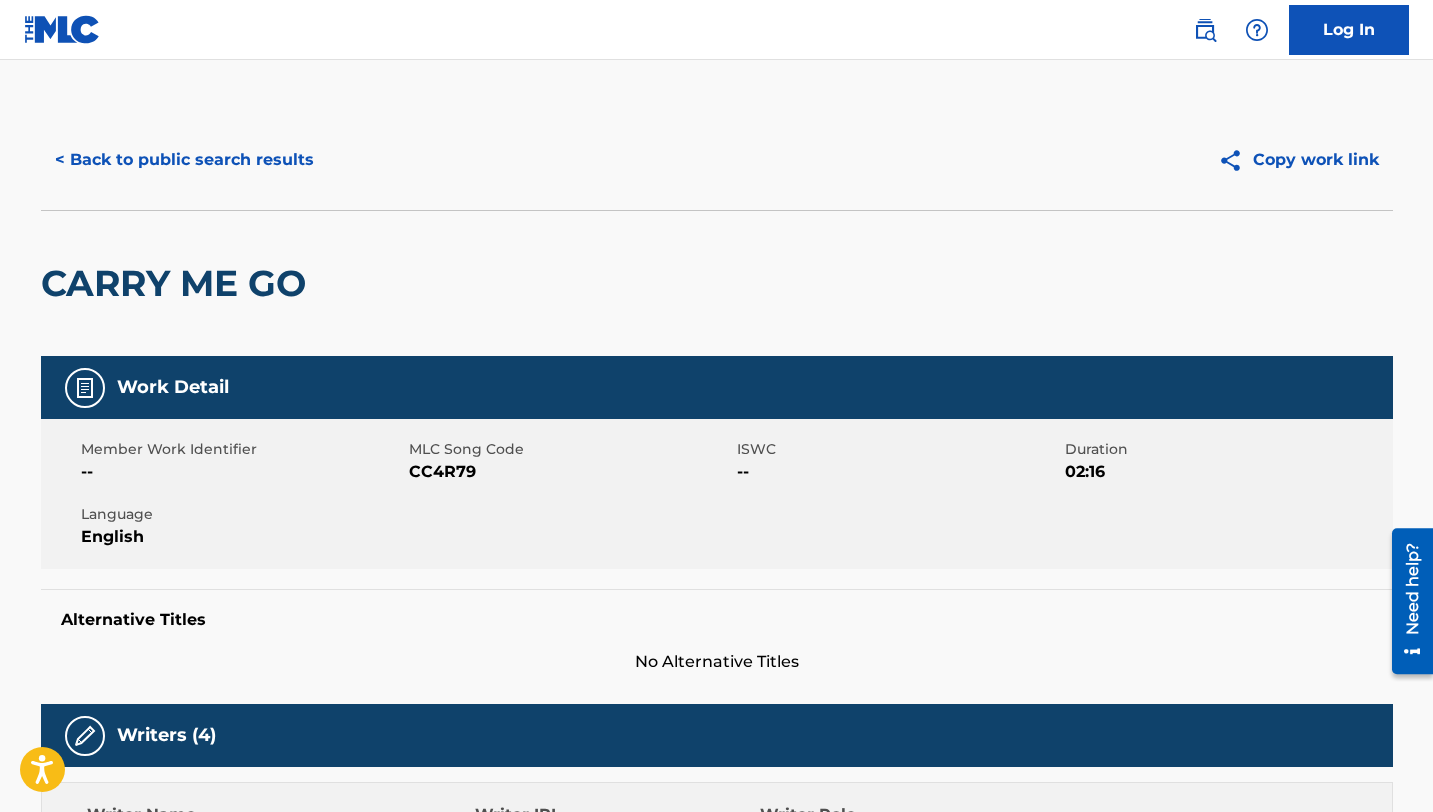 click on "< Back to public search results" at bounding box center [184, 160] 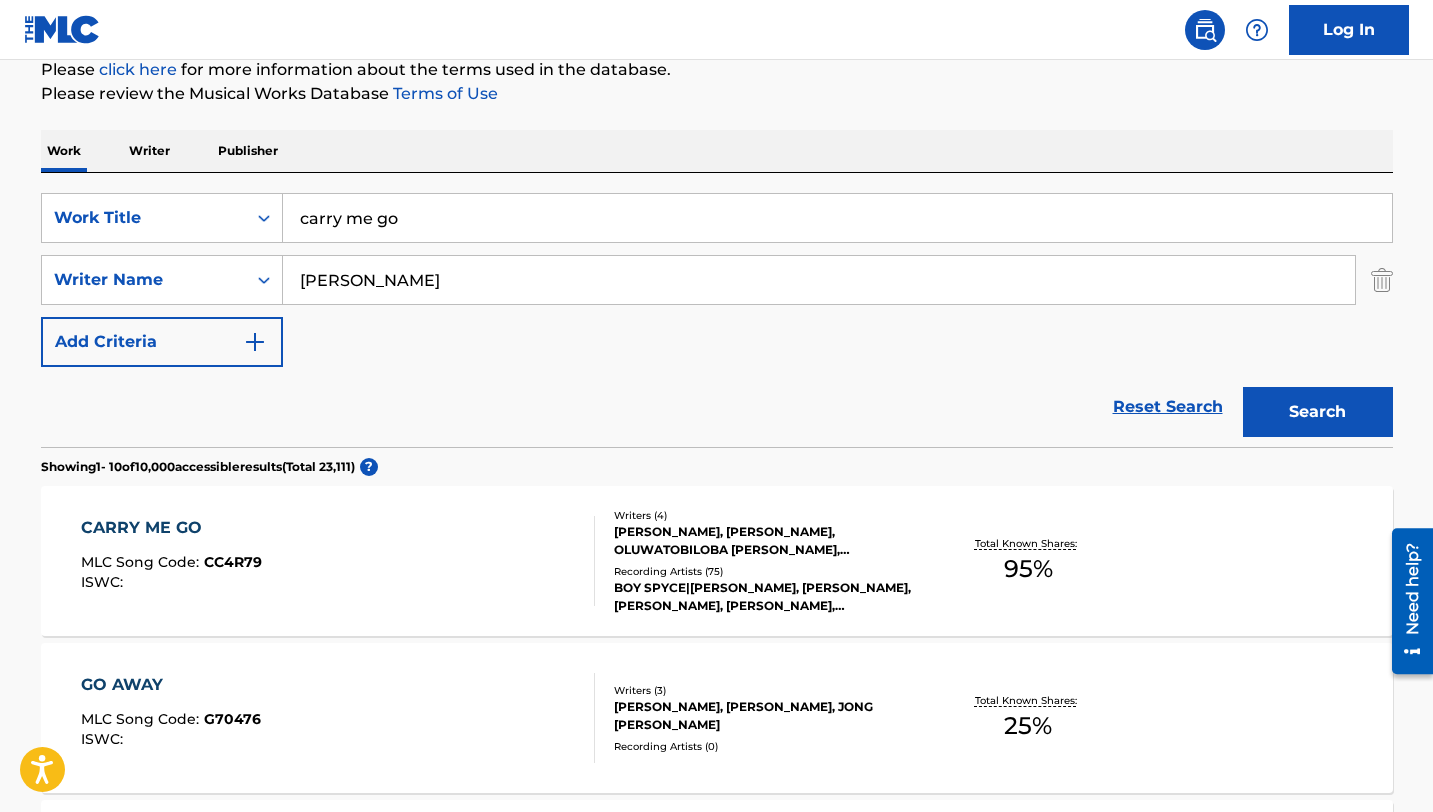 scroll, scrollTop: 267, scrollLeft: 0, axis: vertical 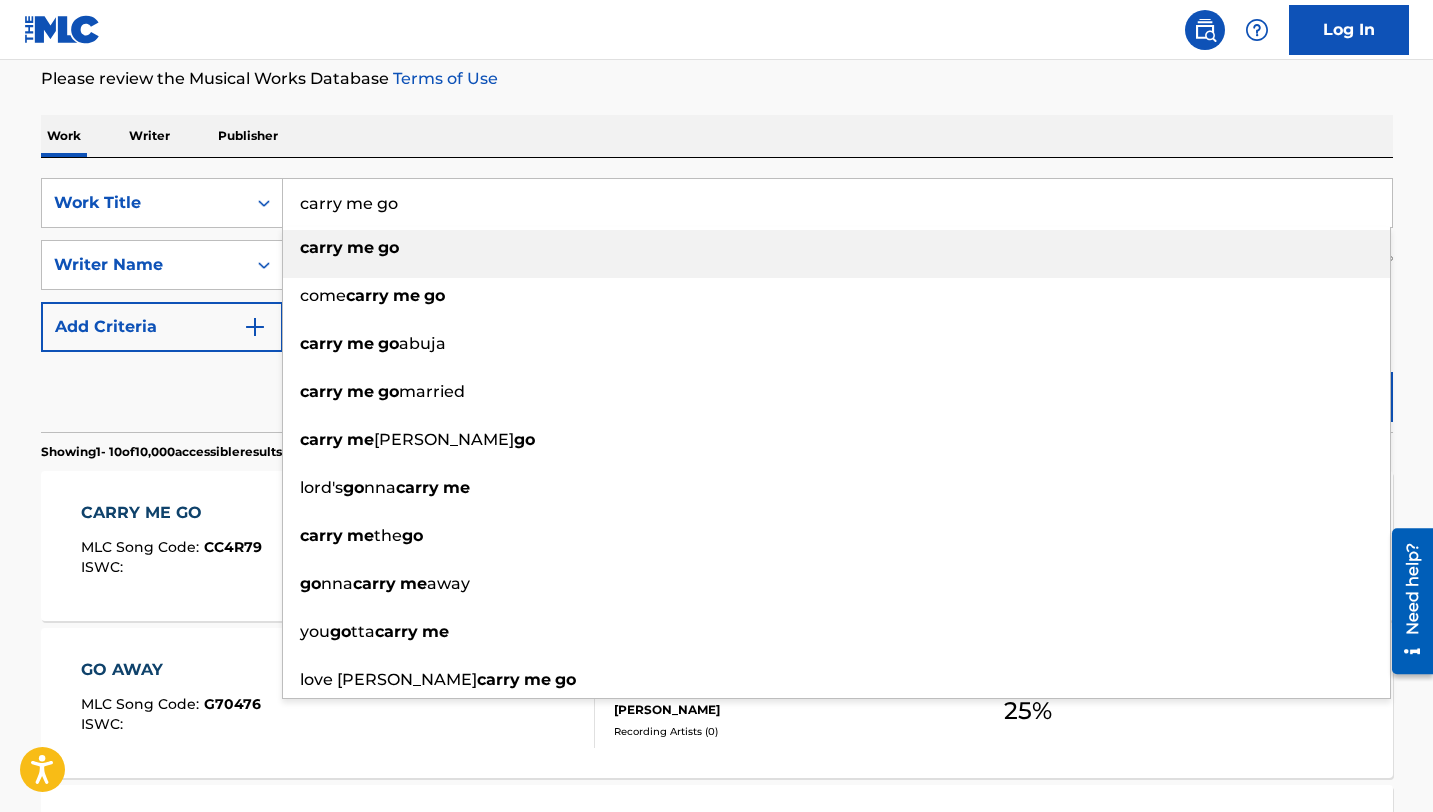 drag, startPoint x: 425, startPoint y: 211, endPoint x: 298, endPoint y: 196, distance: 127.88276 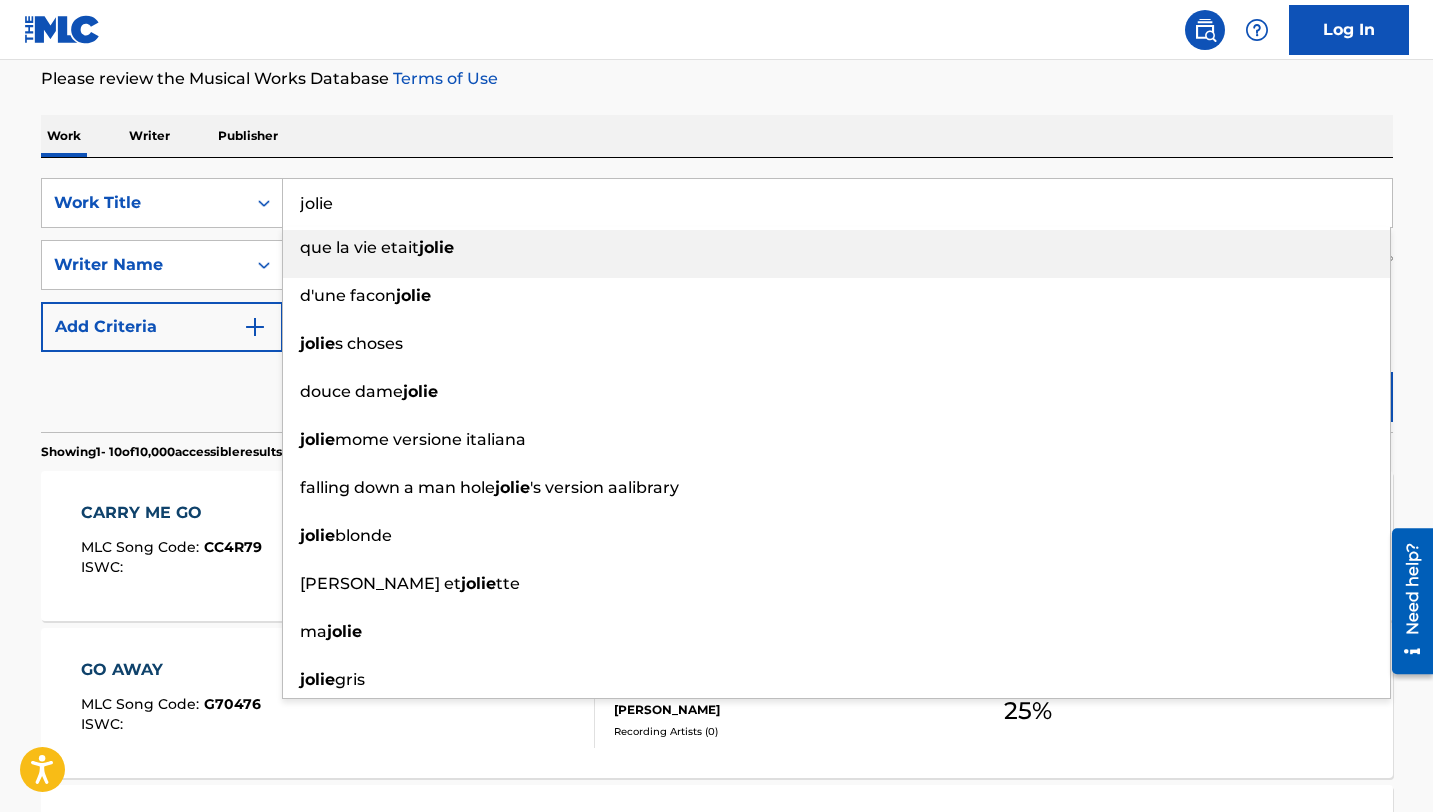 click on "jolie" at bounding box center (837, 203) 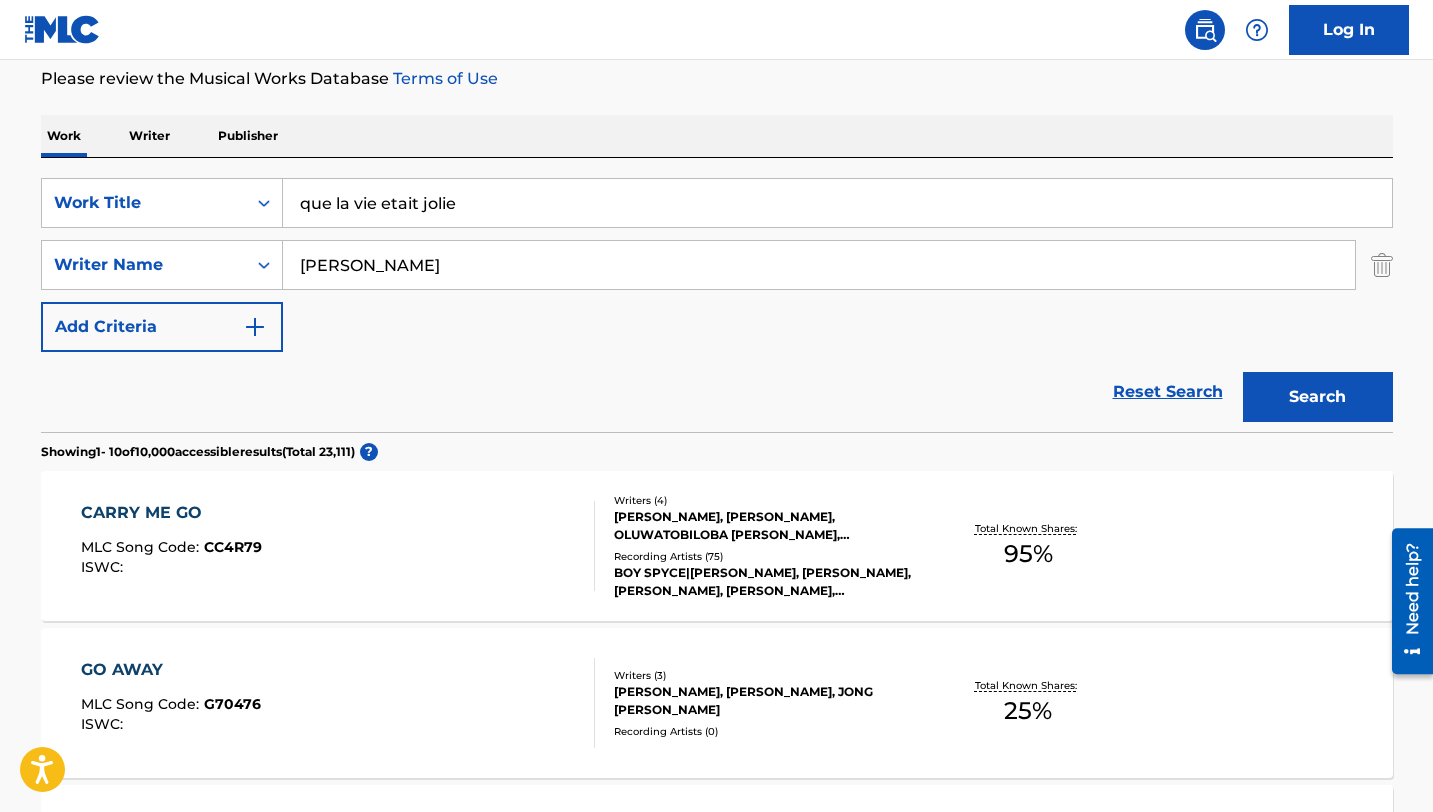 drag, startPoint x: 510, startPoint y: 204, endPoint x: 298, endPoint y: 203, distance: 212.00237 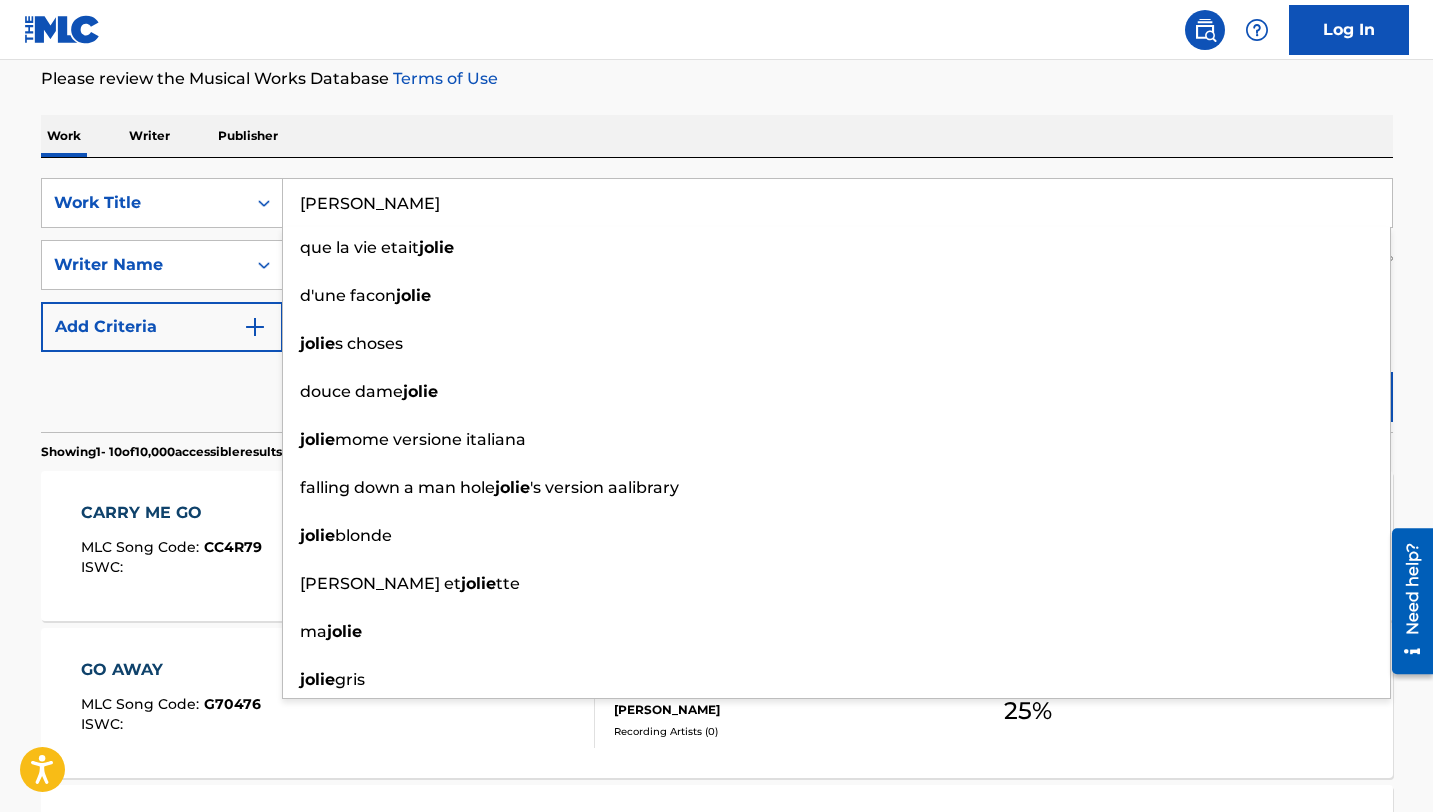 type on "Jolie" 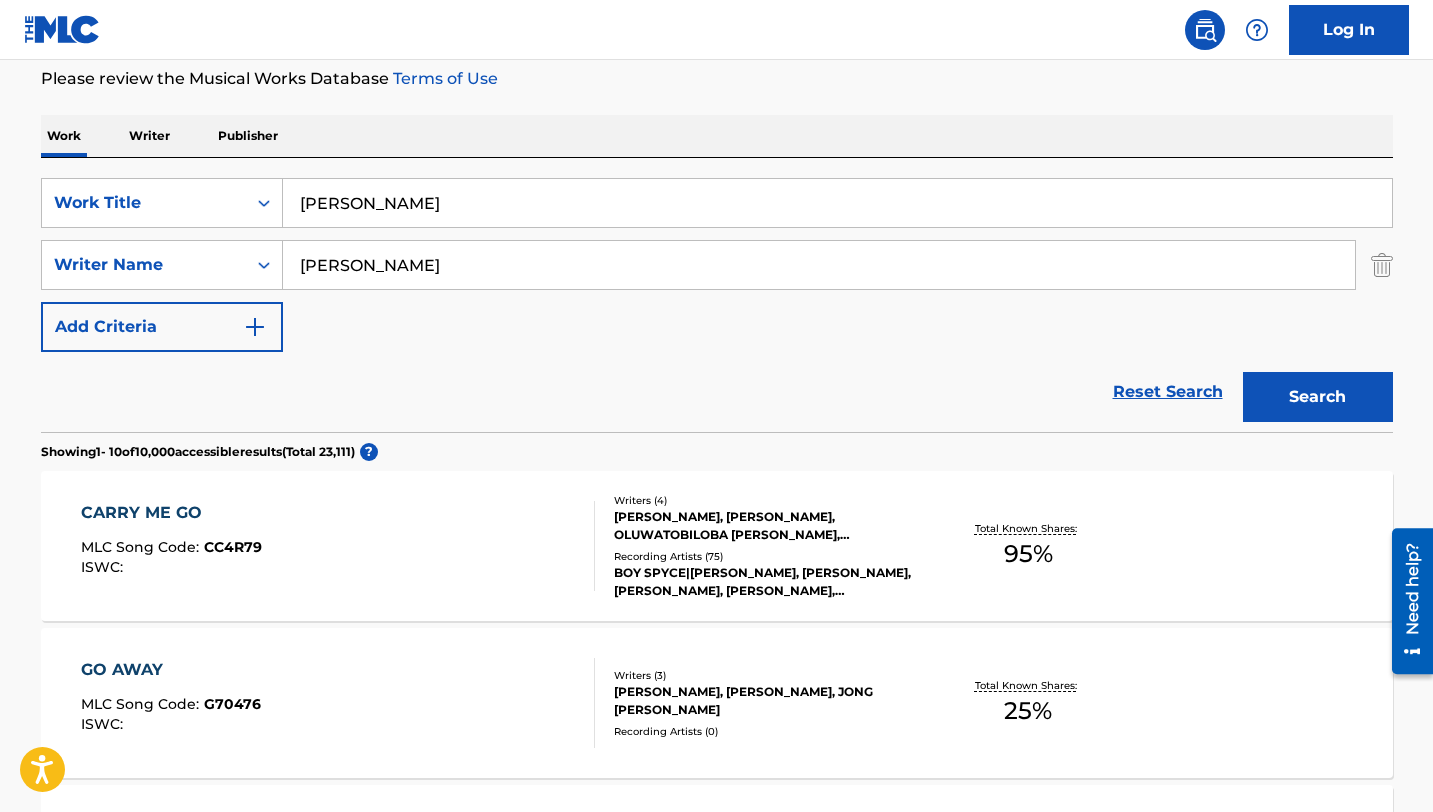 click on "Reset Search Search" at bounding box center [717, 392] 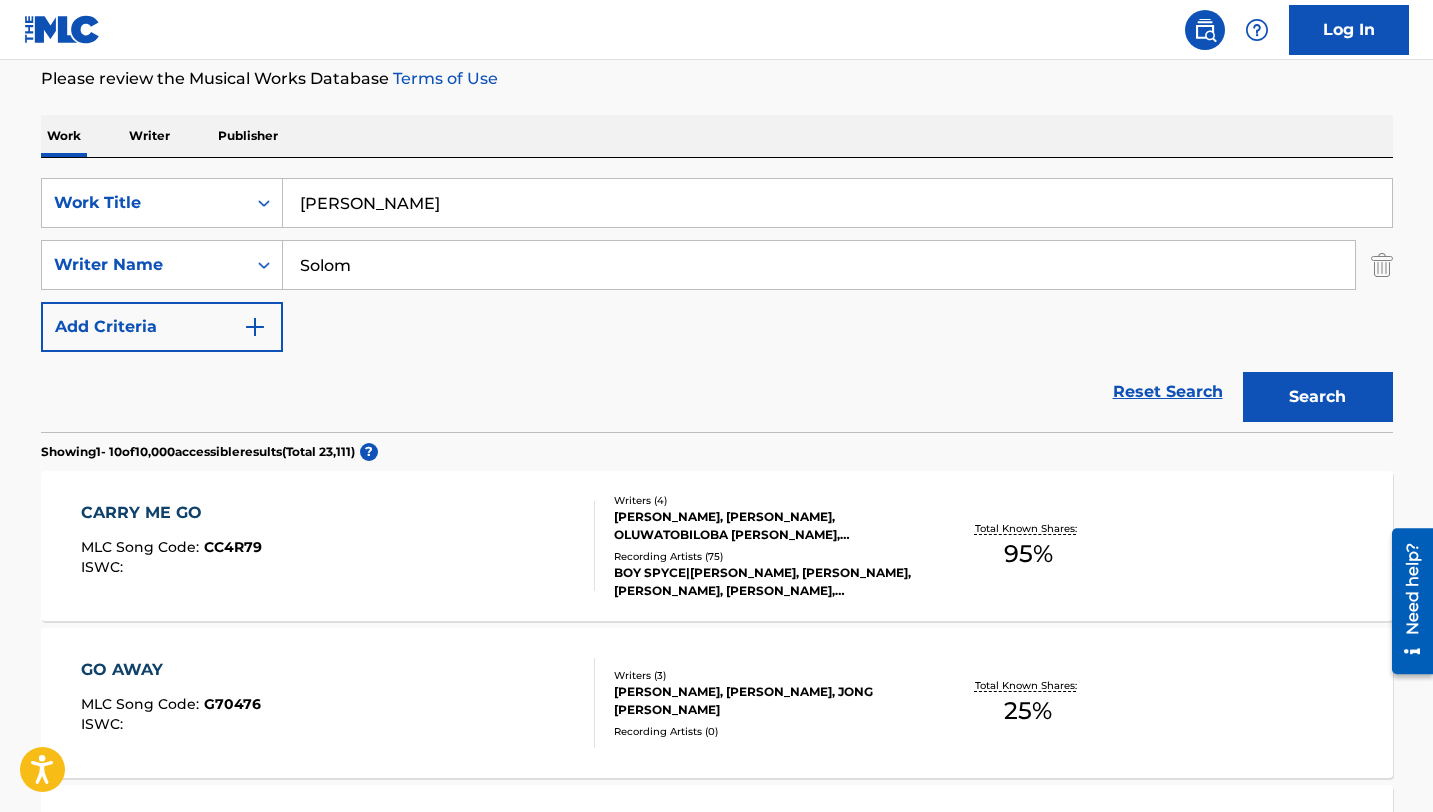 type on "SOlomon sulaimon" 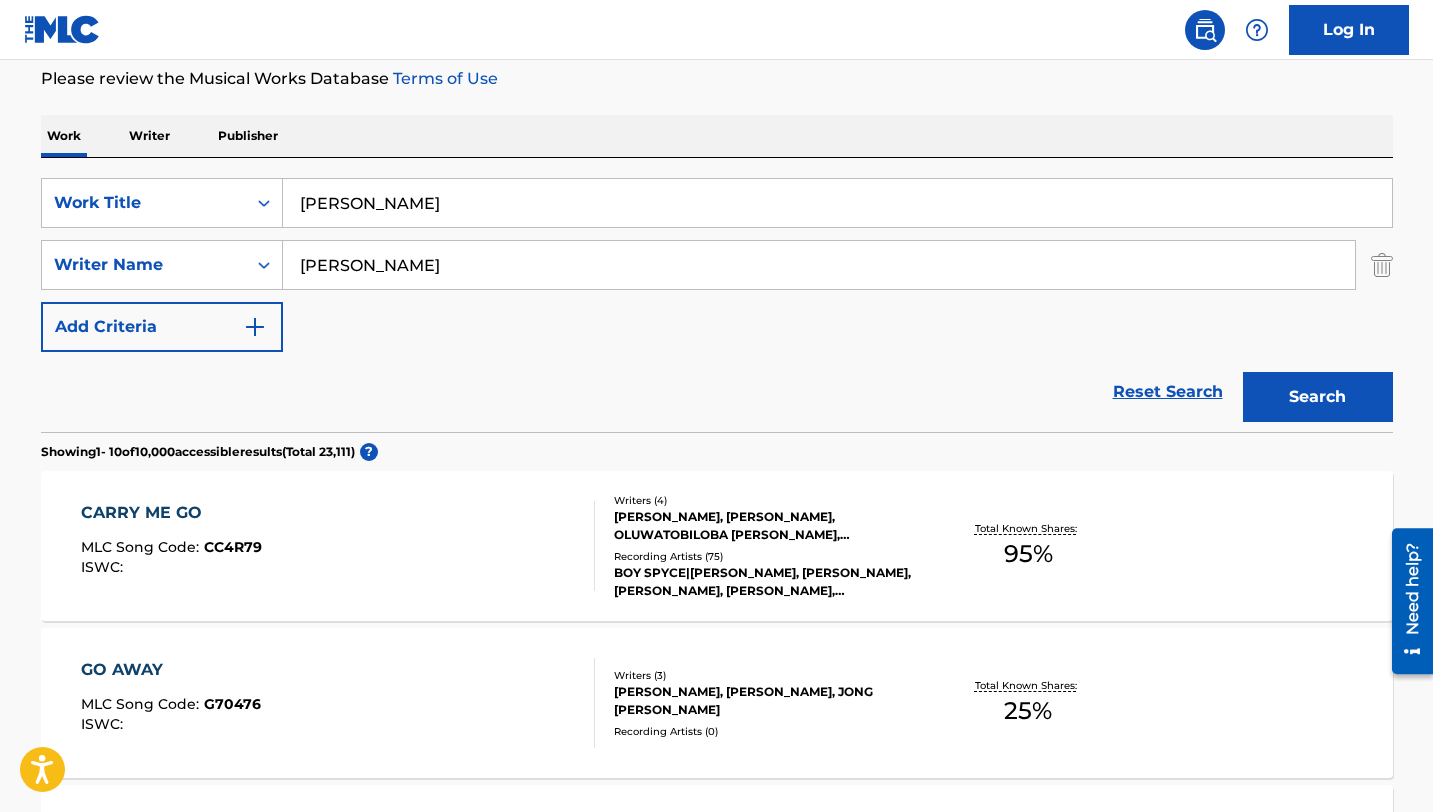click on "Search" at bounding box center (1318, 397) 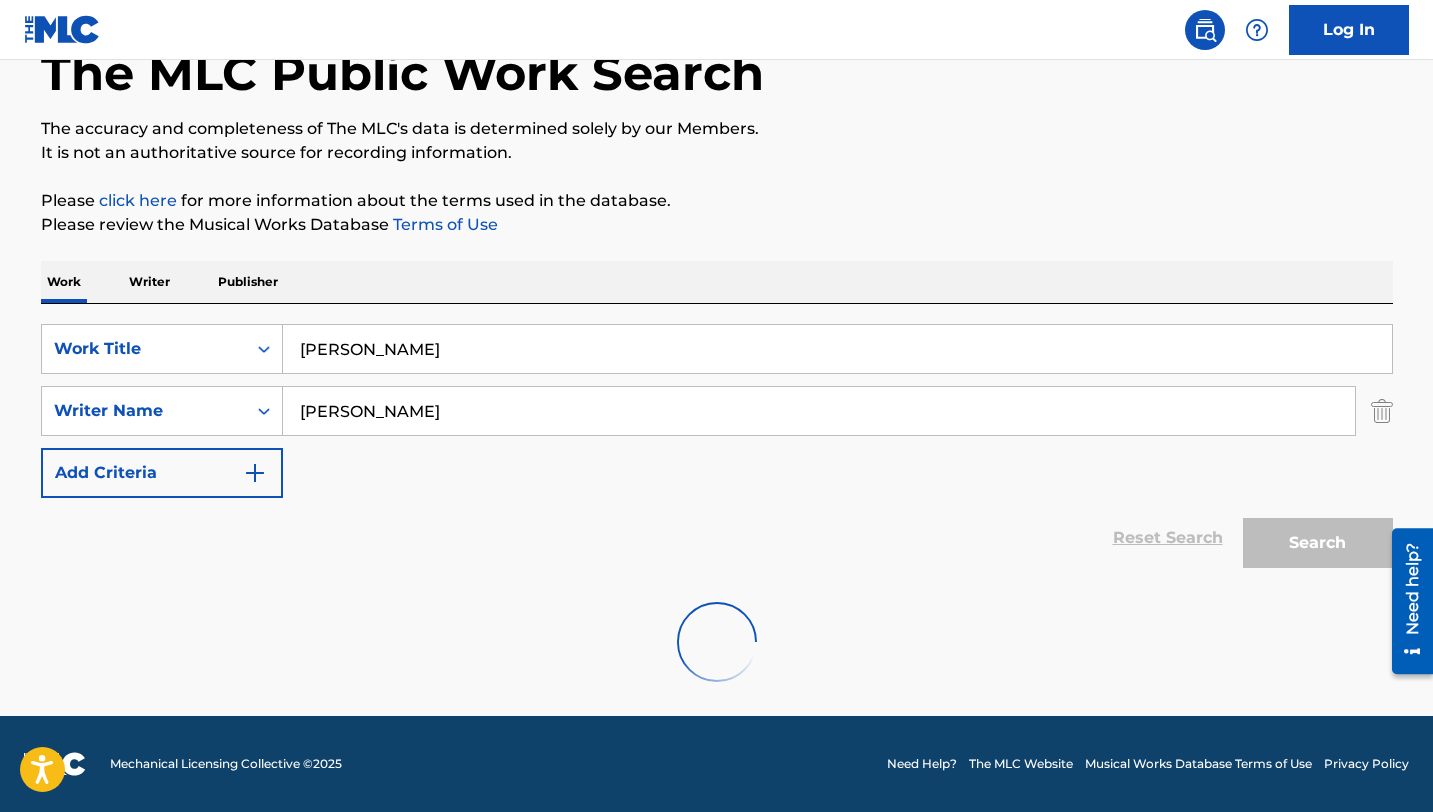 scroll, scrollTop: 267, scrollLeft: 0, axis: vertical 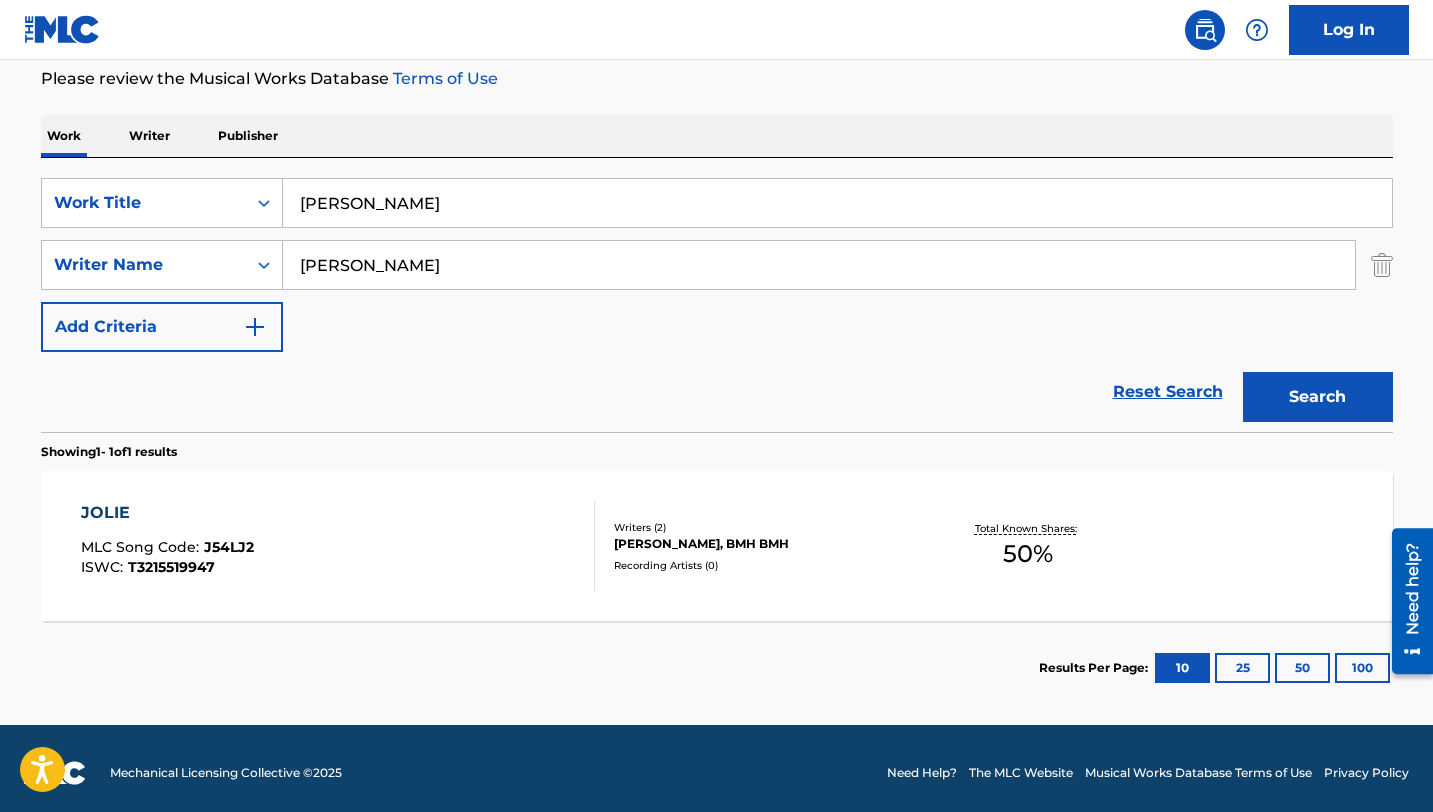 click on "JOLIE" at bounding box center [167, 513] 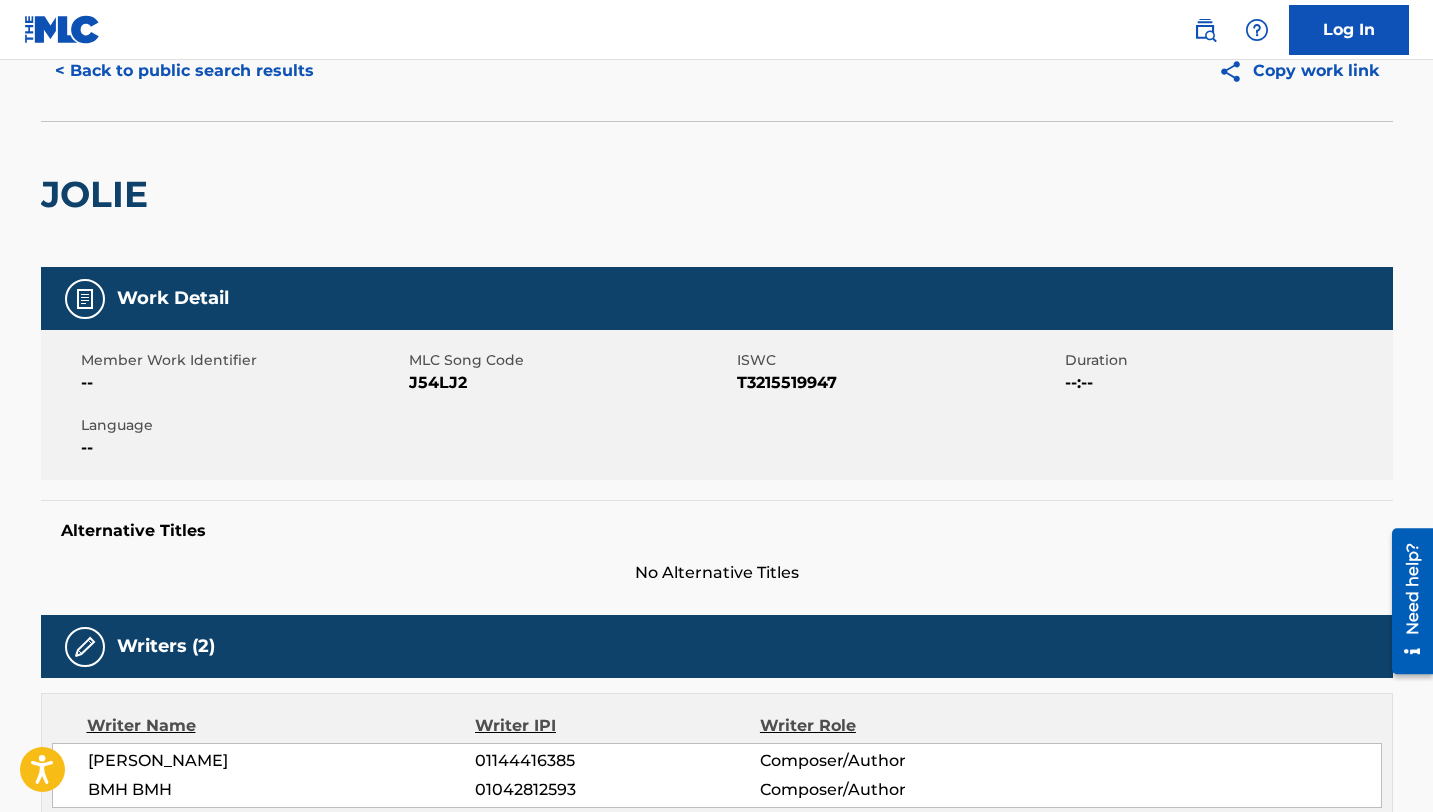 scroll, scrollTop: 0, scrollLeft: 0, axis: both 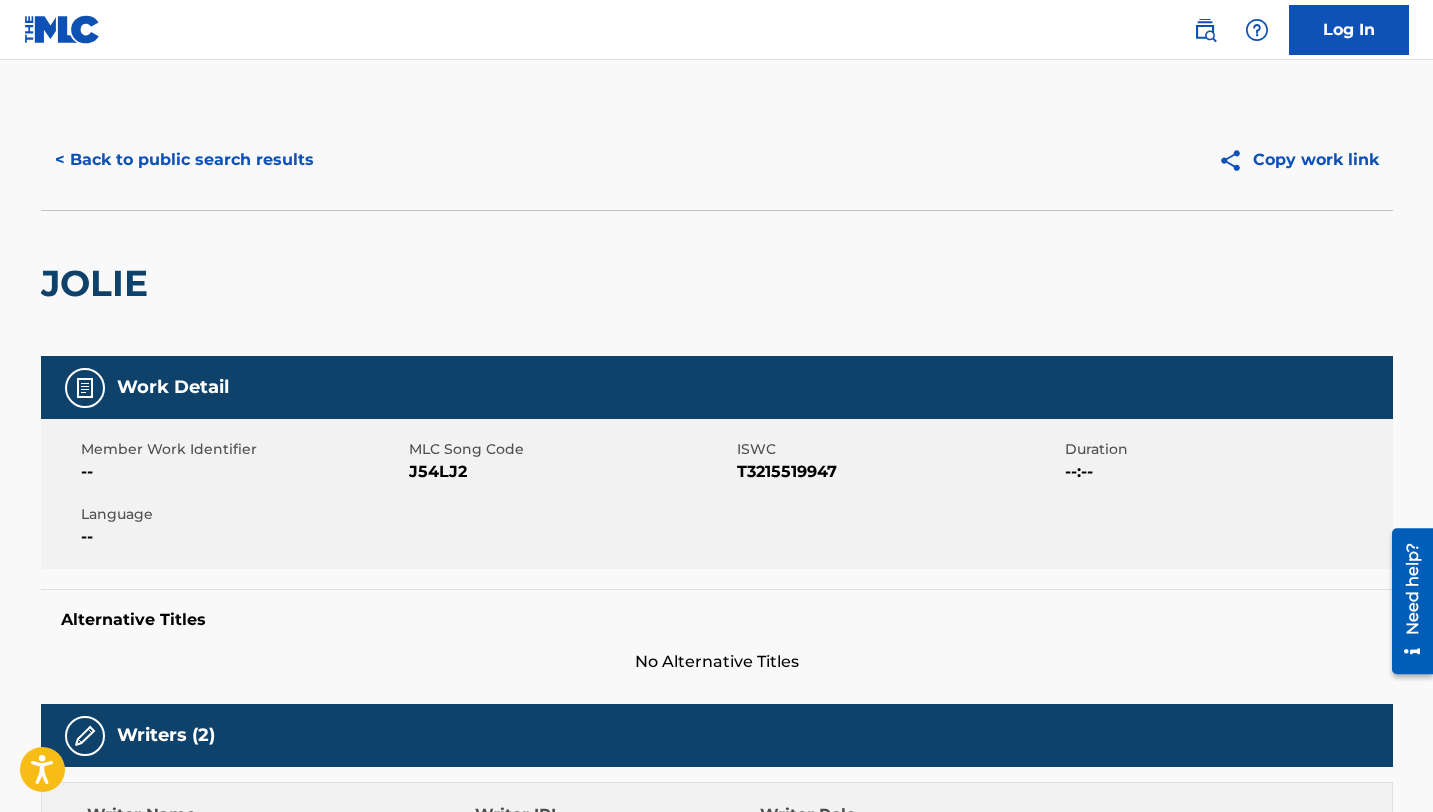 click on "< Back to public search results" at bounding box center [184, 160] 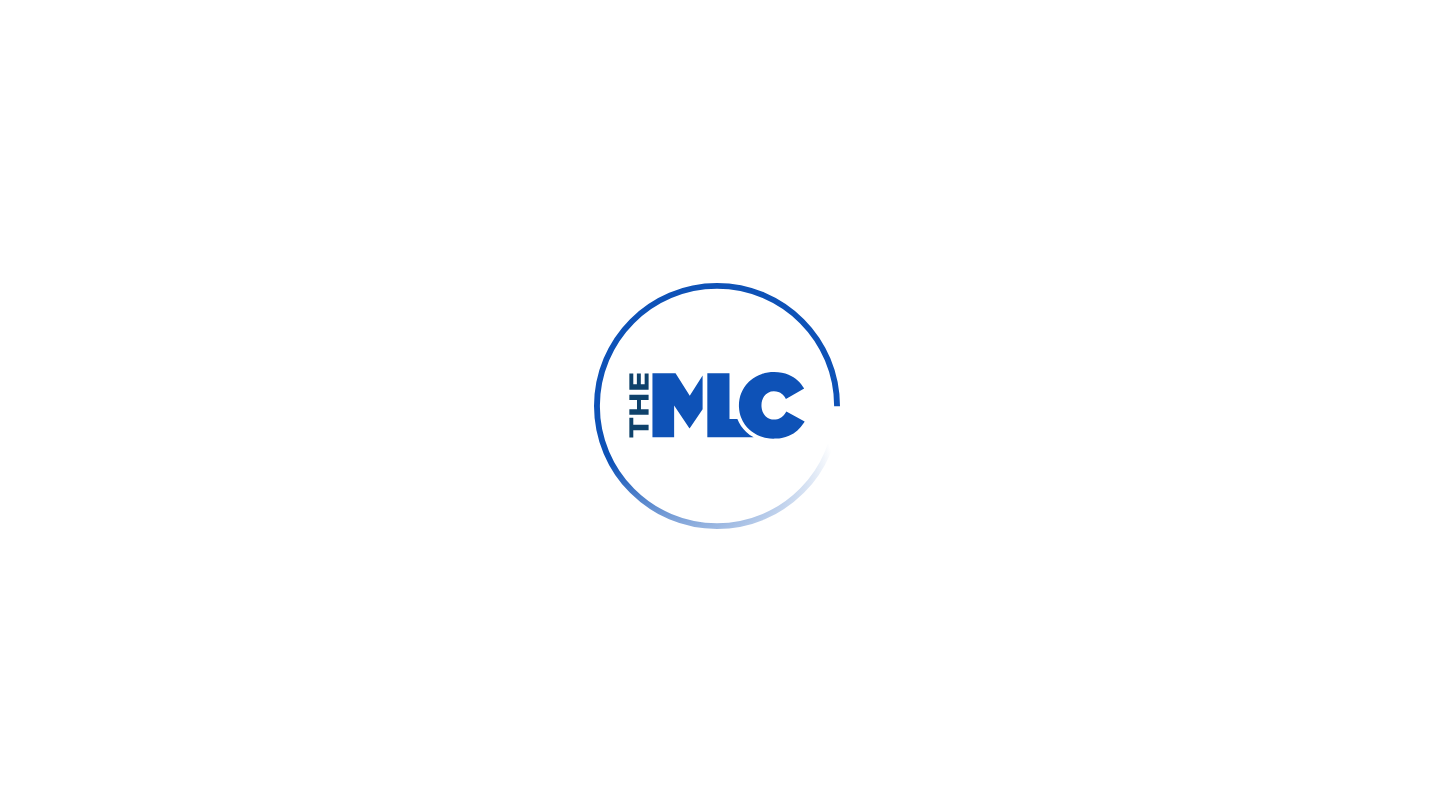 scroll, scrollTop: 0, scrollLeft: 0, axis: both 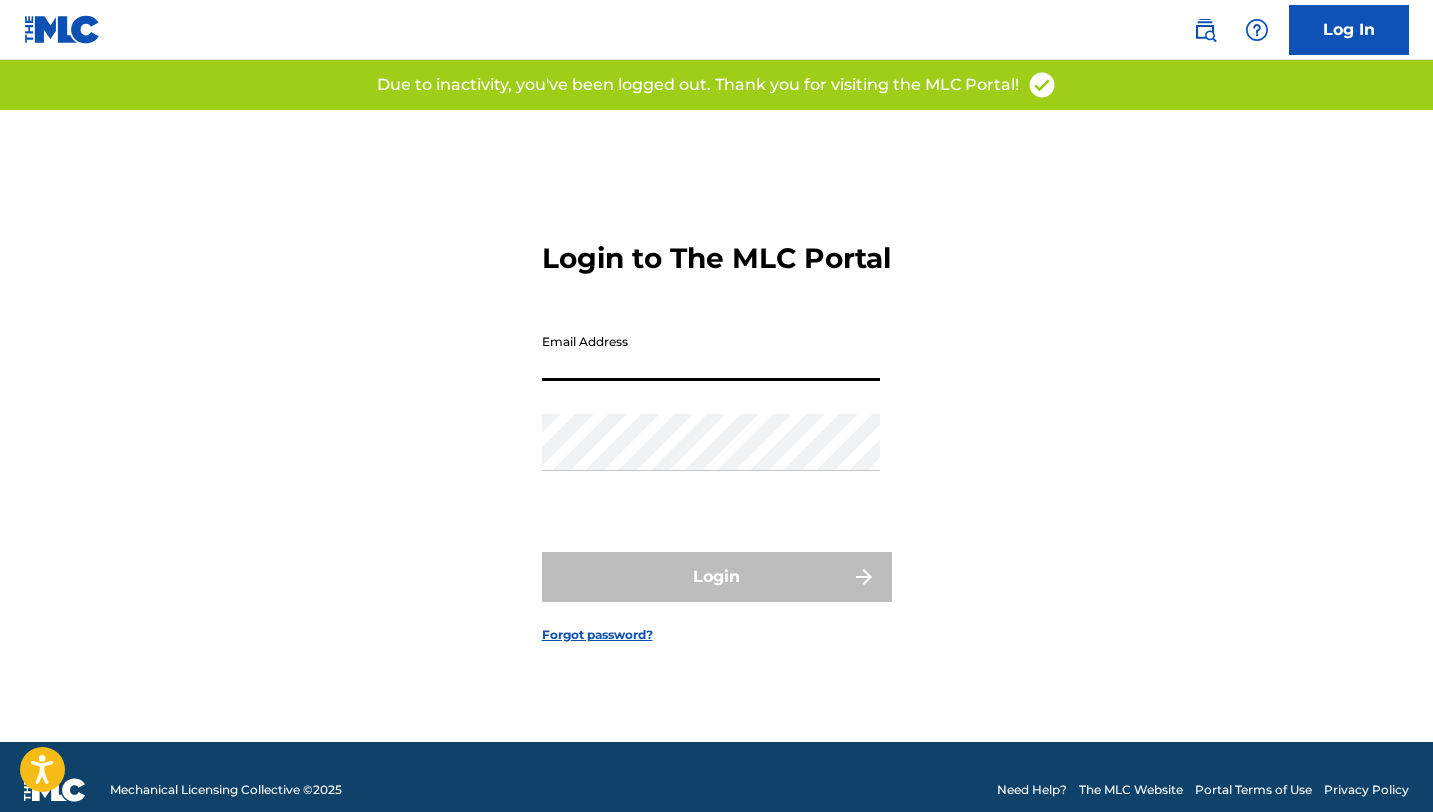 click on "Email Address" at bounding box center (711, 352) 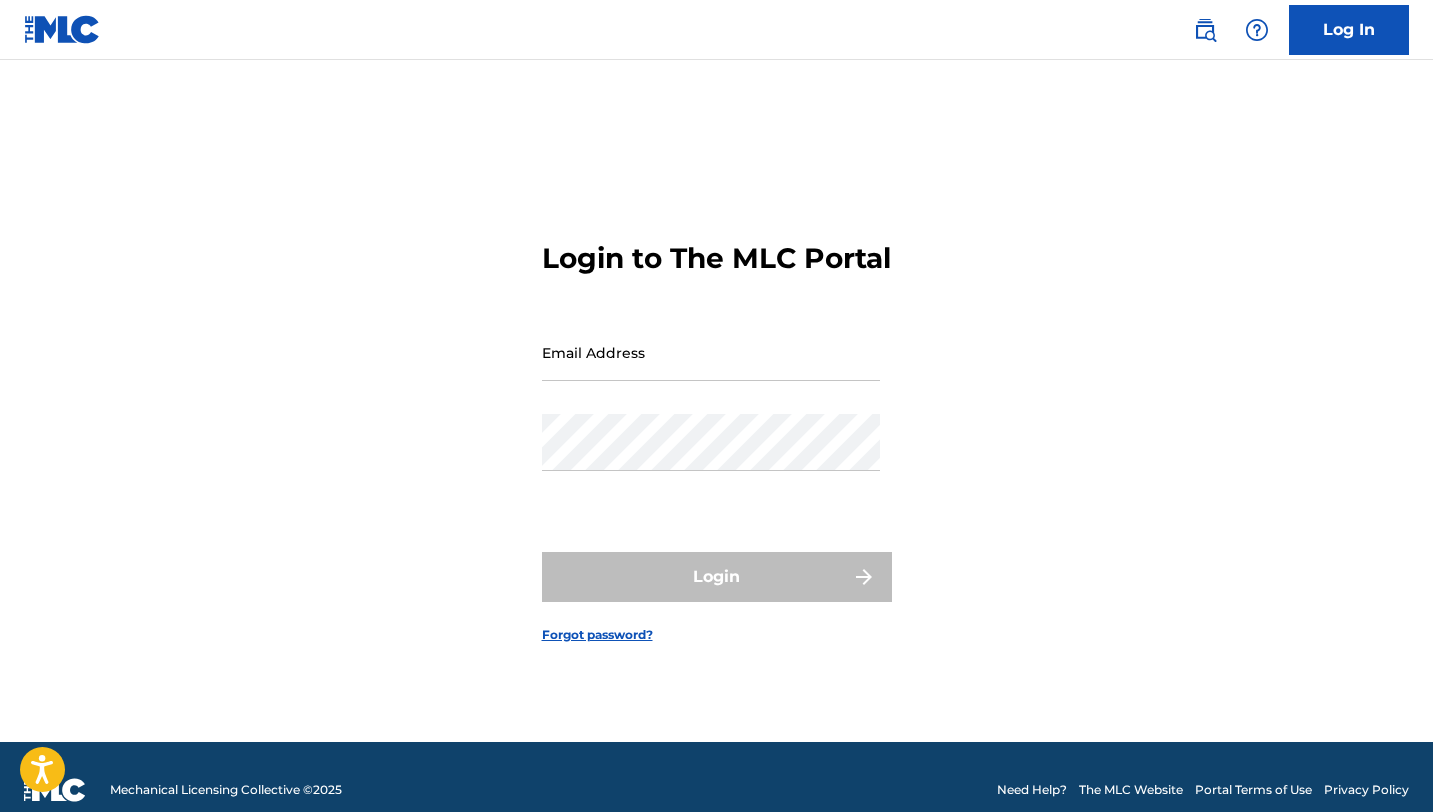 click on "Log In" at bounding box center (1349, 30) 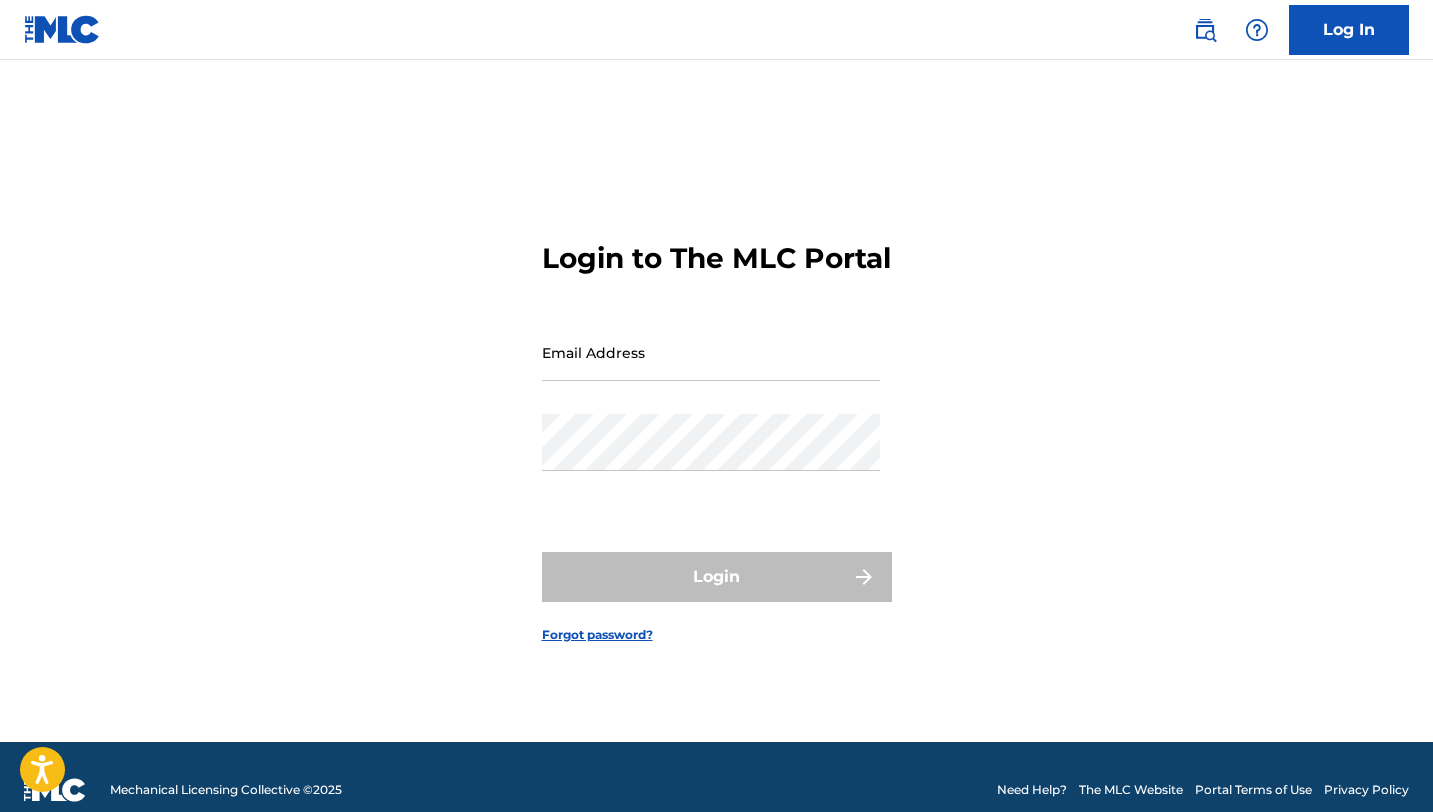 click on "Email Address" at bounding box center (711, 352) 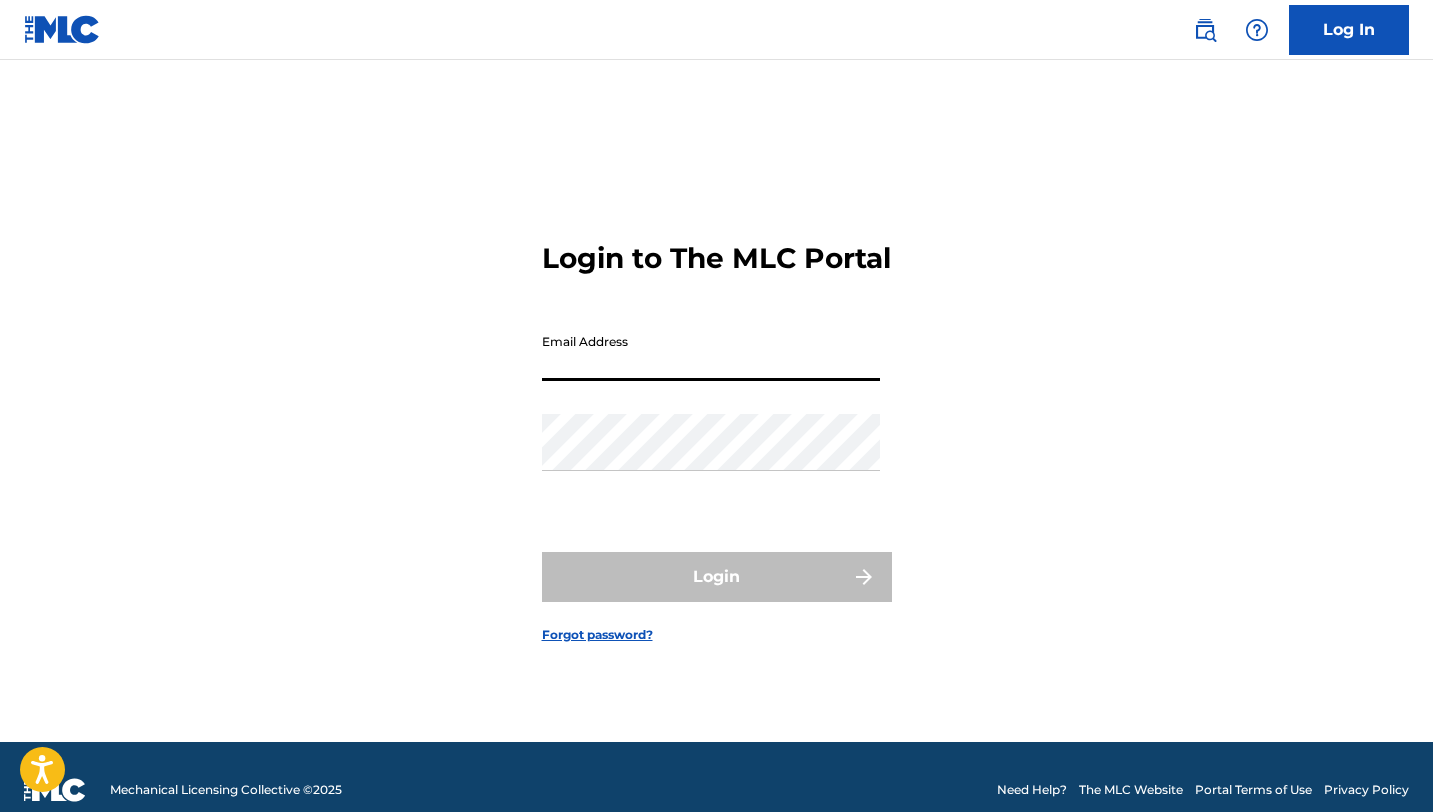 type on "[EMAIL_ADDRESS][DOMAIN_NAME]" 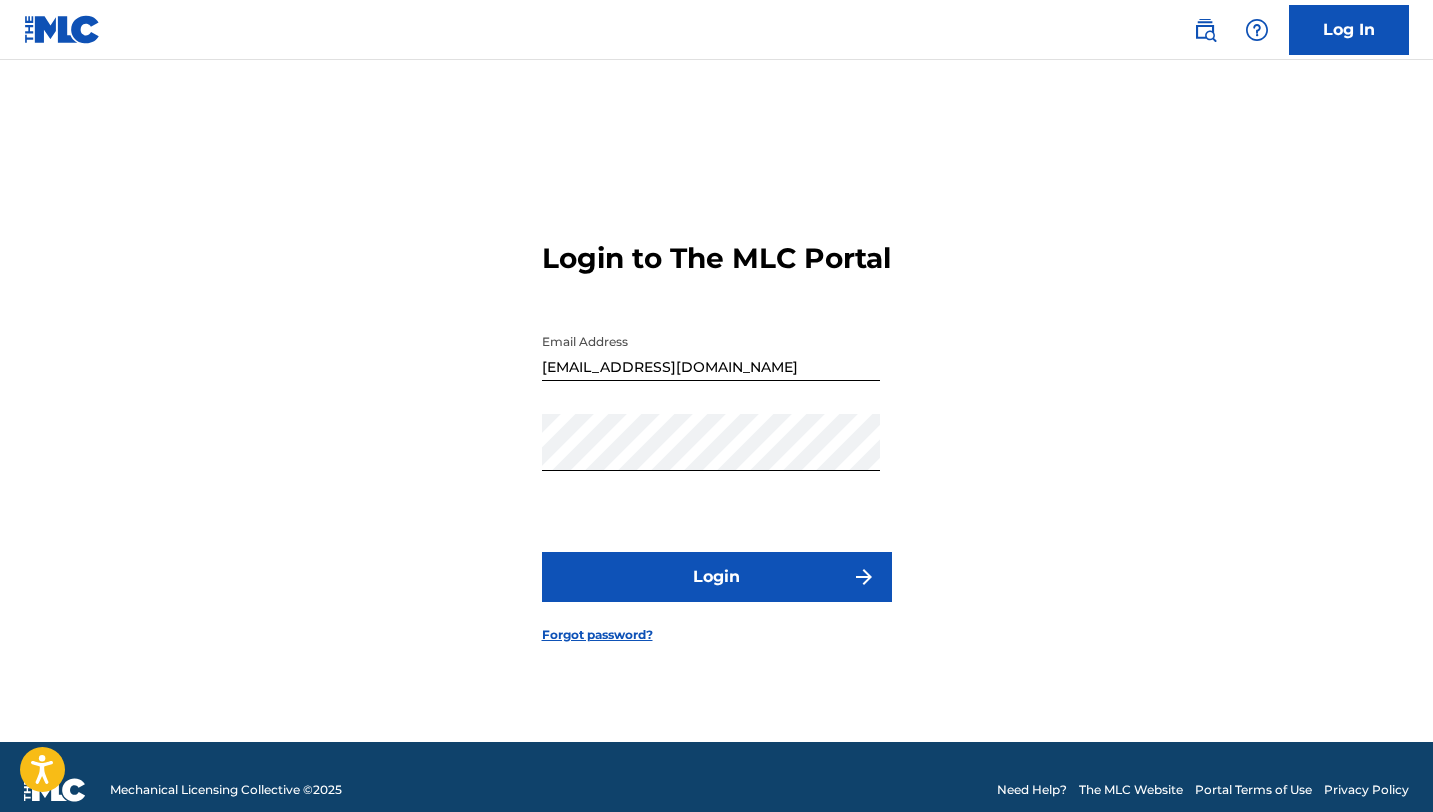 click on "Login" at bounding box center (717, 577) 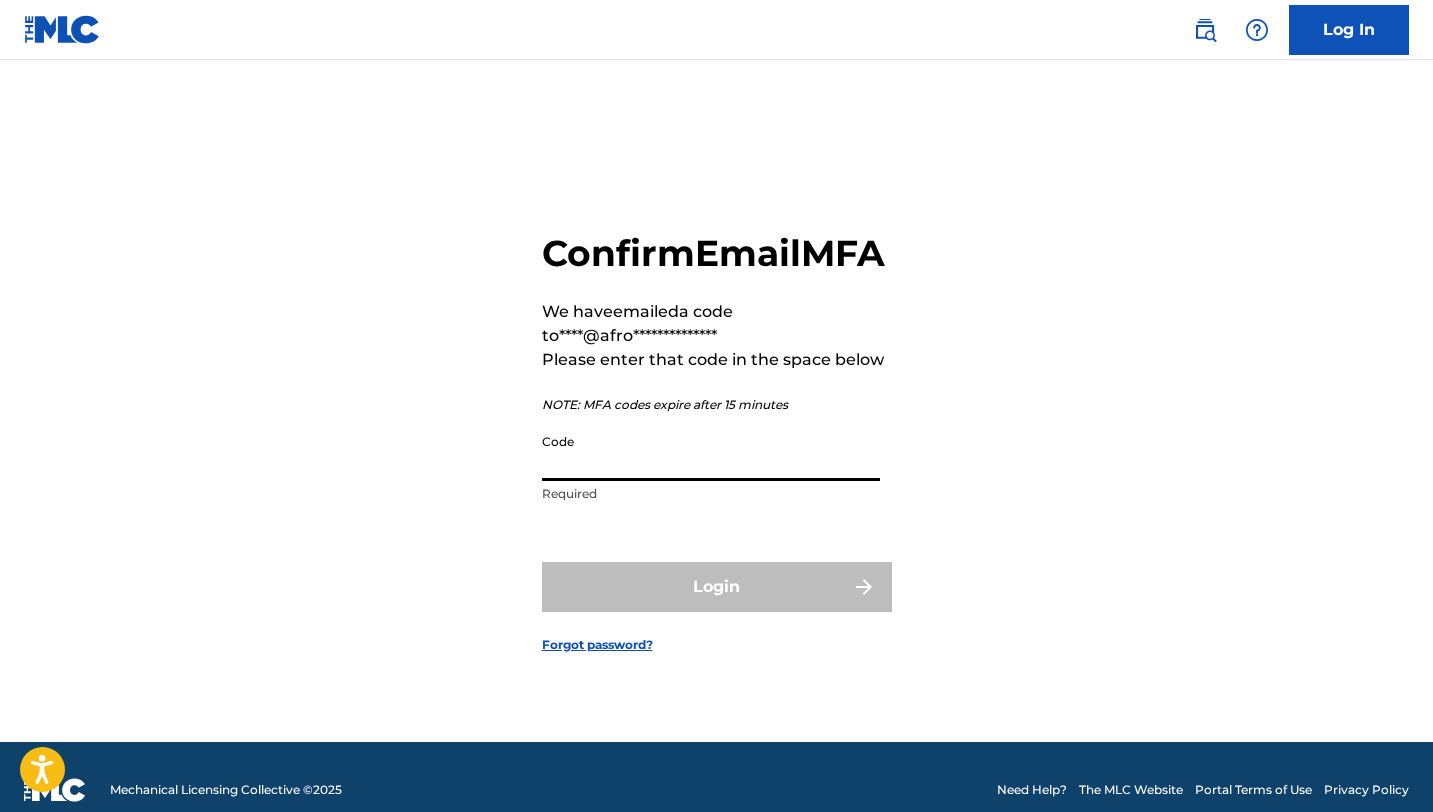 click on "Code" at bounding box center (711, 452) 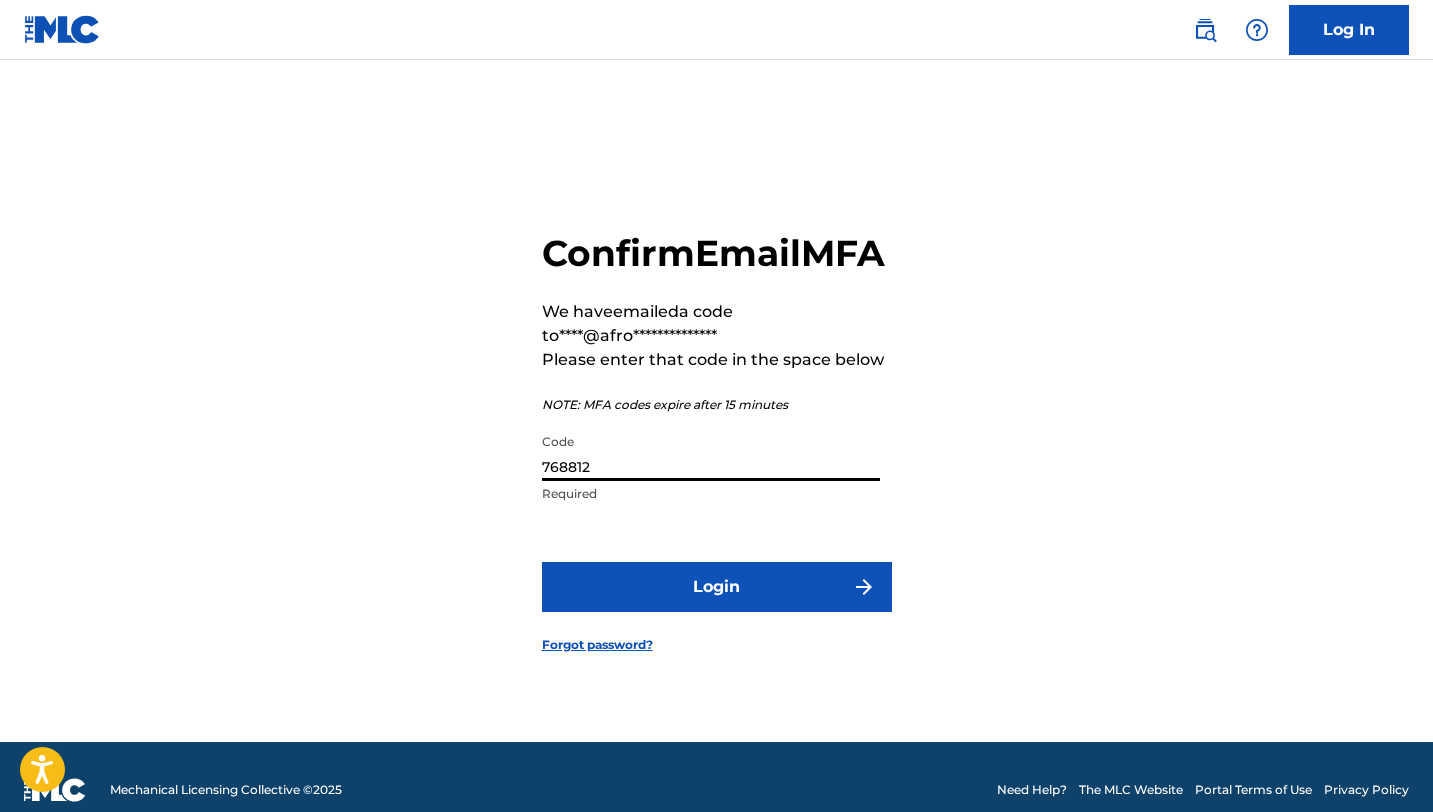 type on "768812" 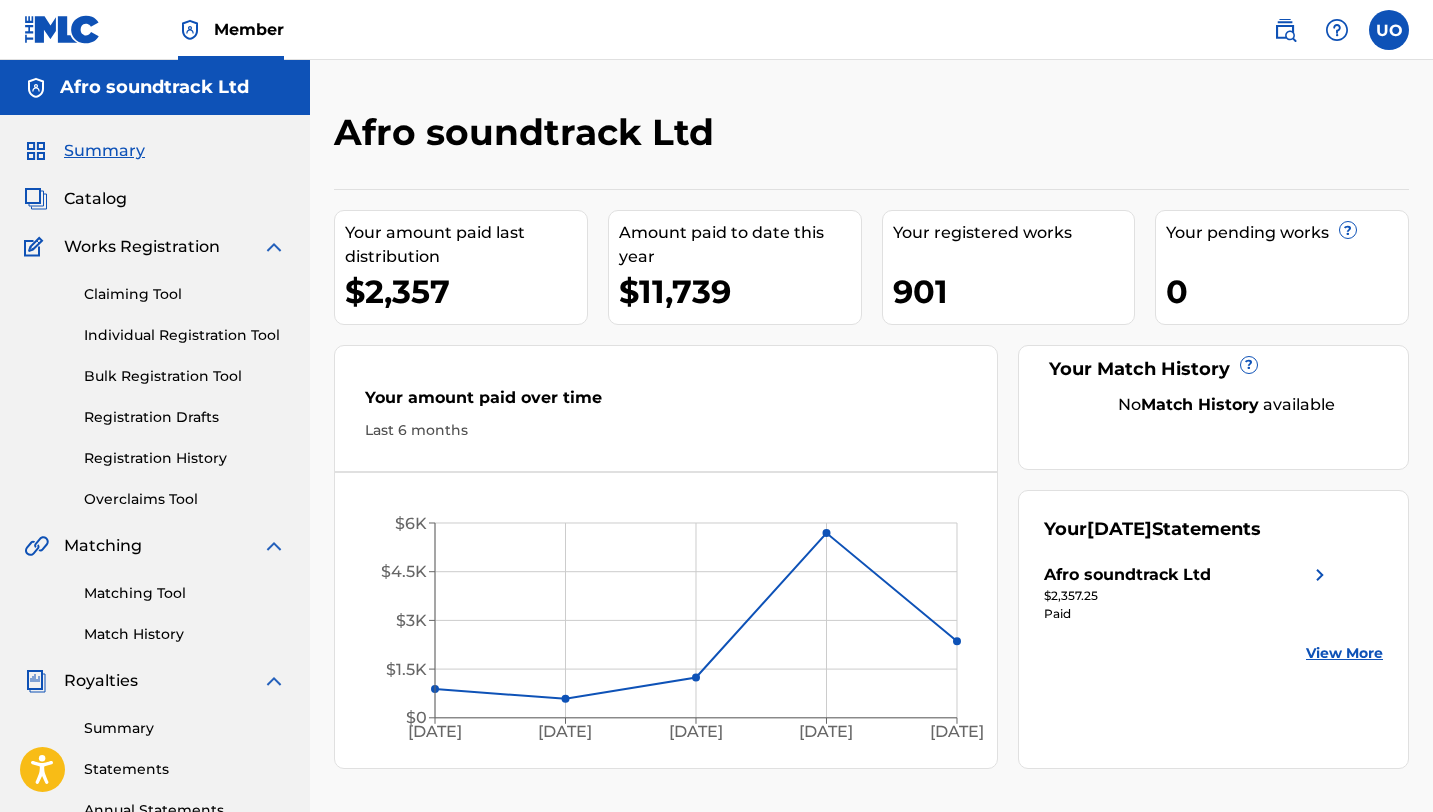 scroll, scrollTop: 0, scrollLeft: 0, axis: both 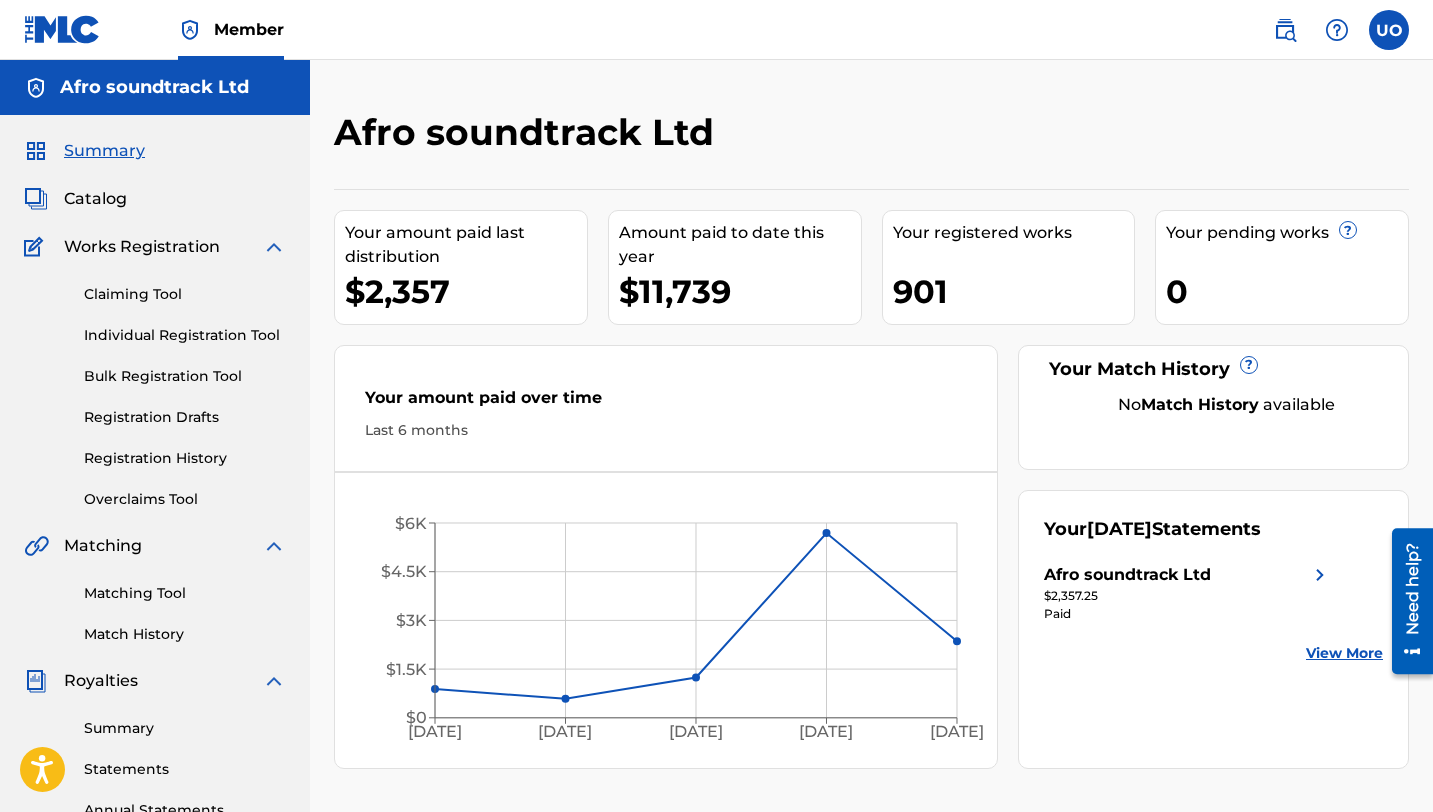 click on "Claiming Tool" at bounding box center [185, 294] 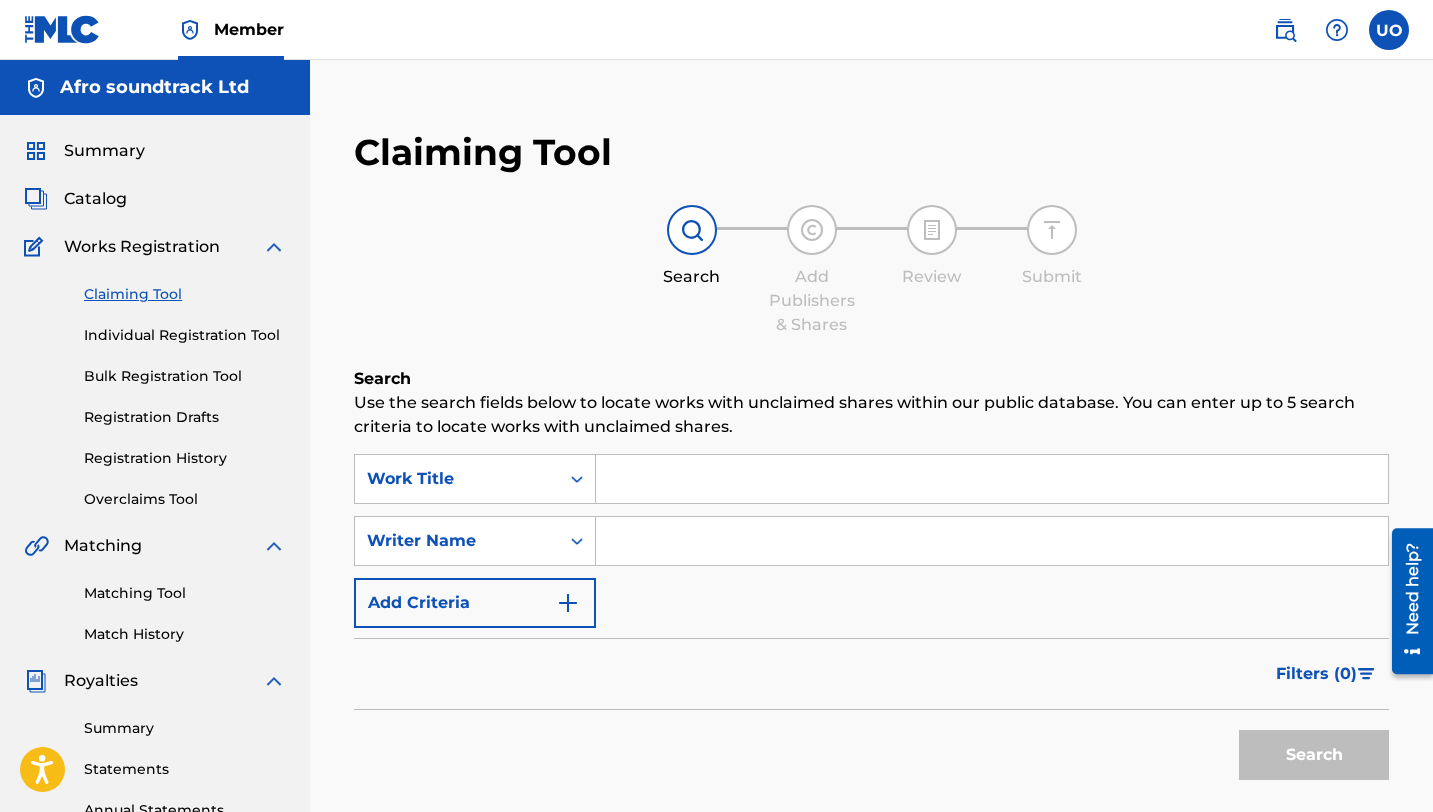 click at bounding box center [992, 479] 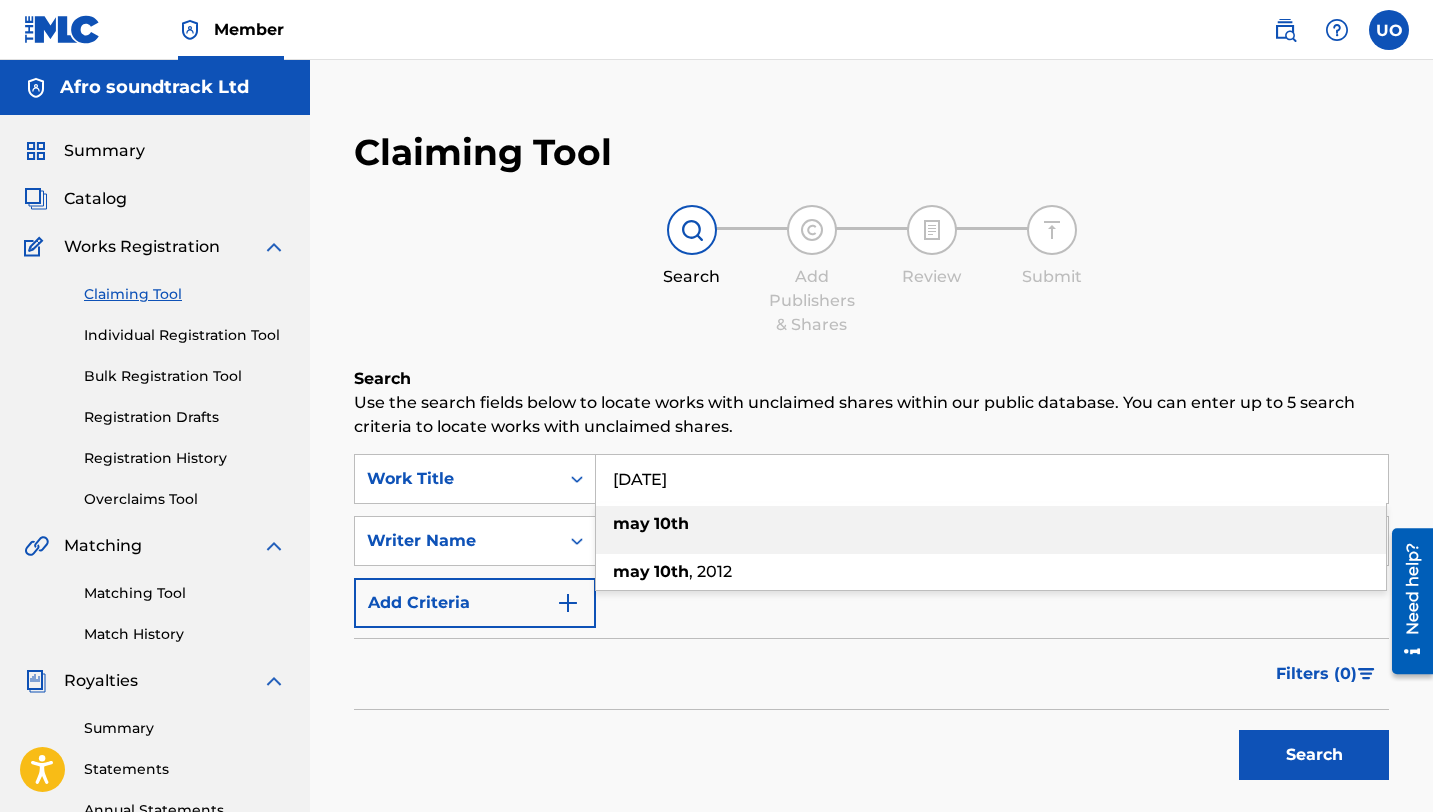 click on "[DATE]" at bounding box center [991, 524] 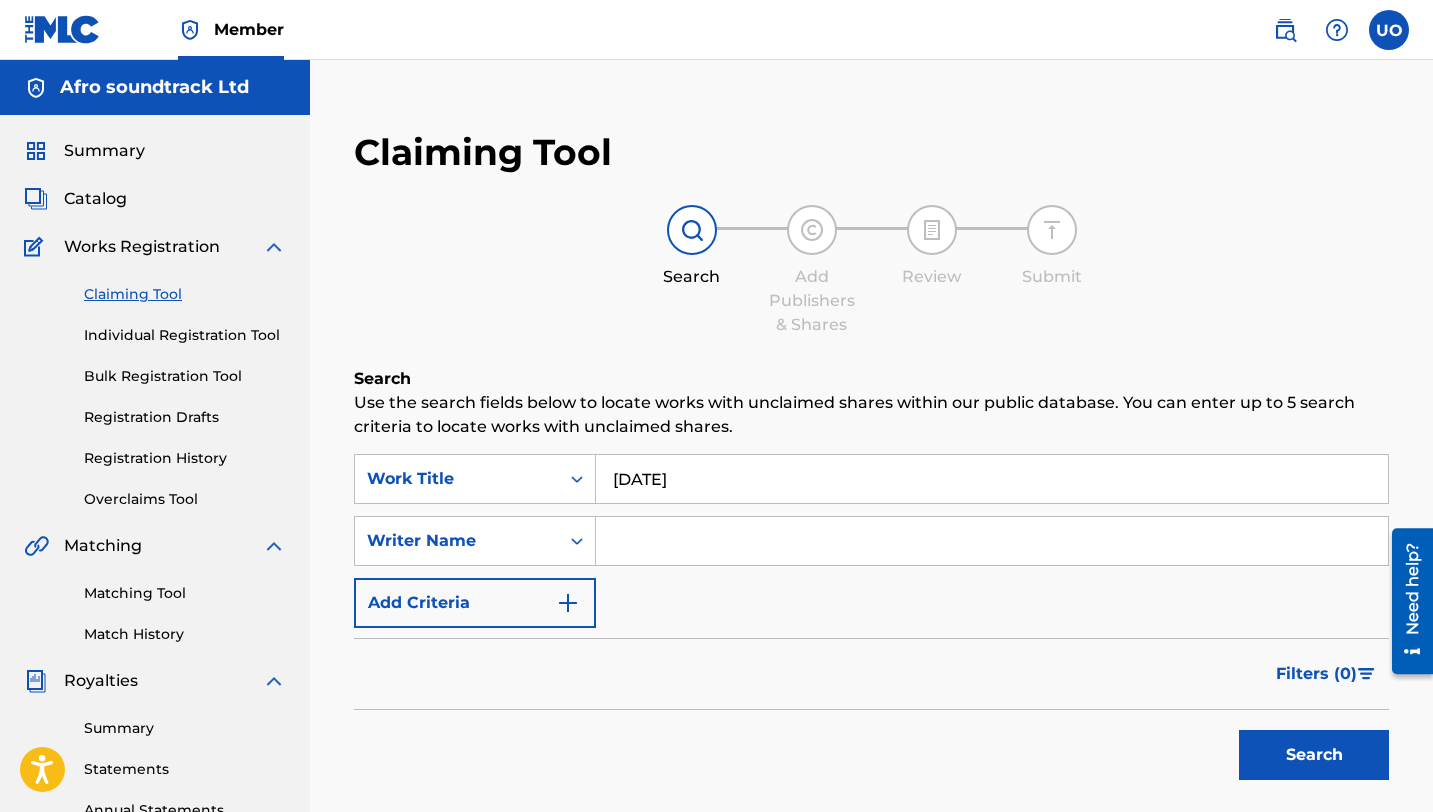 click at bounding box center [992, 541] 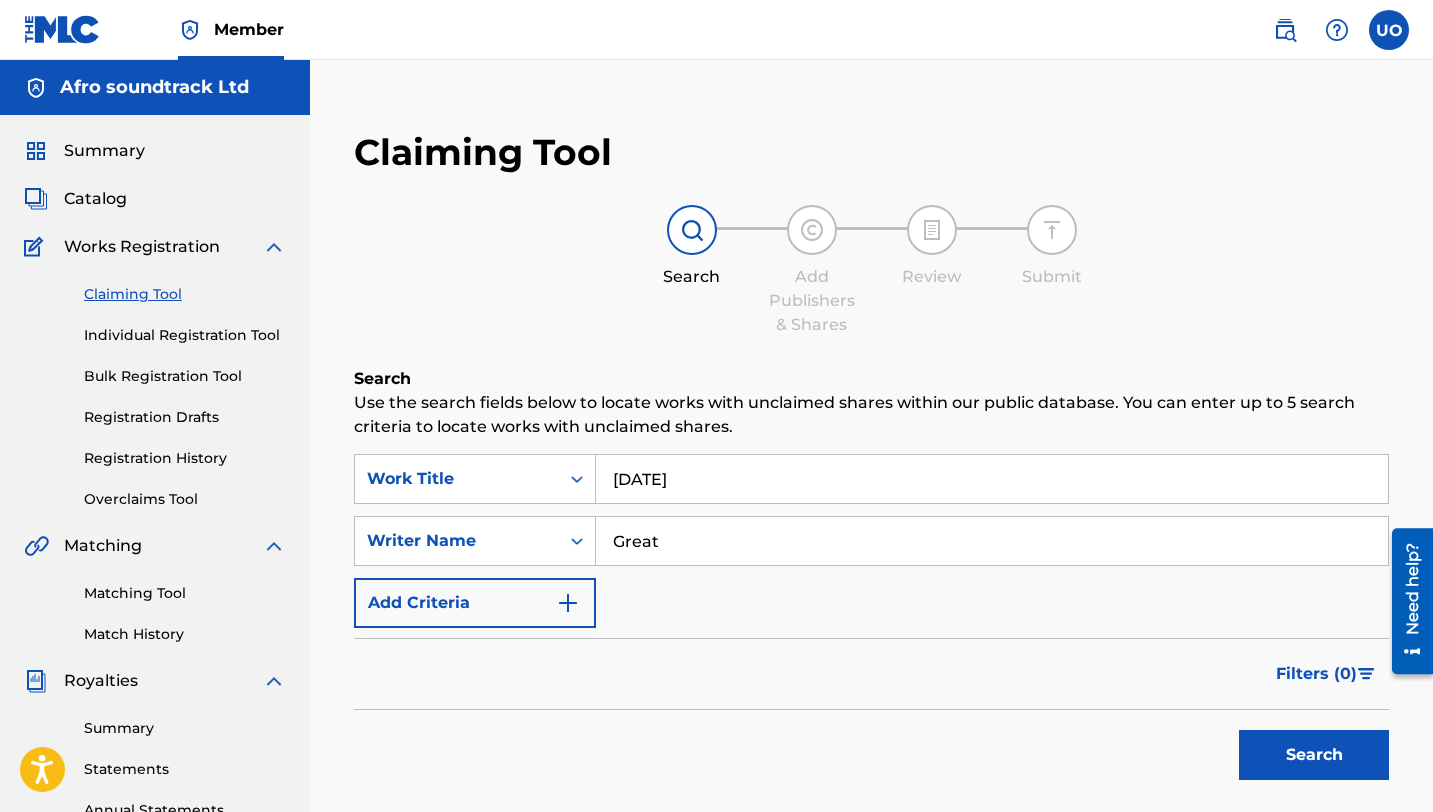 type on "GREAT OBUROTHA" 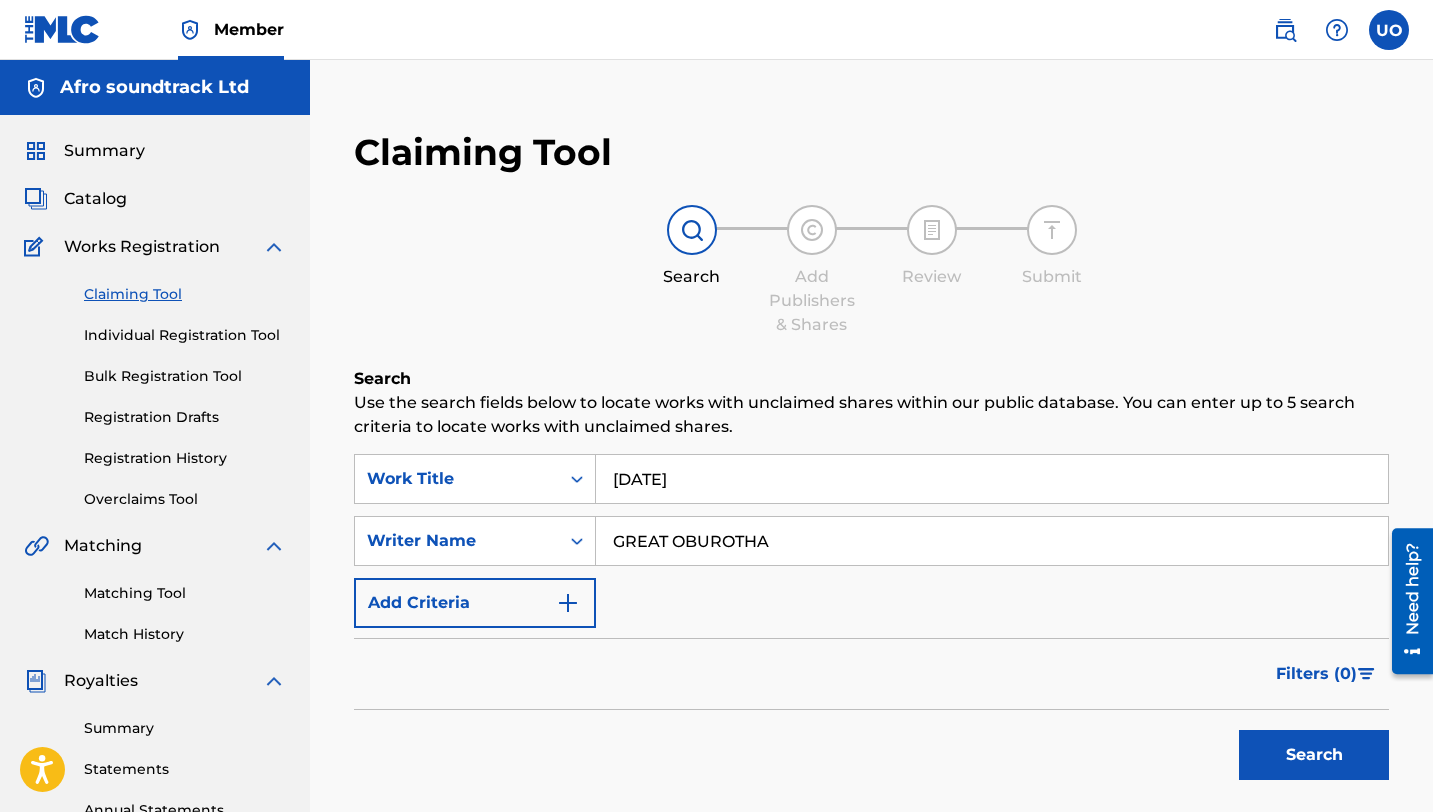 click on "Search" at bounding box center (1314, 755) 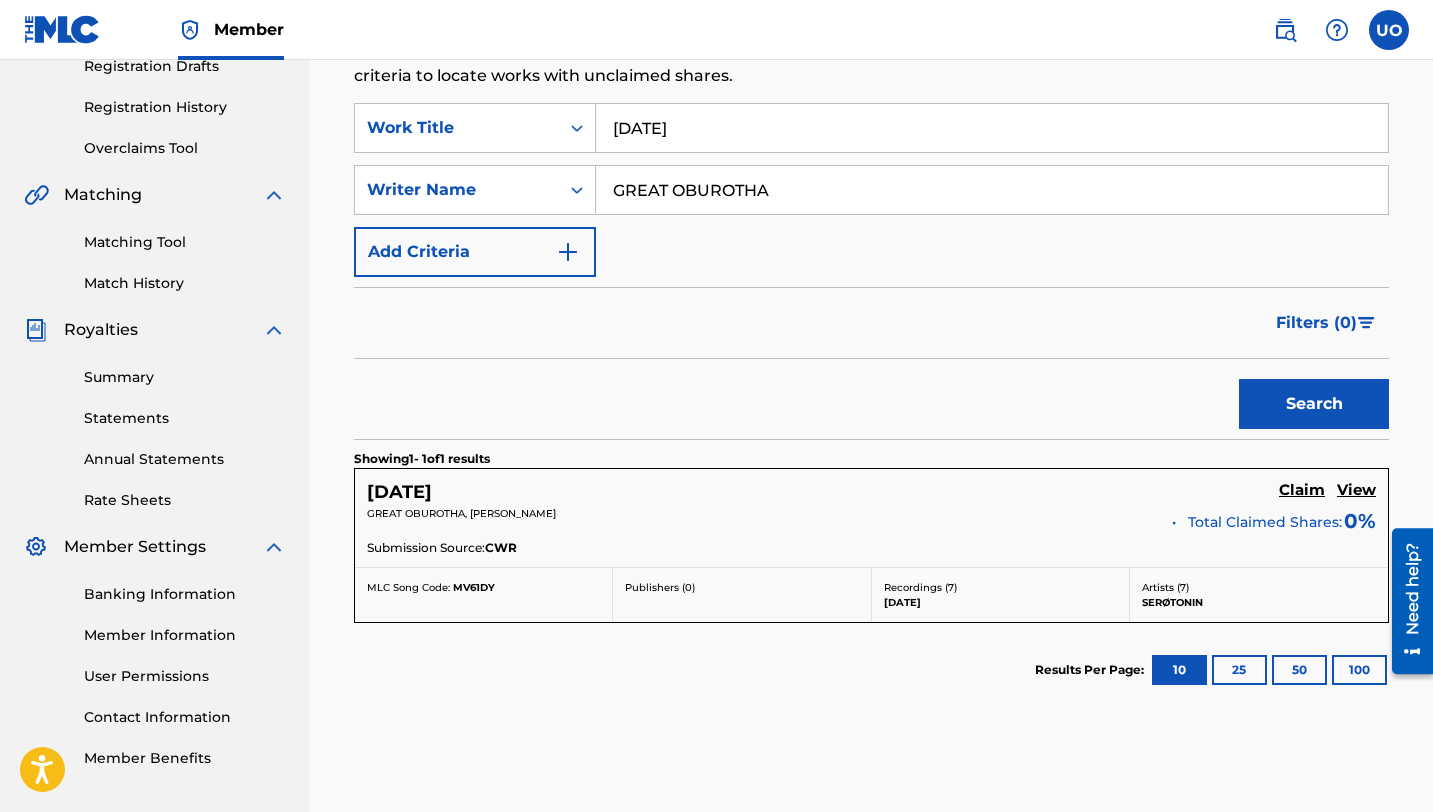 scroll, scrollTop: 352, scrollLeft: 0, axis: vertical 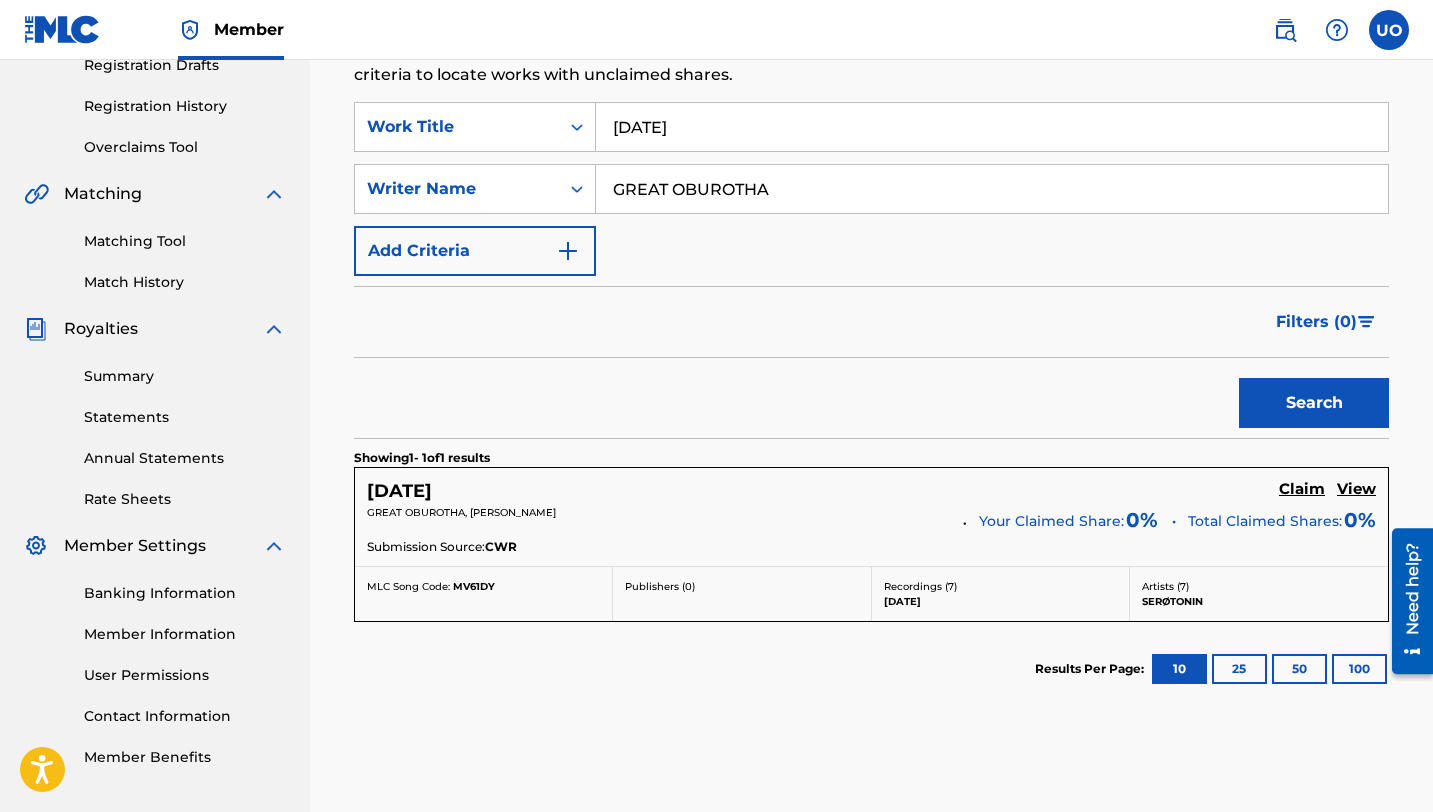 click on "Claim" at bounding box center [1302, 489] 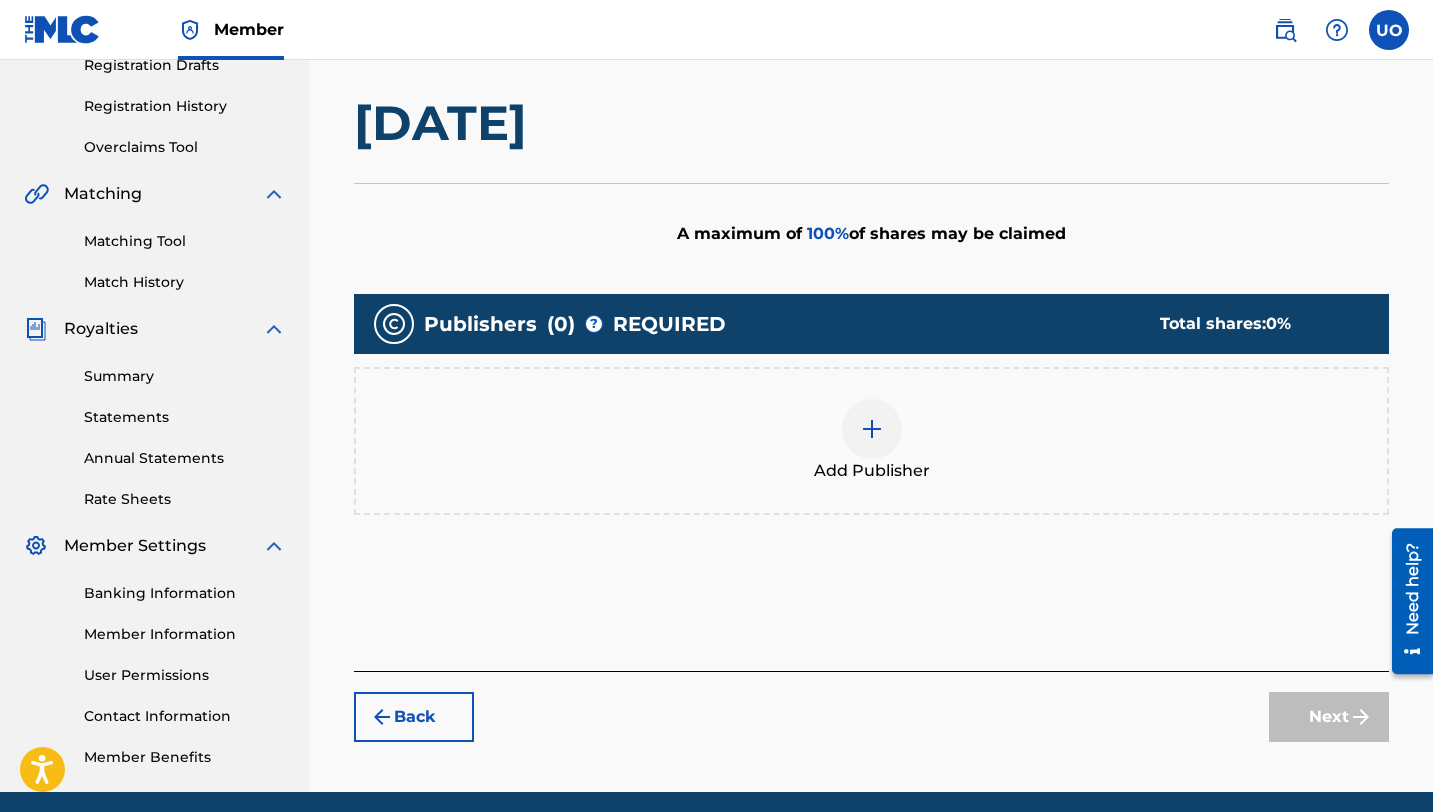 click at bounding box center [872, 429] 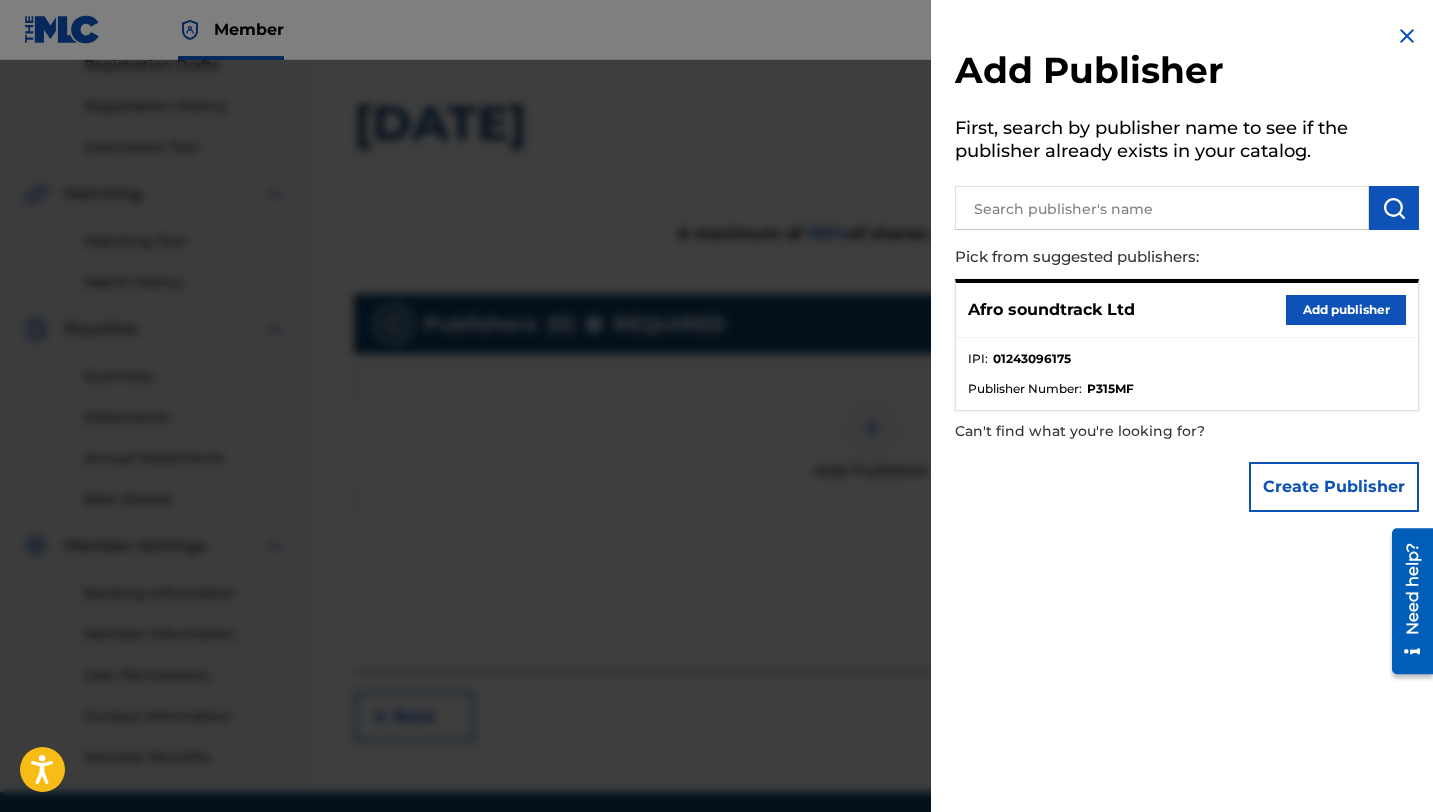 click on "Add publisher" at bounding box center [1346, 310] 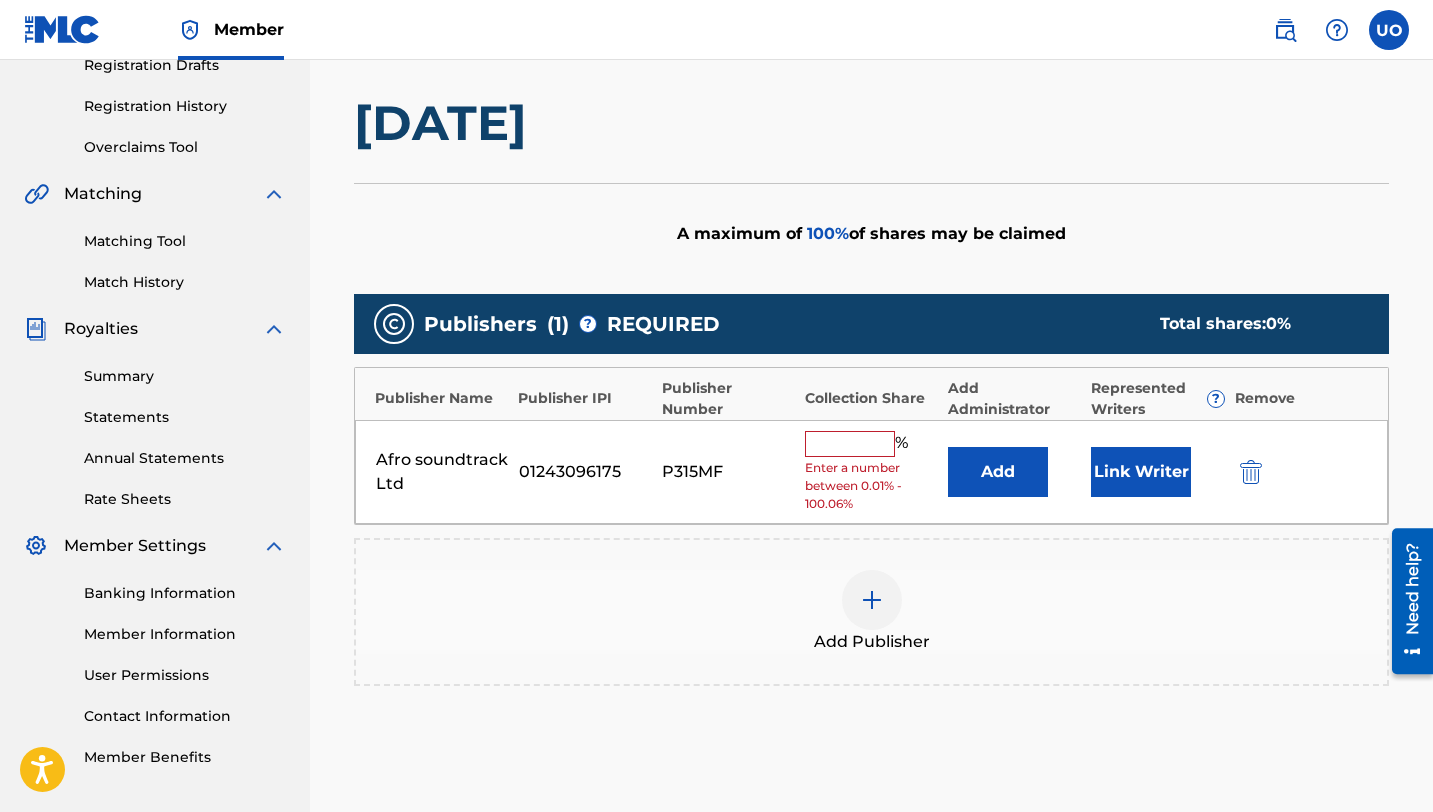 click at bounding box center [850, 444] 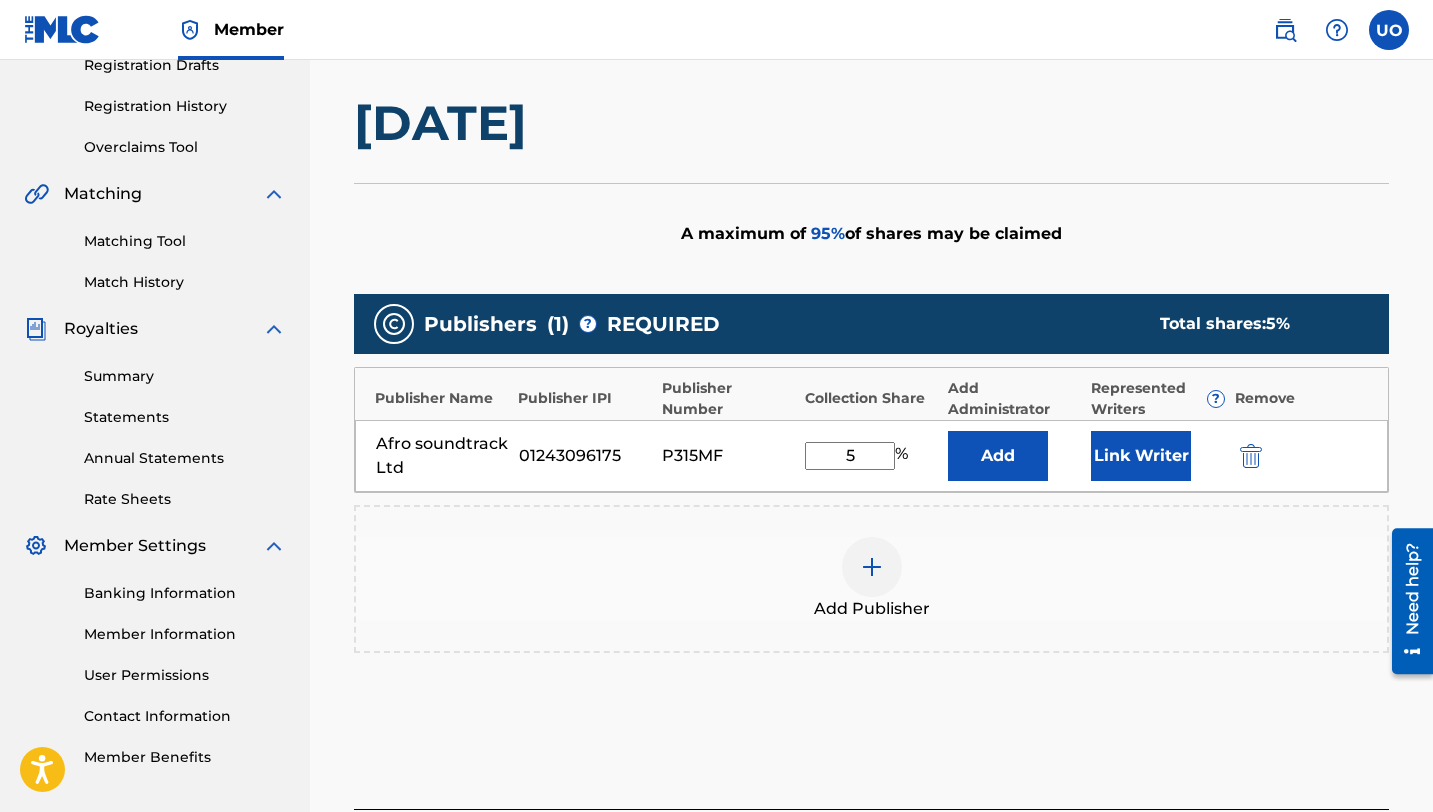 type on "5" 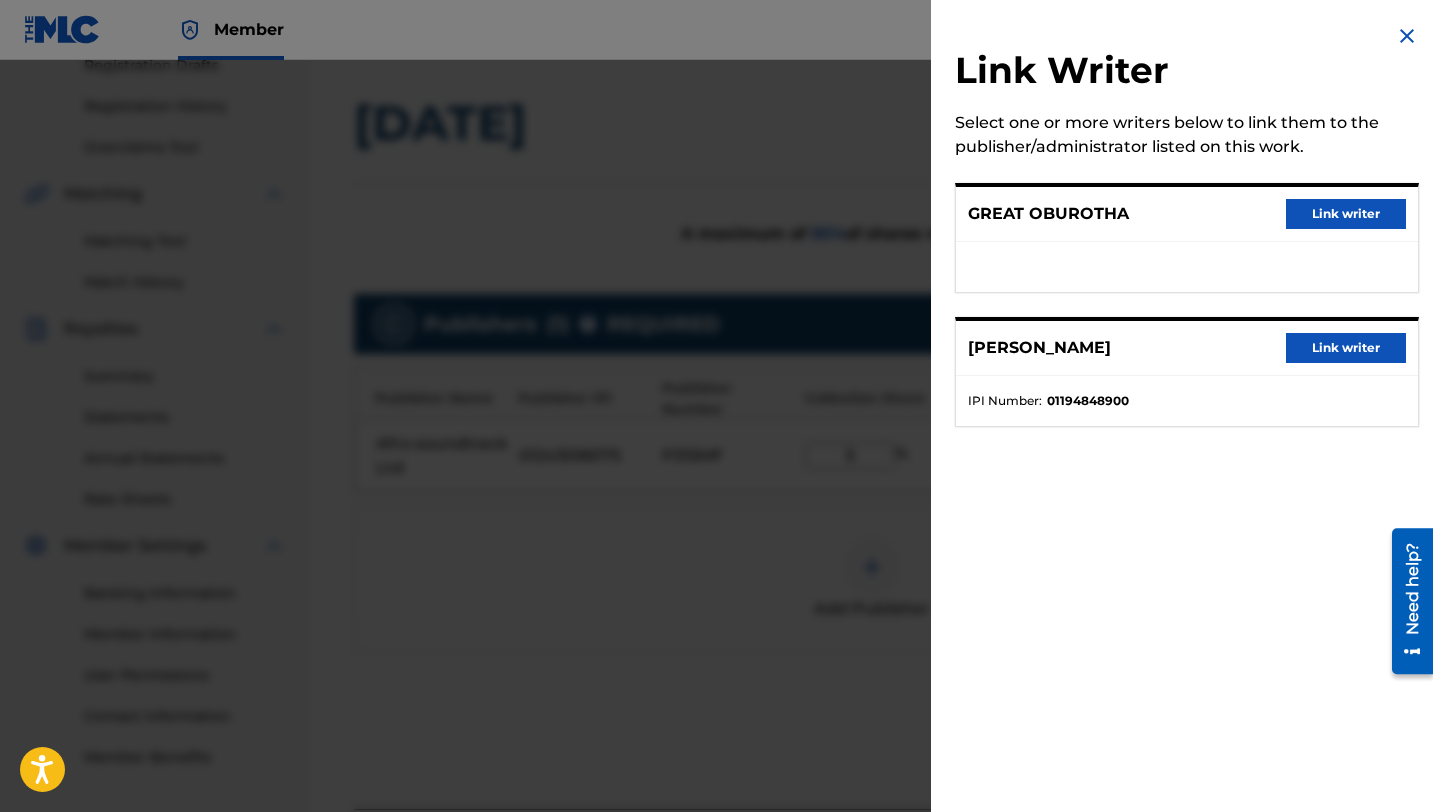 click at bounding box center (1407, 36) 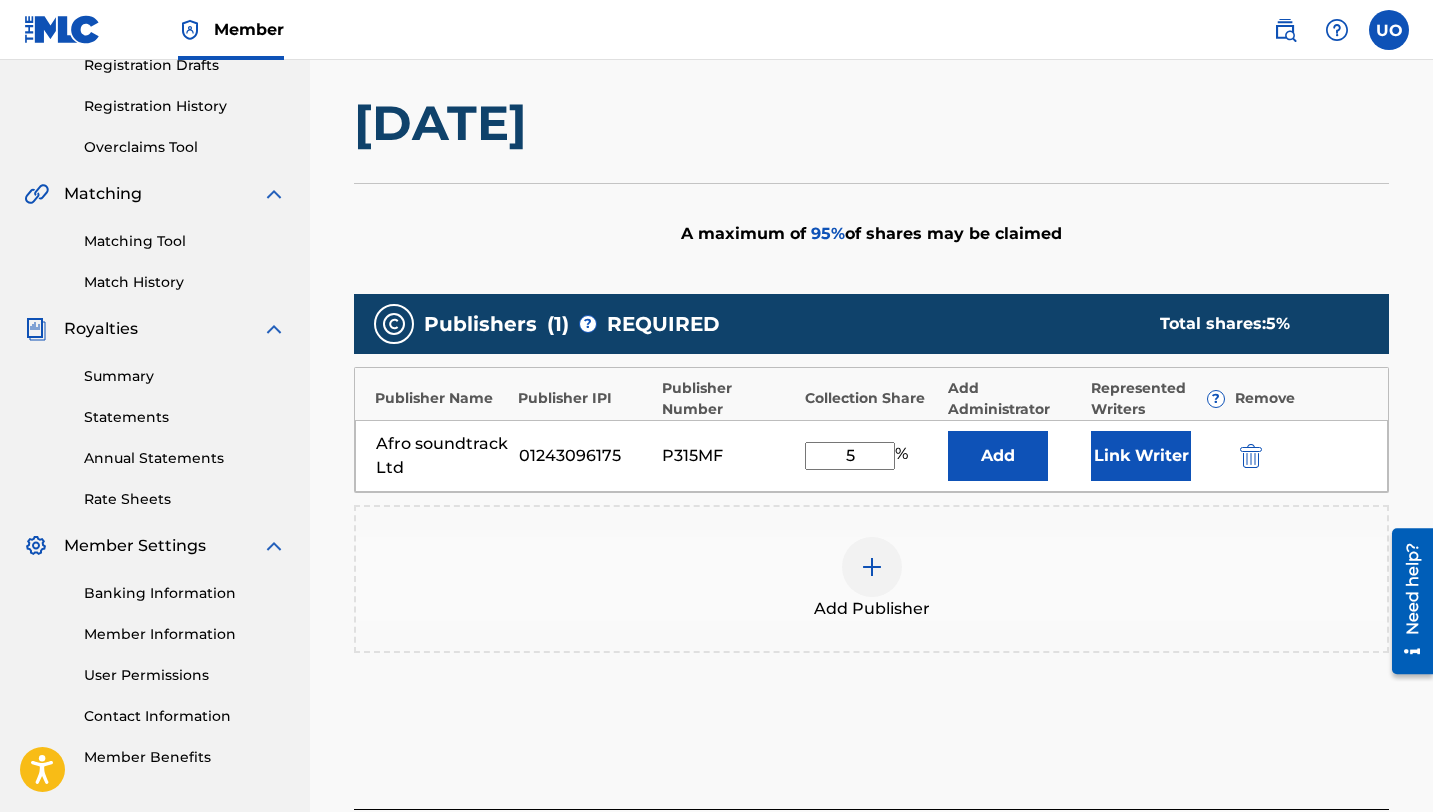 click on "Link Writer" at bounding box center (1141, 456) 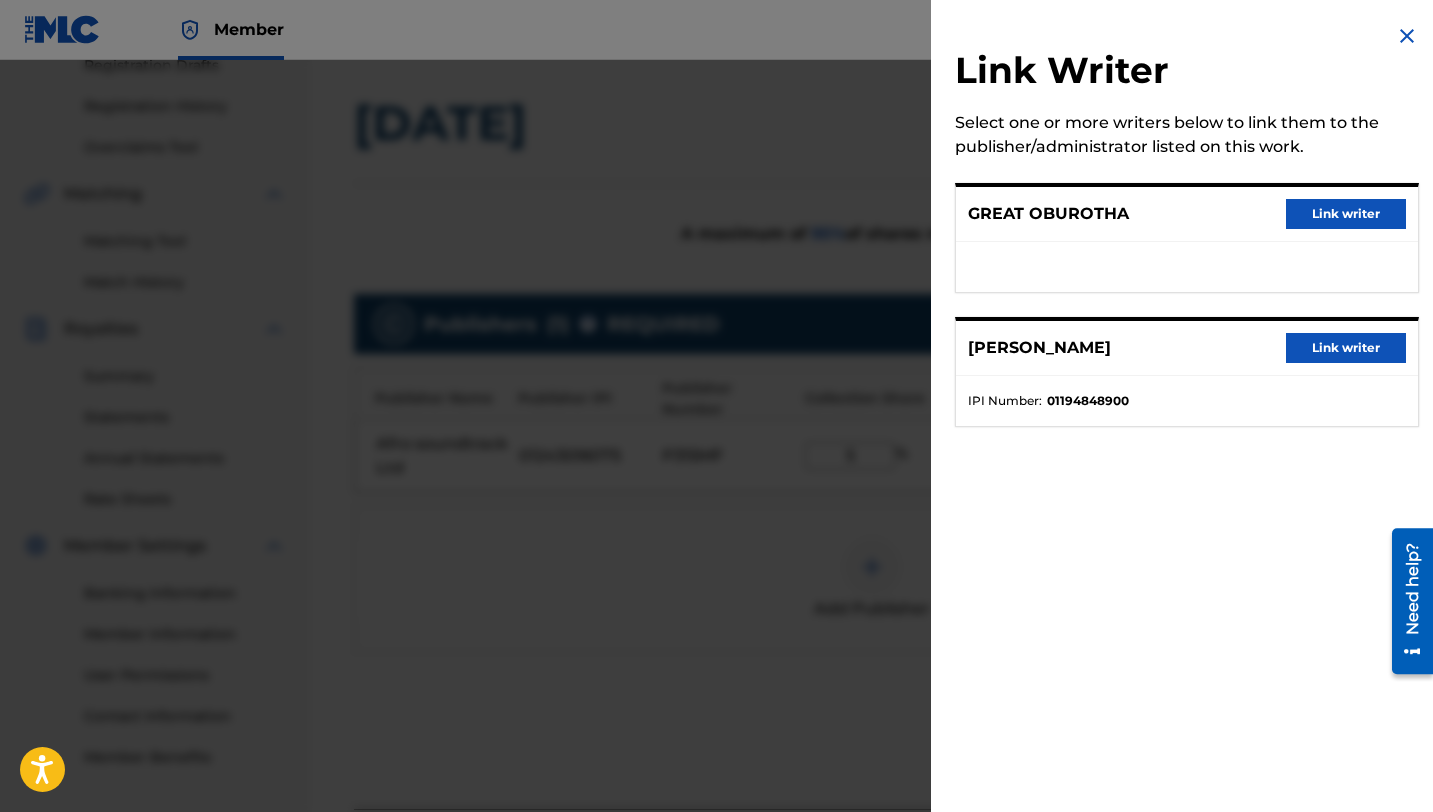 click at bounding box center (1407, 36) 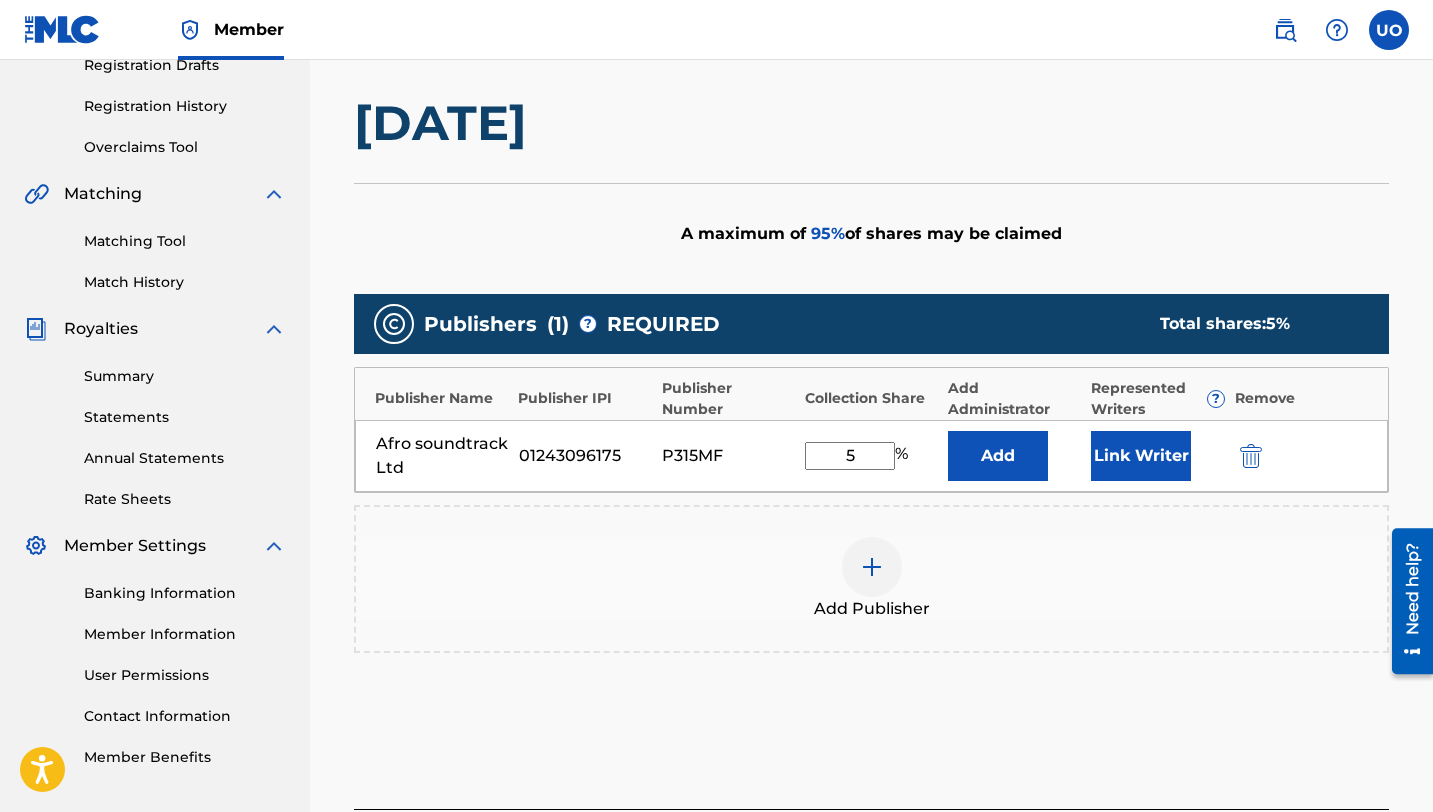scroll, scrollTop: 350, scrollLeft: 0, axis: vertical 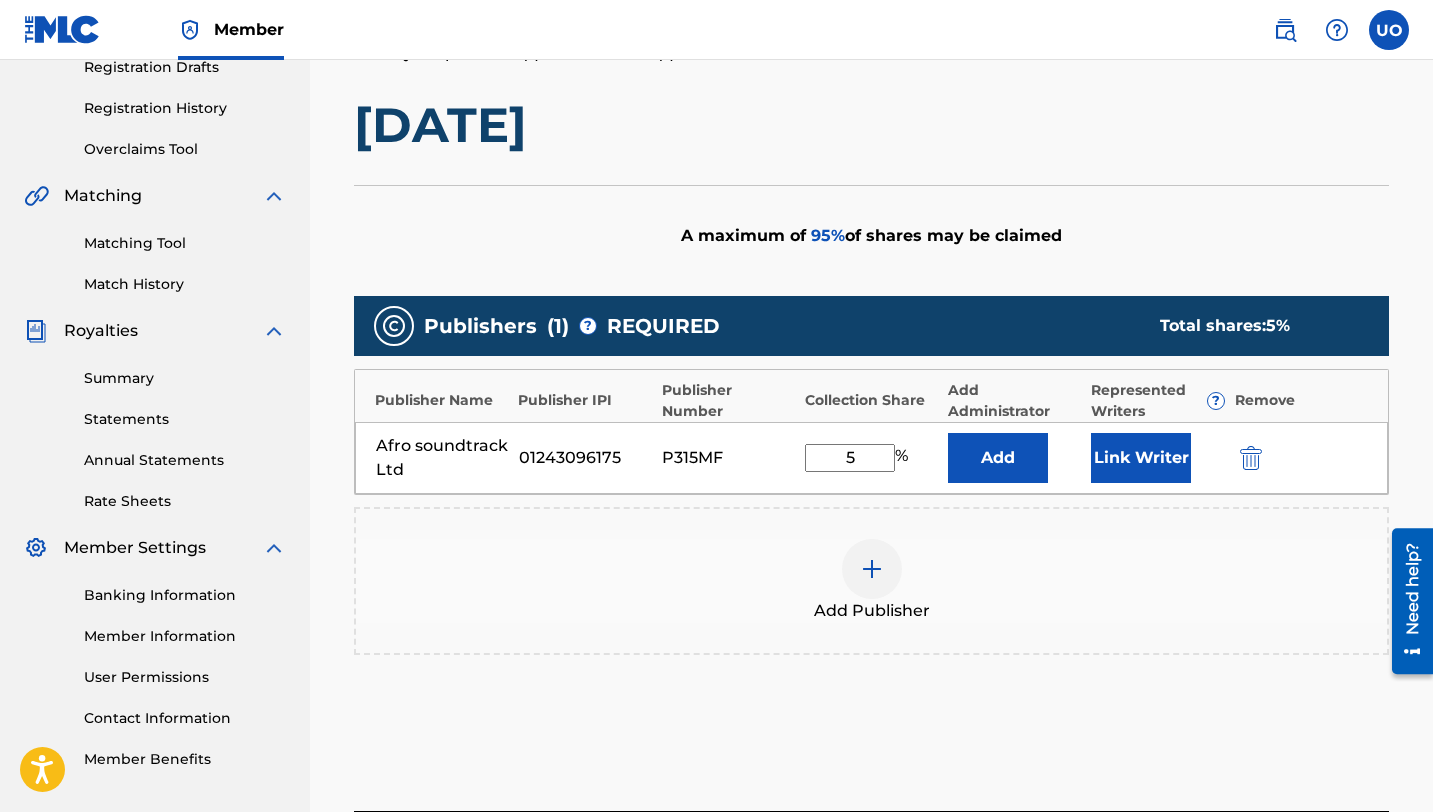 click at bounding box center (872, 569) 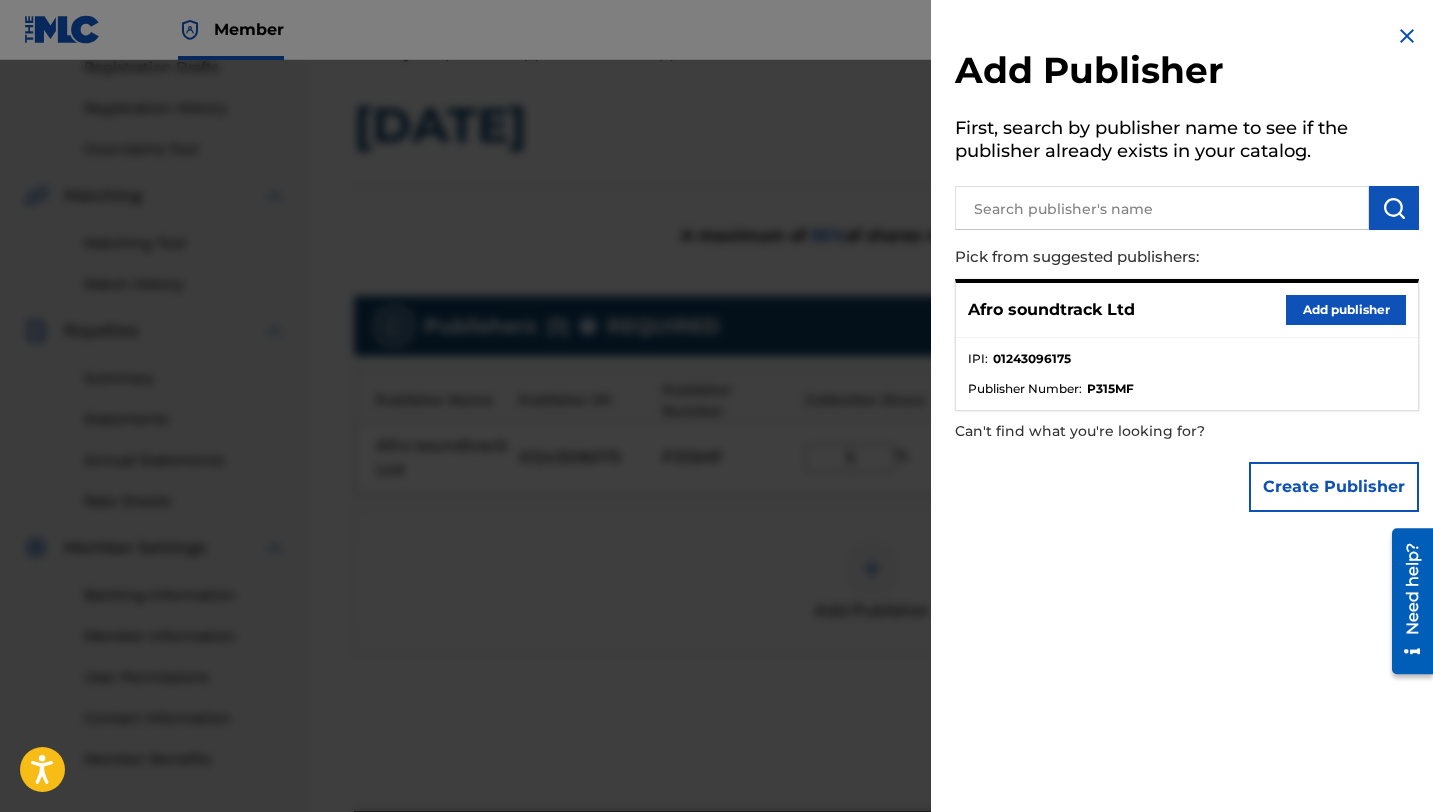 click at bounding box center [1407, 36] 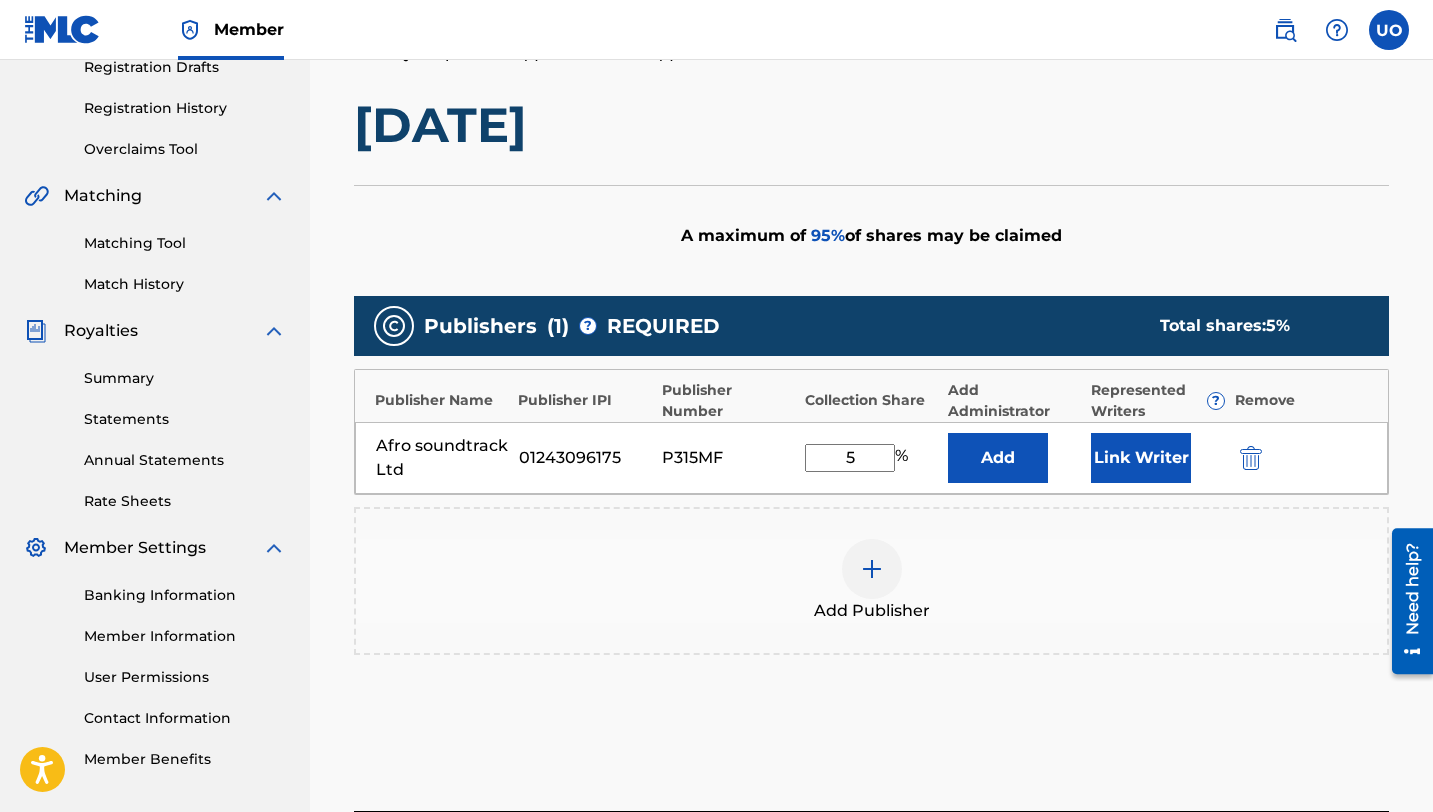 click on "Link Writer" at bounding box center (1141, 458) 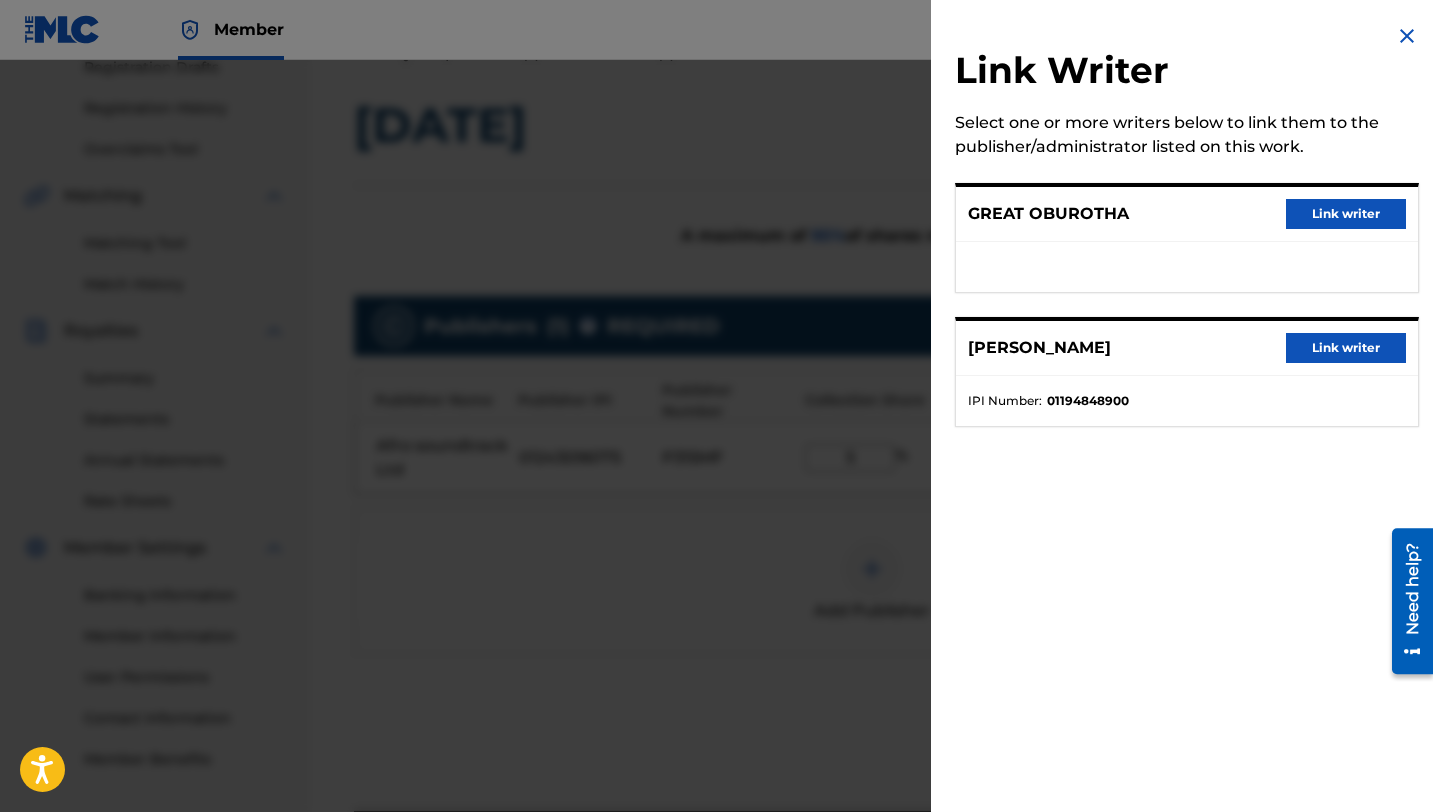 click at bounding box center [1407, 36] 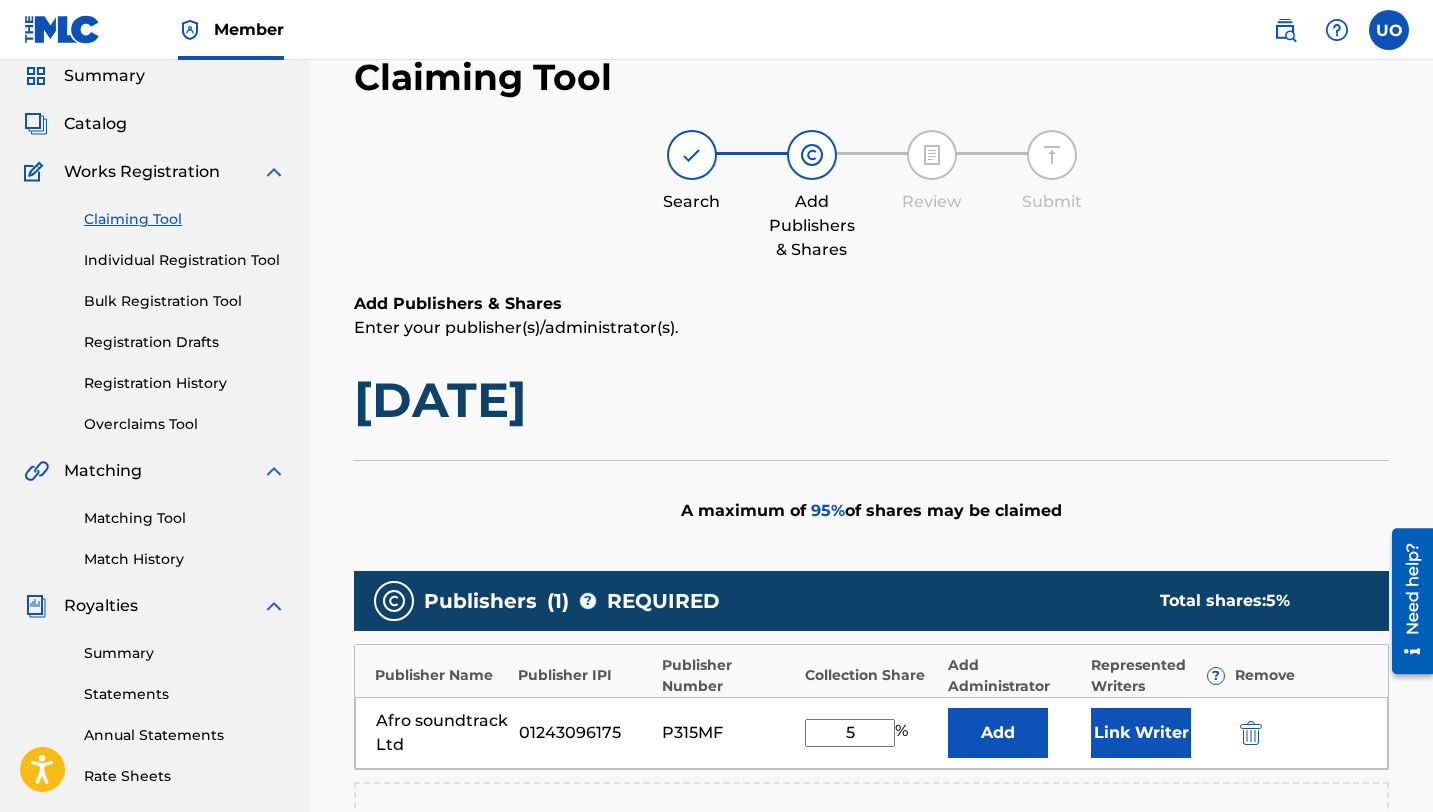 scroll, scrollTop: 71, scrollLeft: 0, axis: vertical 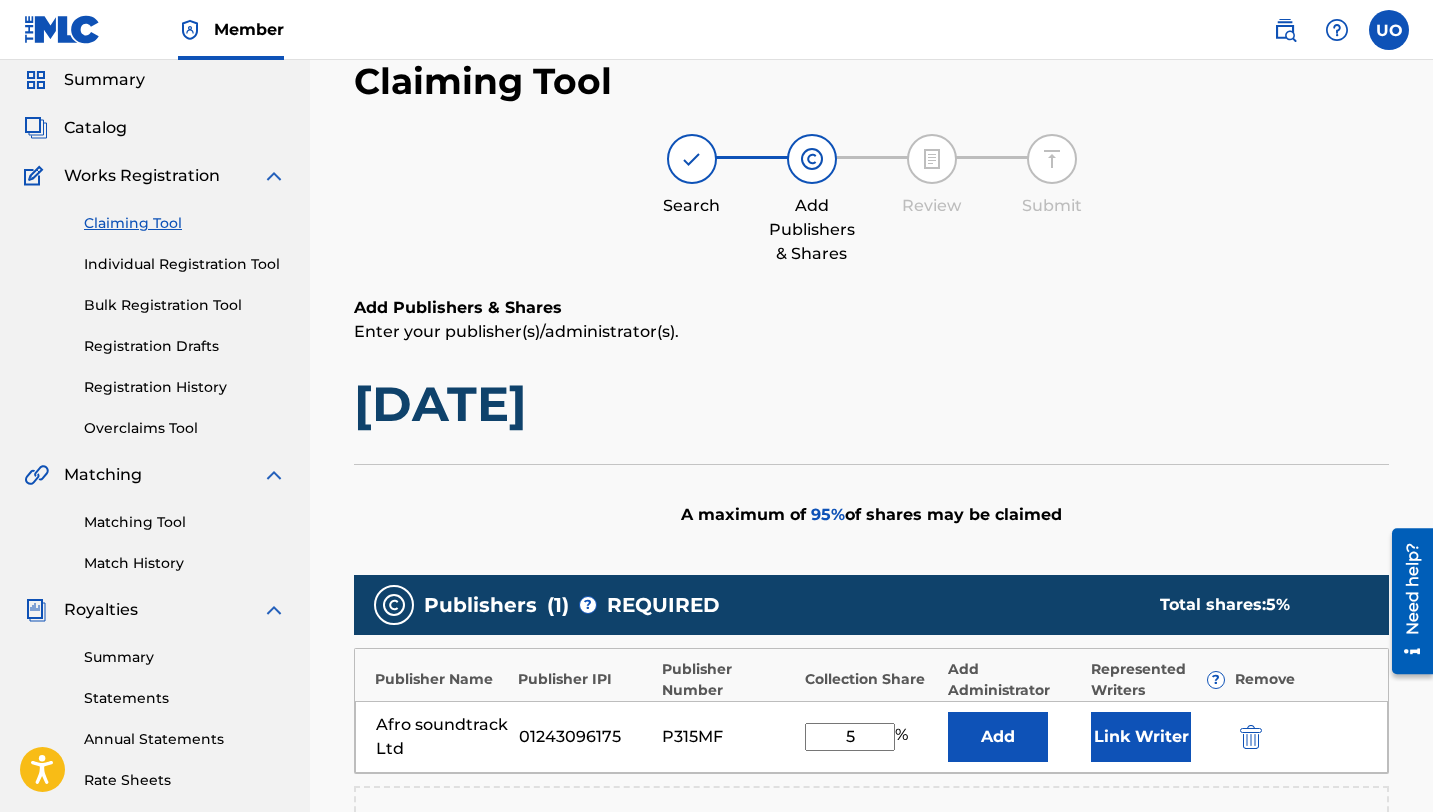click on "Individual Registration Tool" at bounding box center [185, 264] 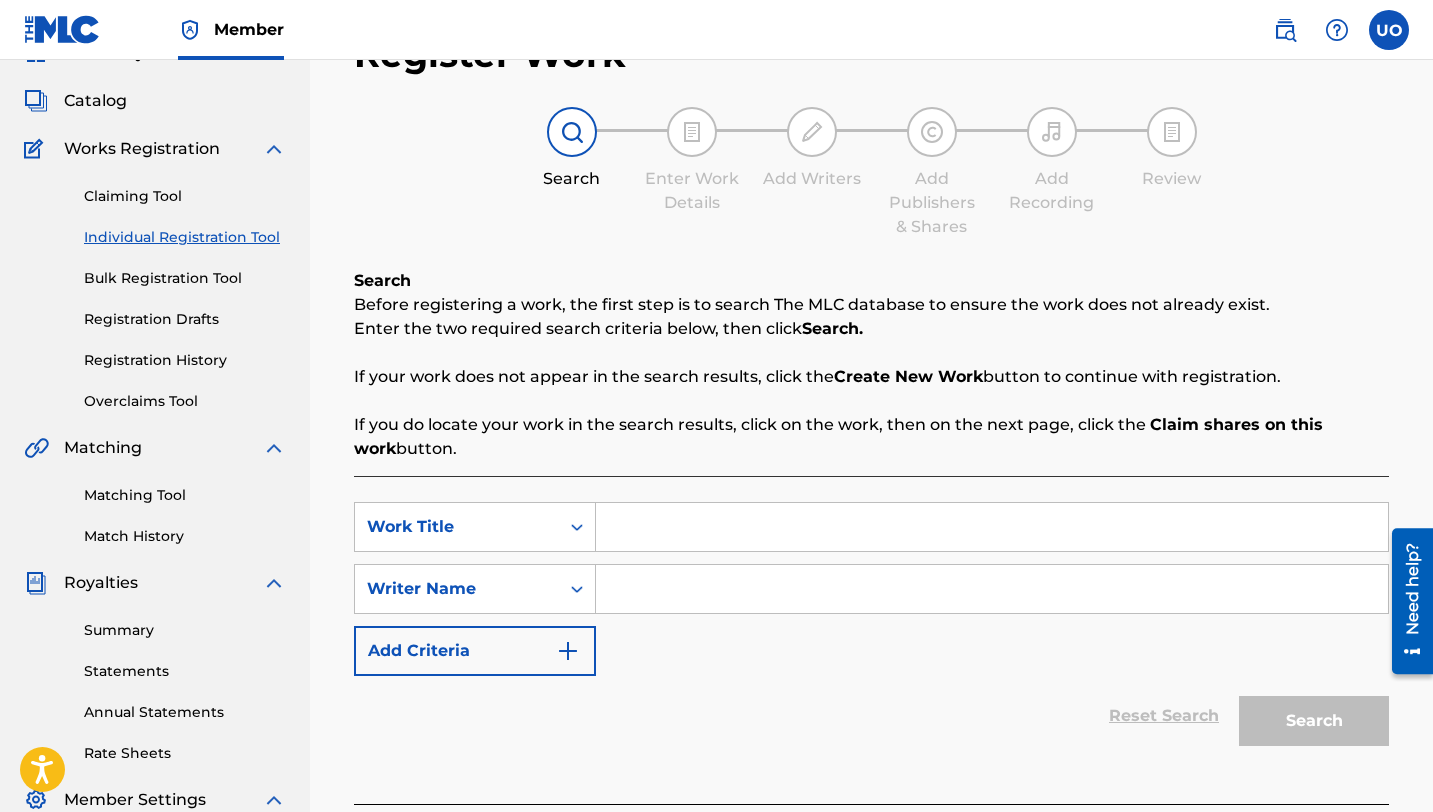 scroll, scrollTop: 99, scrollLeft: 0, axis: vertical 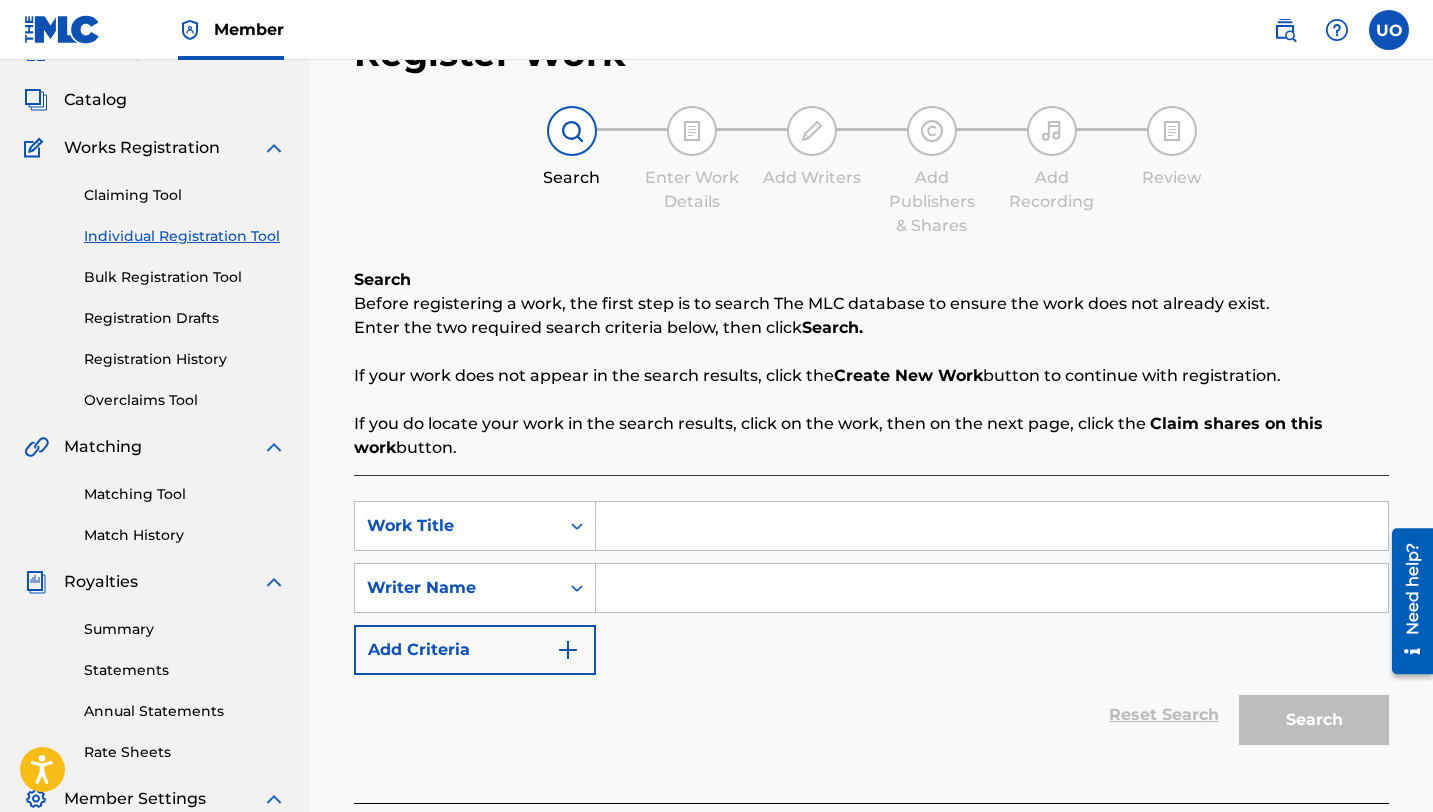 click on "Registration History" at bounding box center (185, 359) 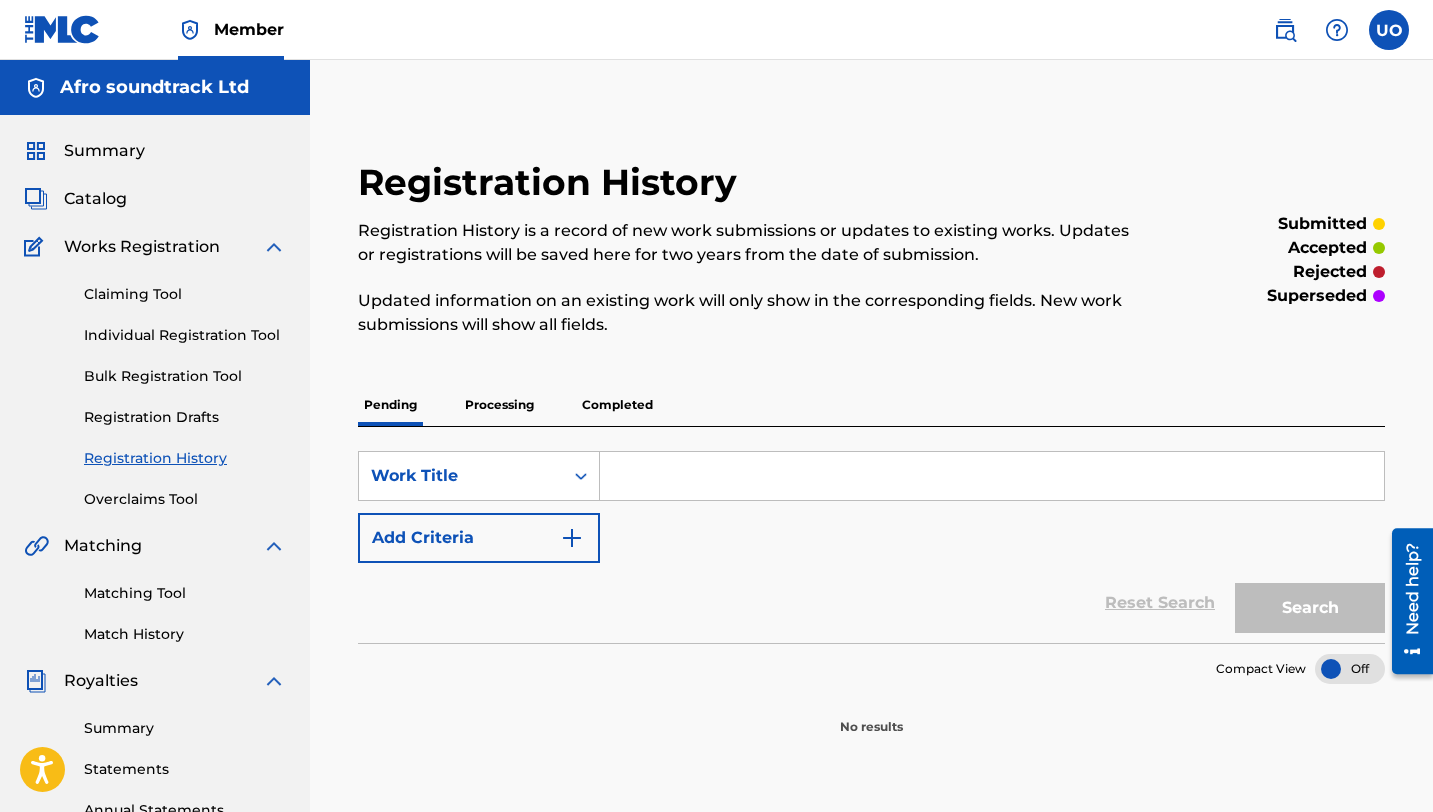 click on "Processing" at bounding box center (499, 405) 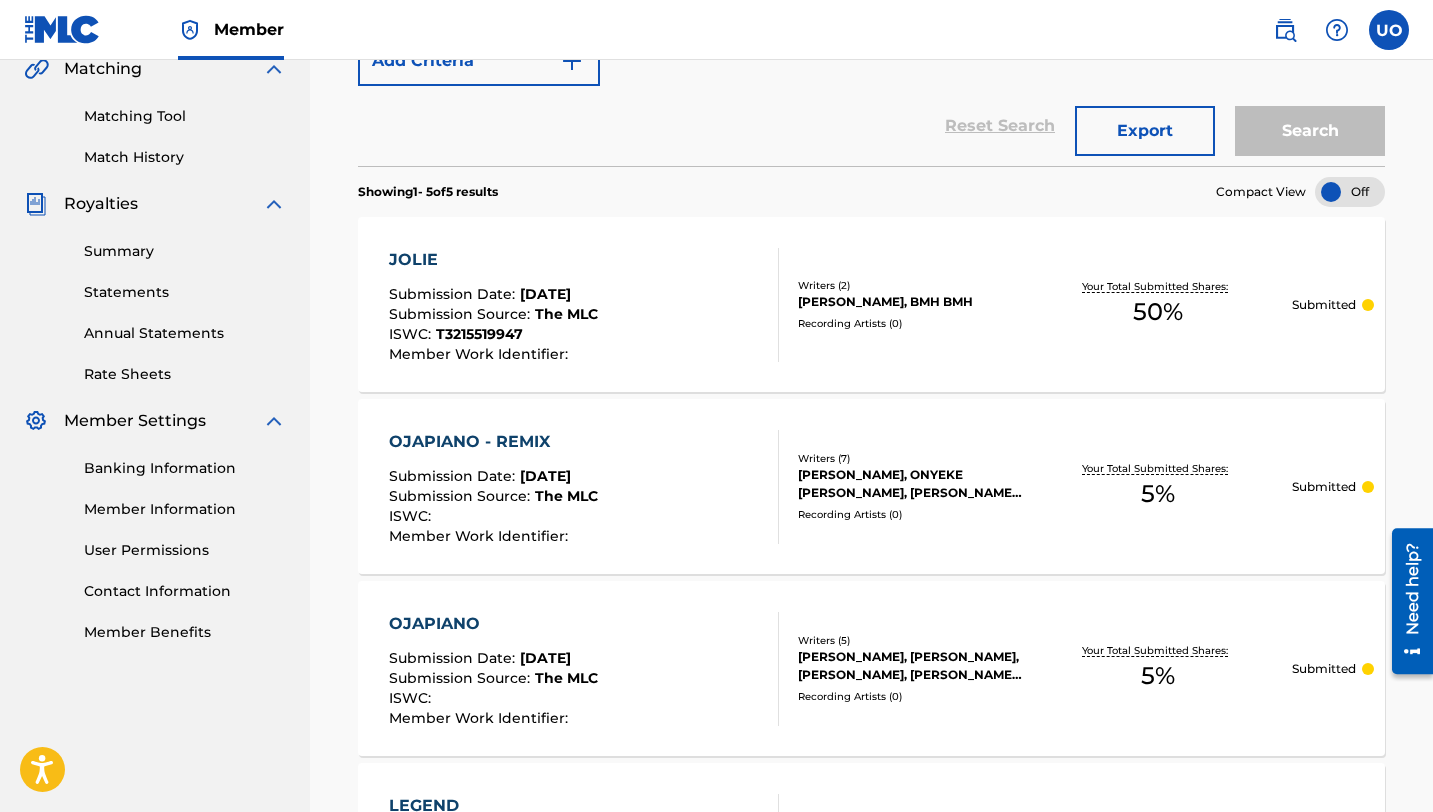 scroll, scrollTop: 480, scrollLeft: 0, axis: vertical 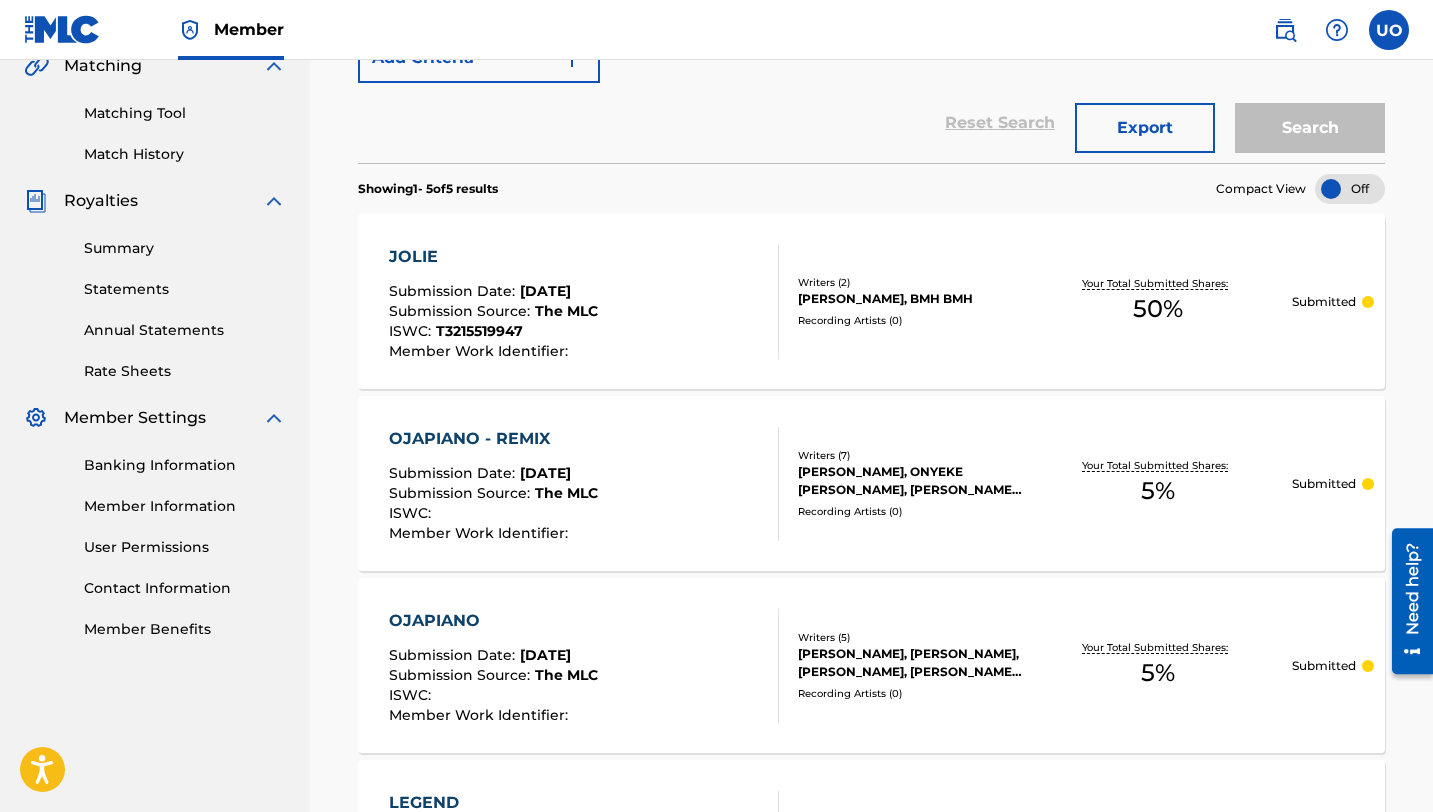 click on "JOLIE" at bounding box center [493, 257] 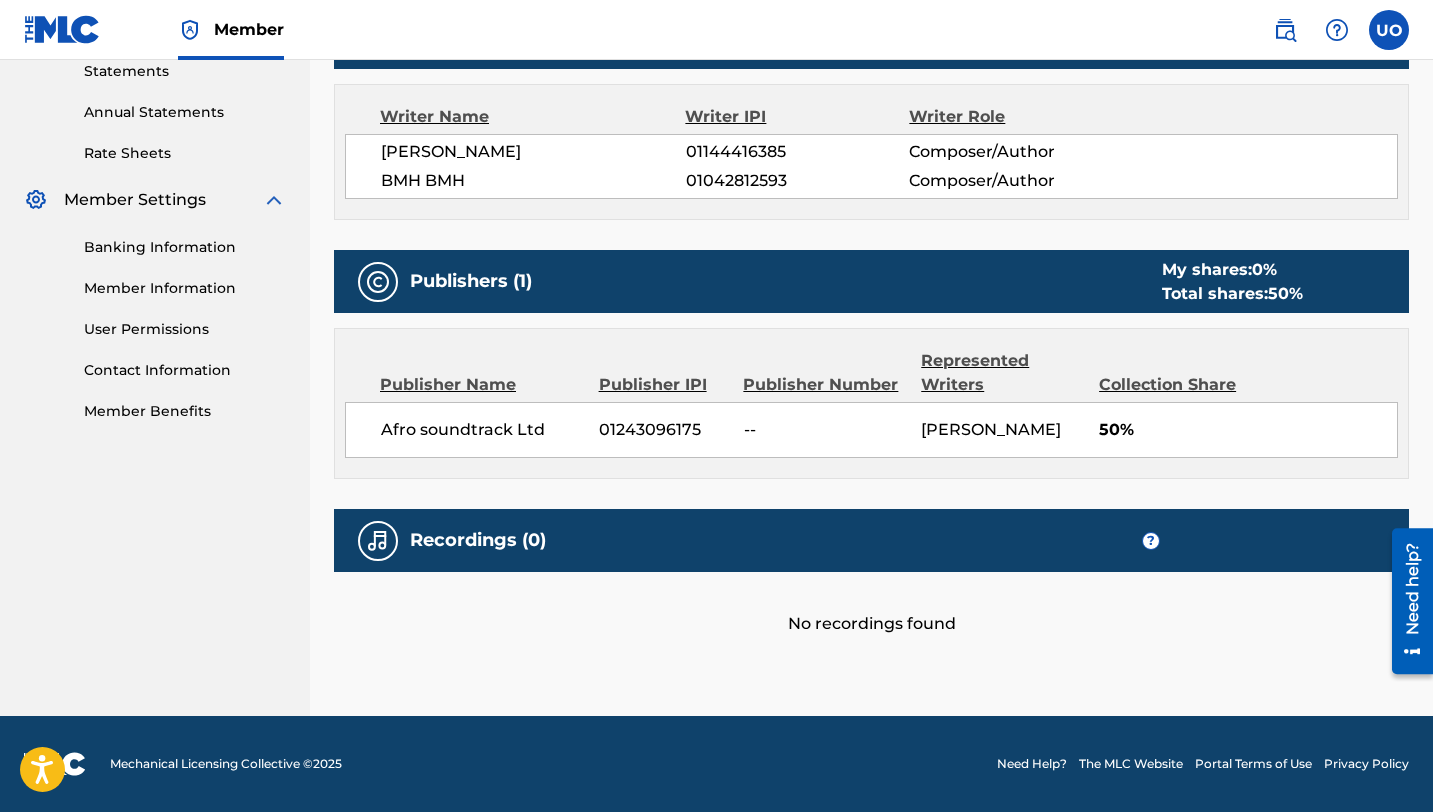 scroll, scrollTop: 0, scrollLeft: 0, axis: both 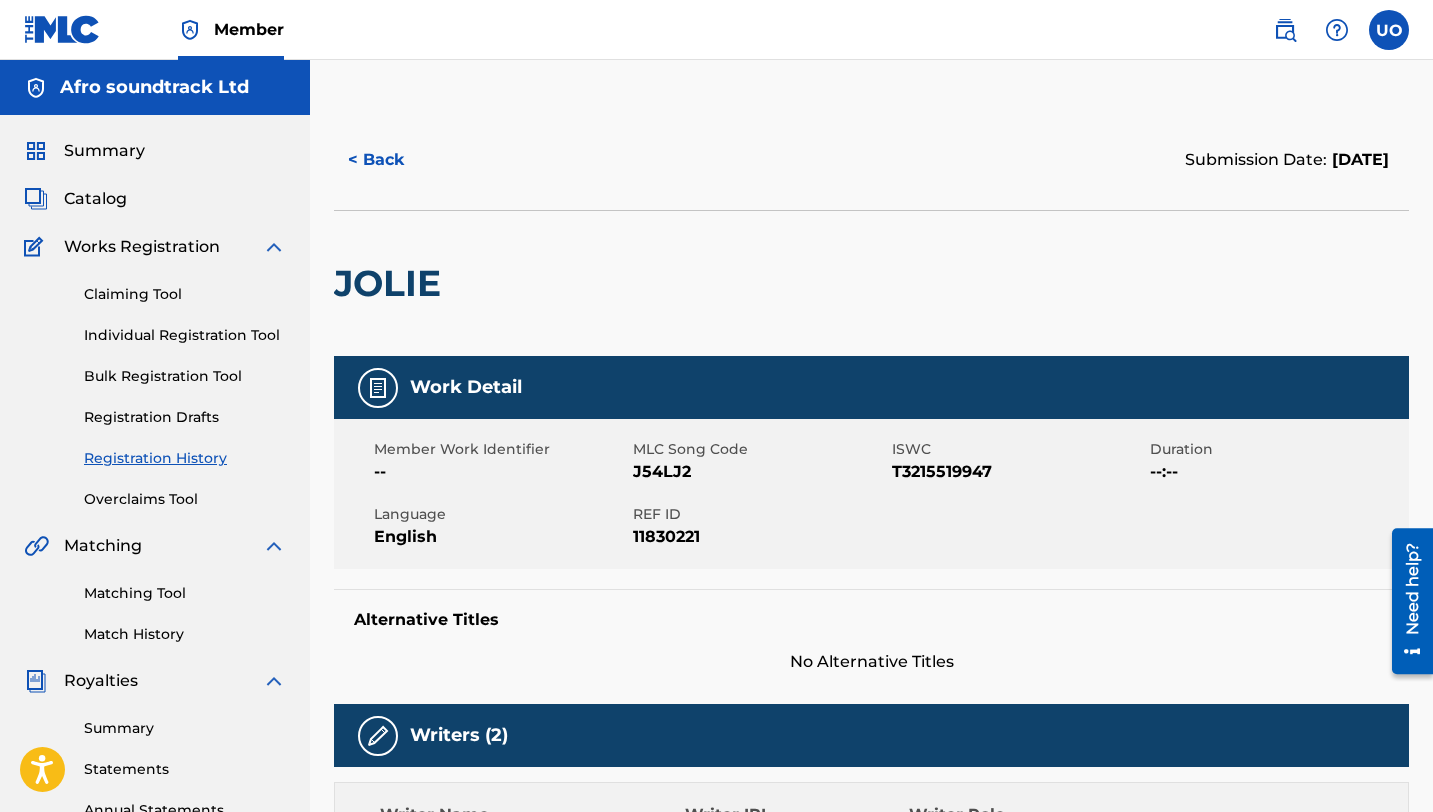 click on "< Back" at bounding box center [394, 160] 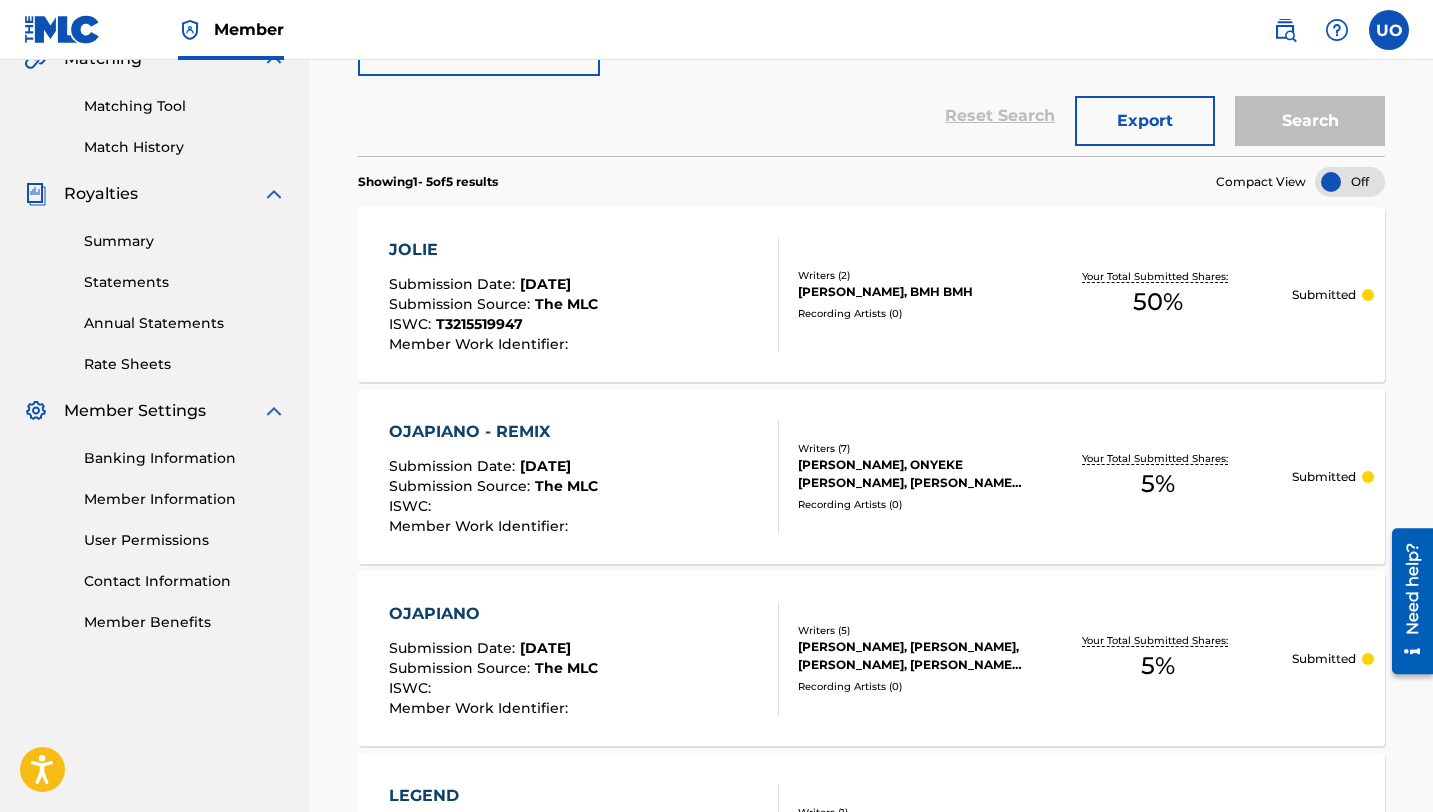 scroll, scrollTop: 0, scrollLeft: 0, axis: both 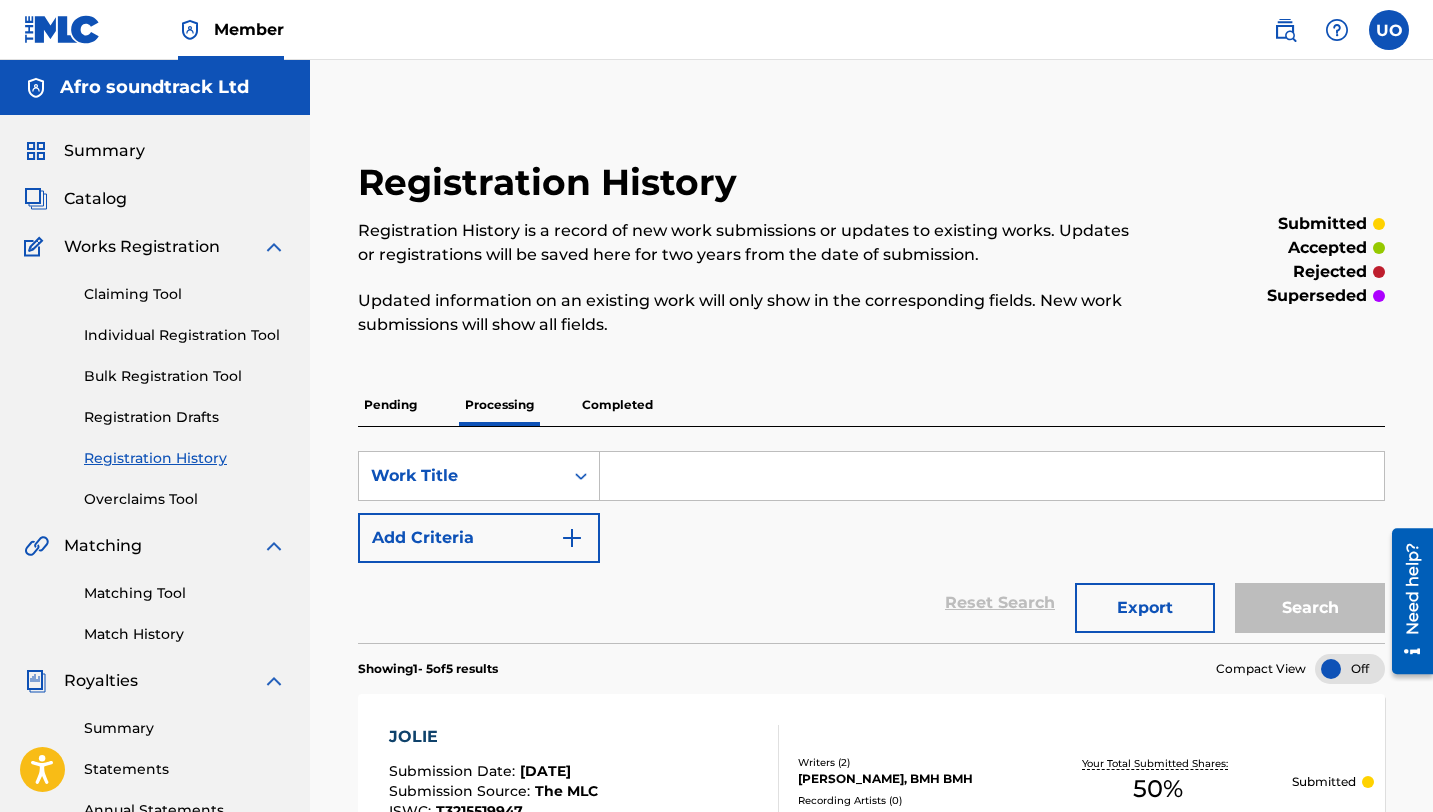 click on "Completed" at bounding box center [617, 405] 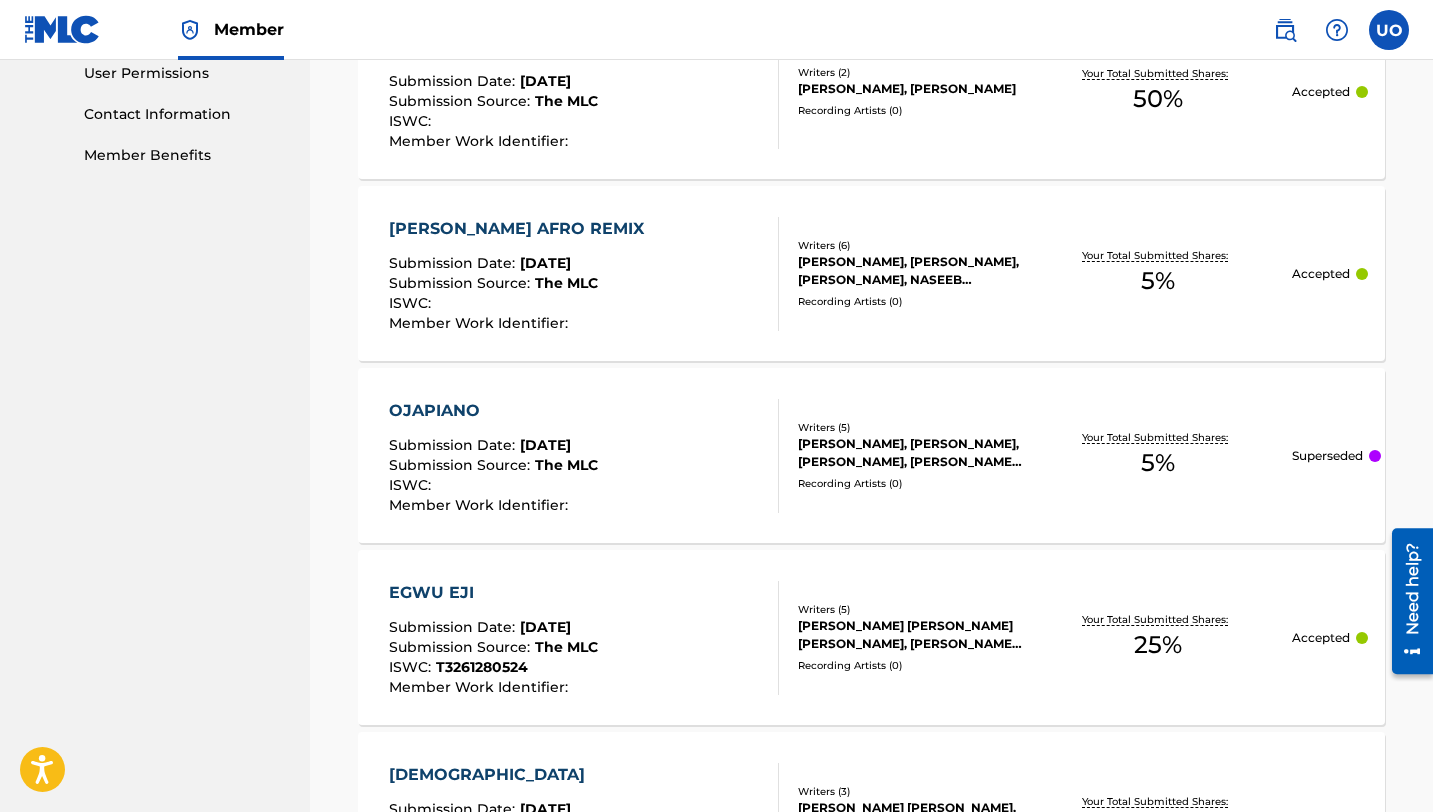 scroll, scrollTop: 957, scrollLeft: 0, axis: vertical 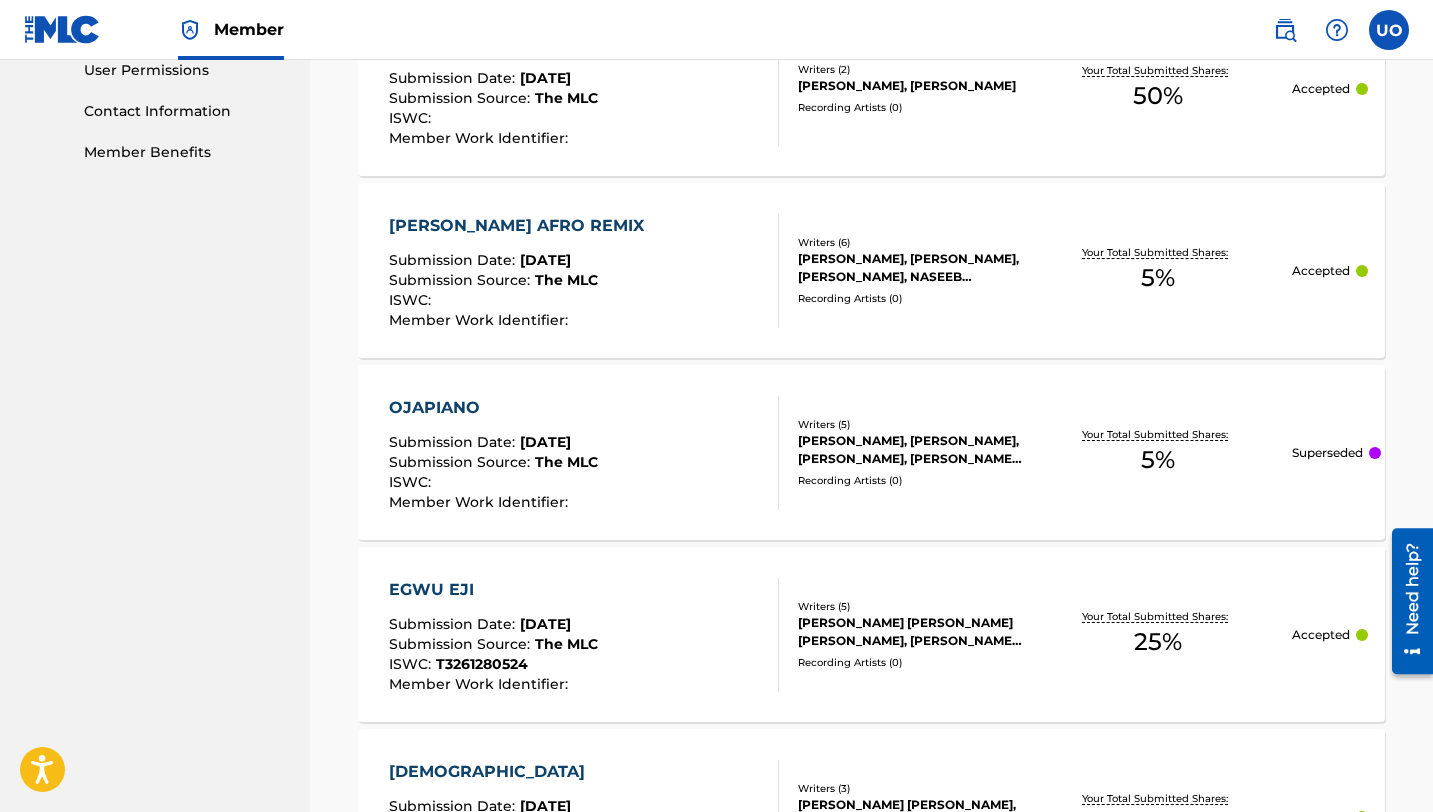 click on "OJAPIANO" at bounding box center [493, 408] 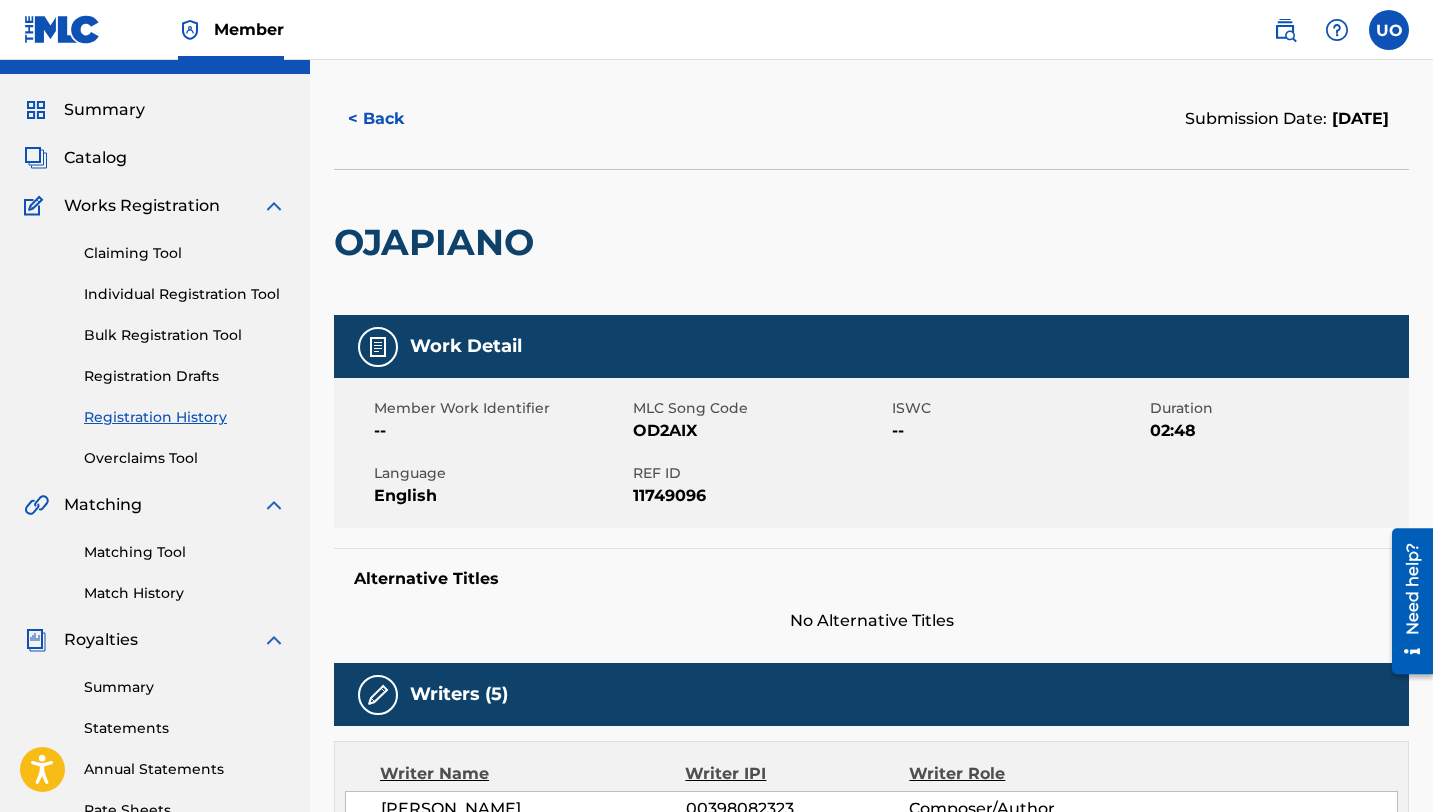scroll, scrollTop: 0, scrollLeft: 0, axis: both 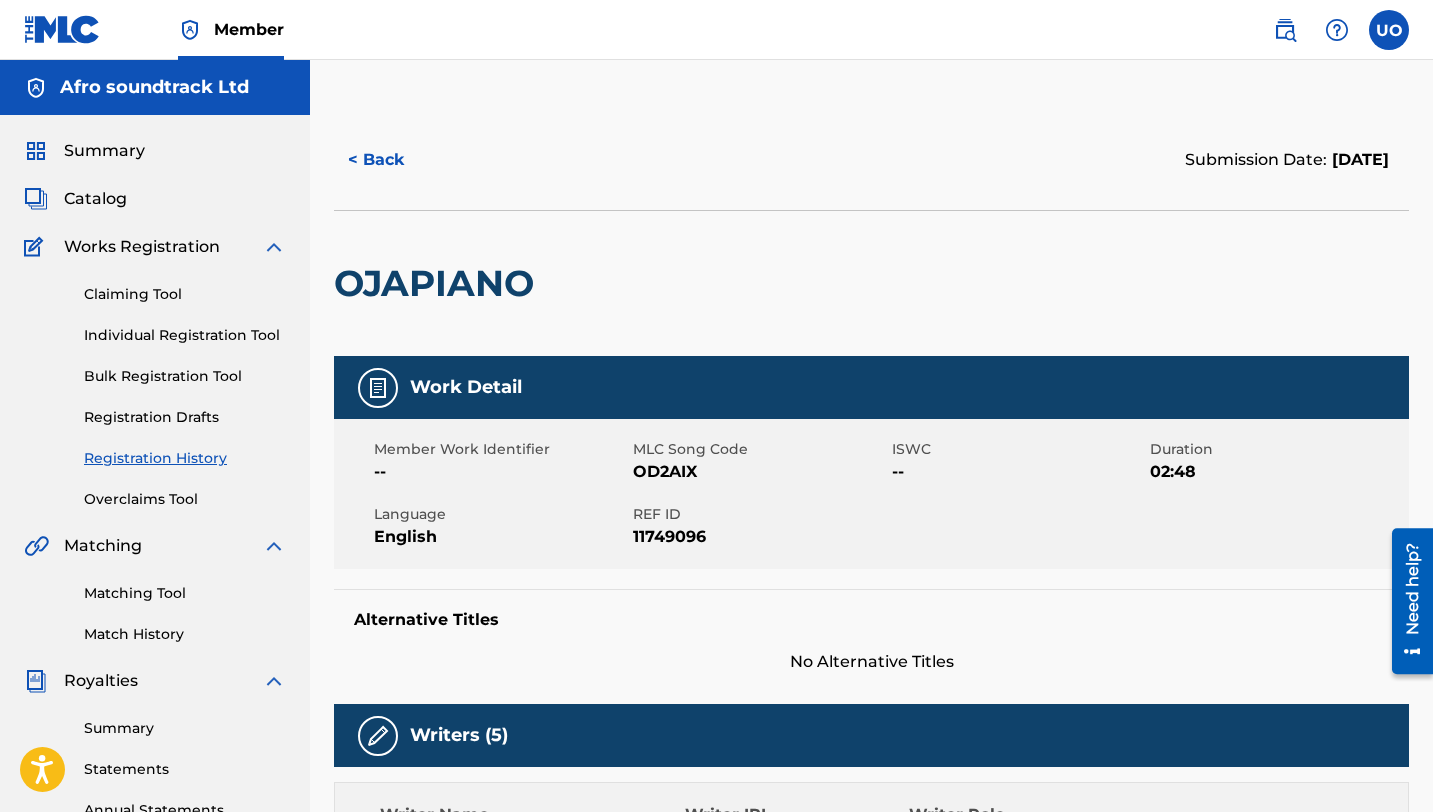 click on "< Back" at bounding box center [394, 160] 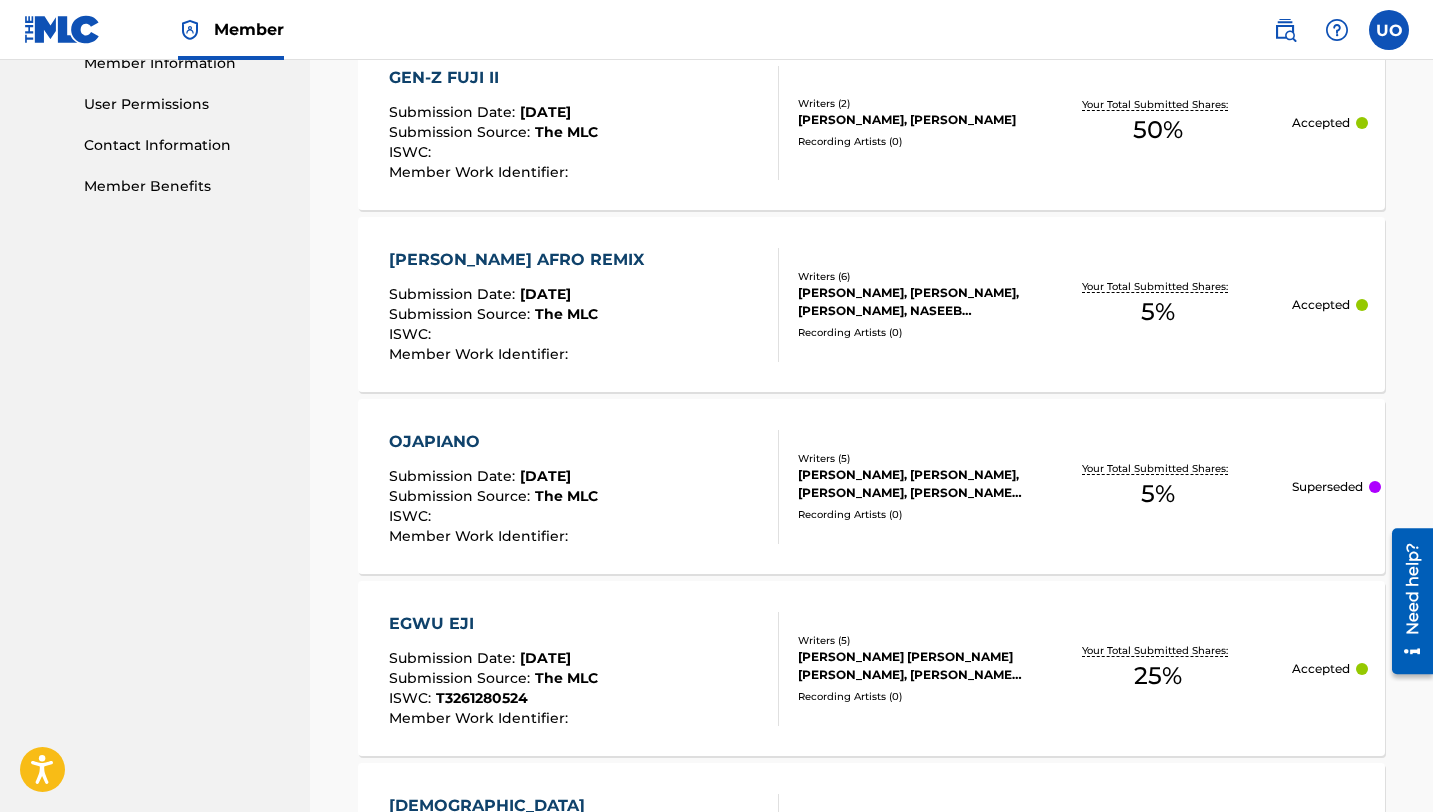 scroll, scrollTop: 931, scrollLeft: 0, axis: vertical 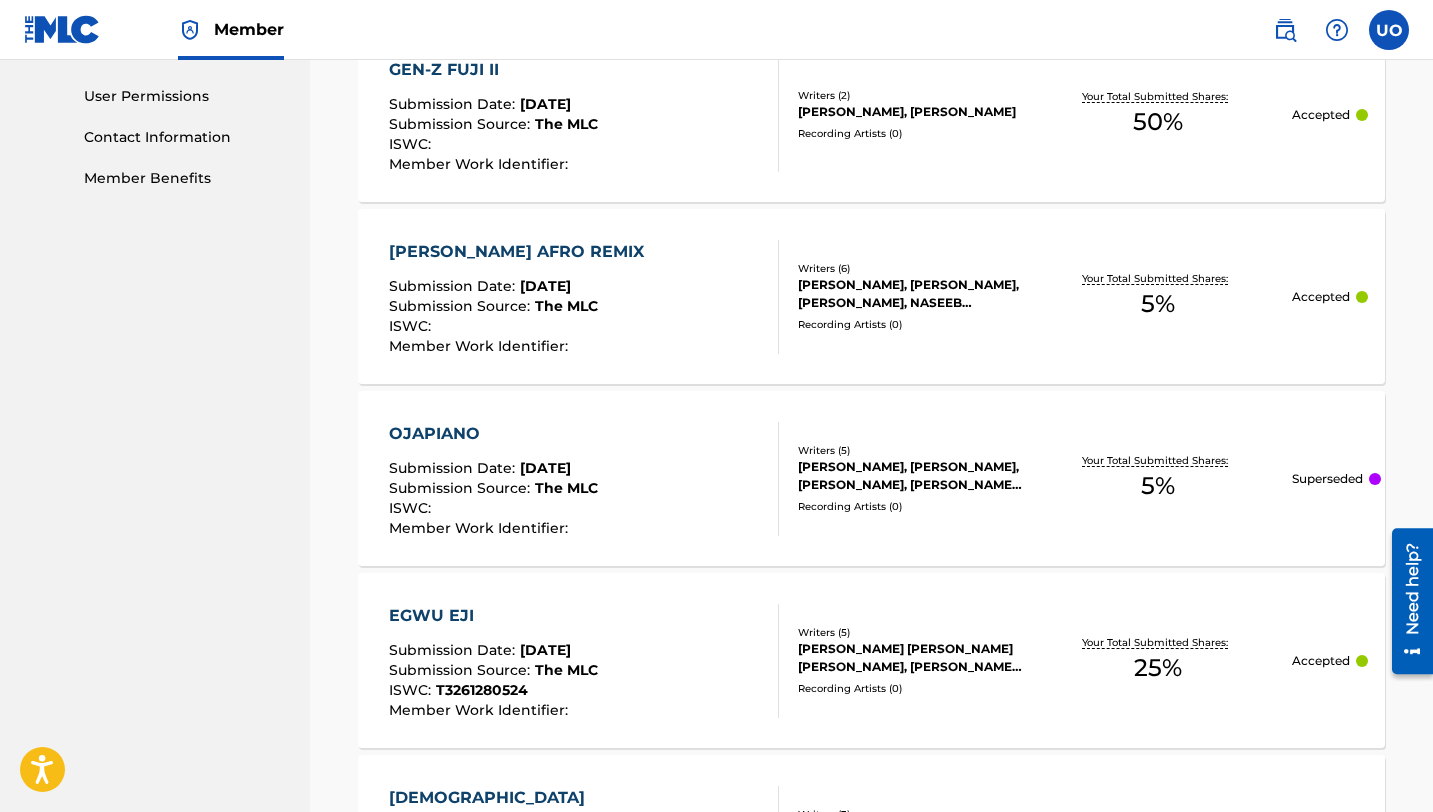 click at bounding box center [1375, 479] 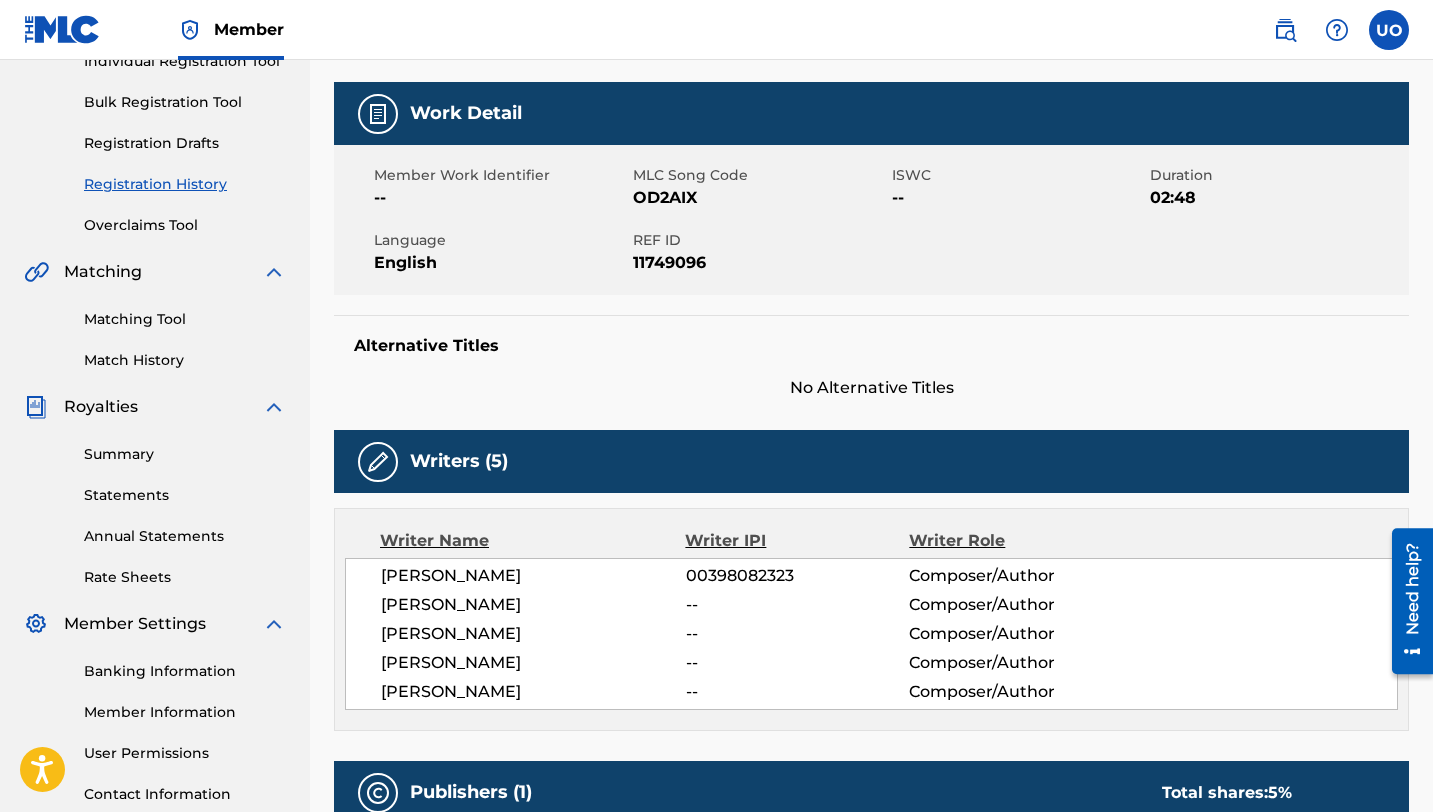 scroll, scrollTop: 0, scrollLeft: 0, axis: both 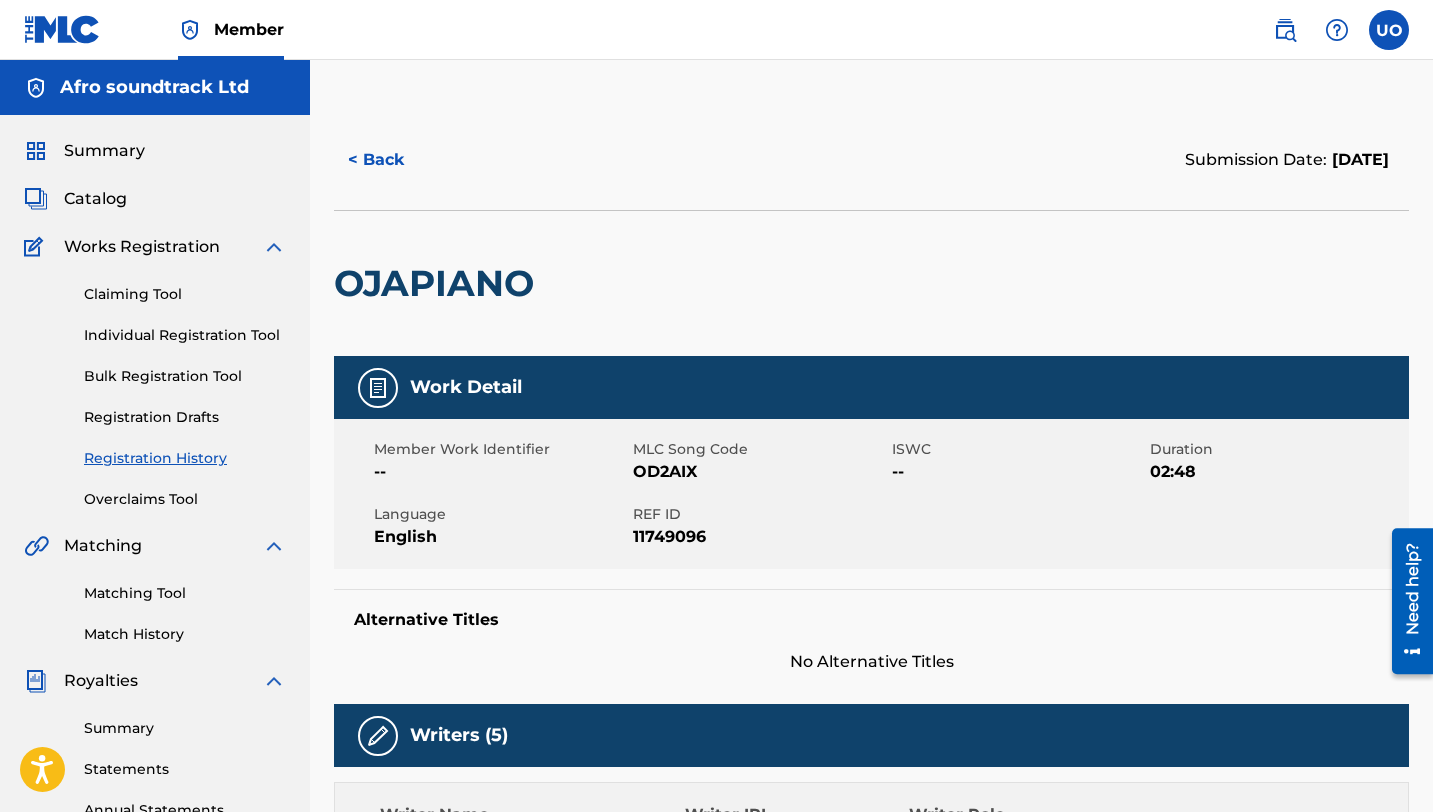click on "< Back" at bounding box center [394, 160] 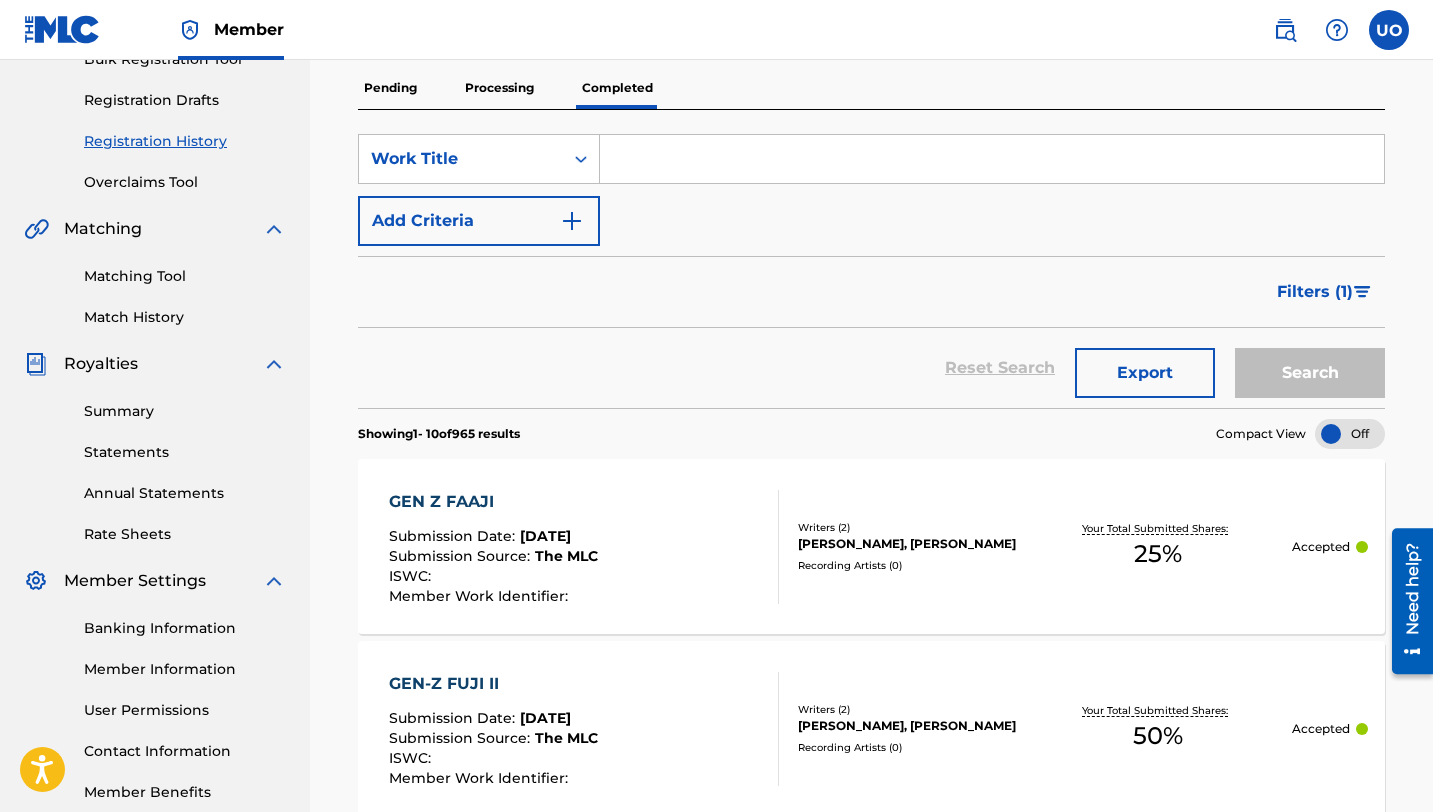 scroll, scrollTop: 316, scrollLeft: 0, axis: vertical 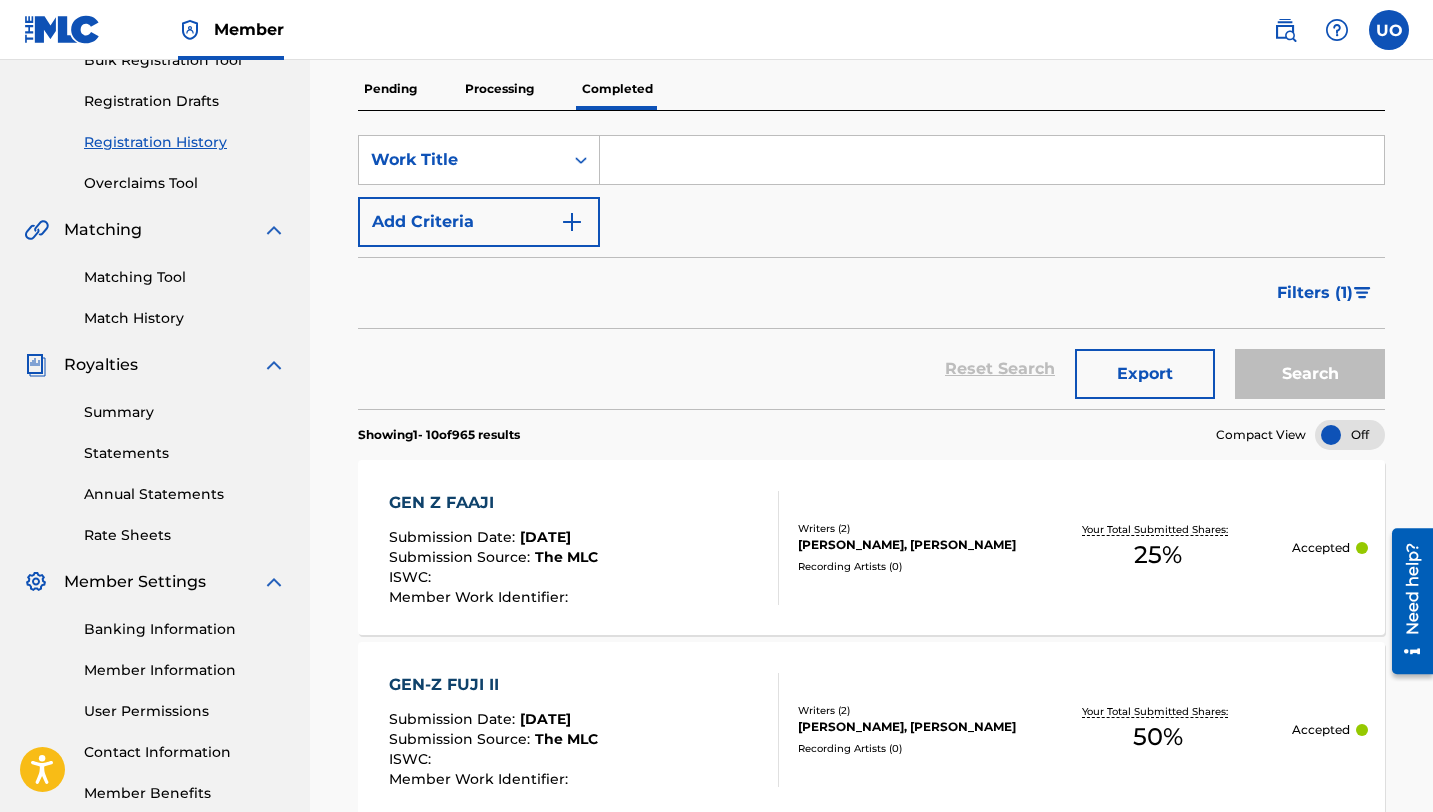 click on "Overclaims Tool" at bounding box center [185, 183] 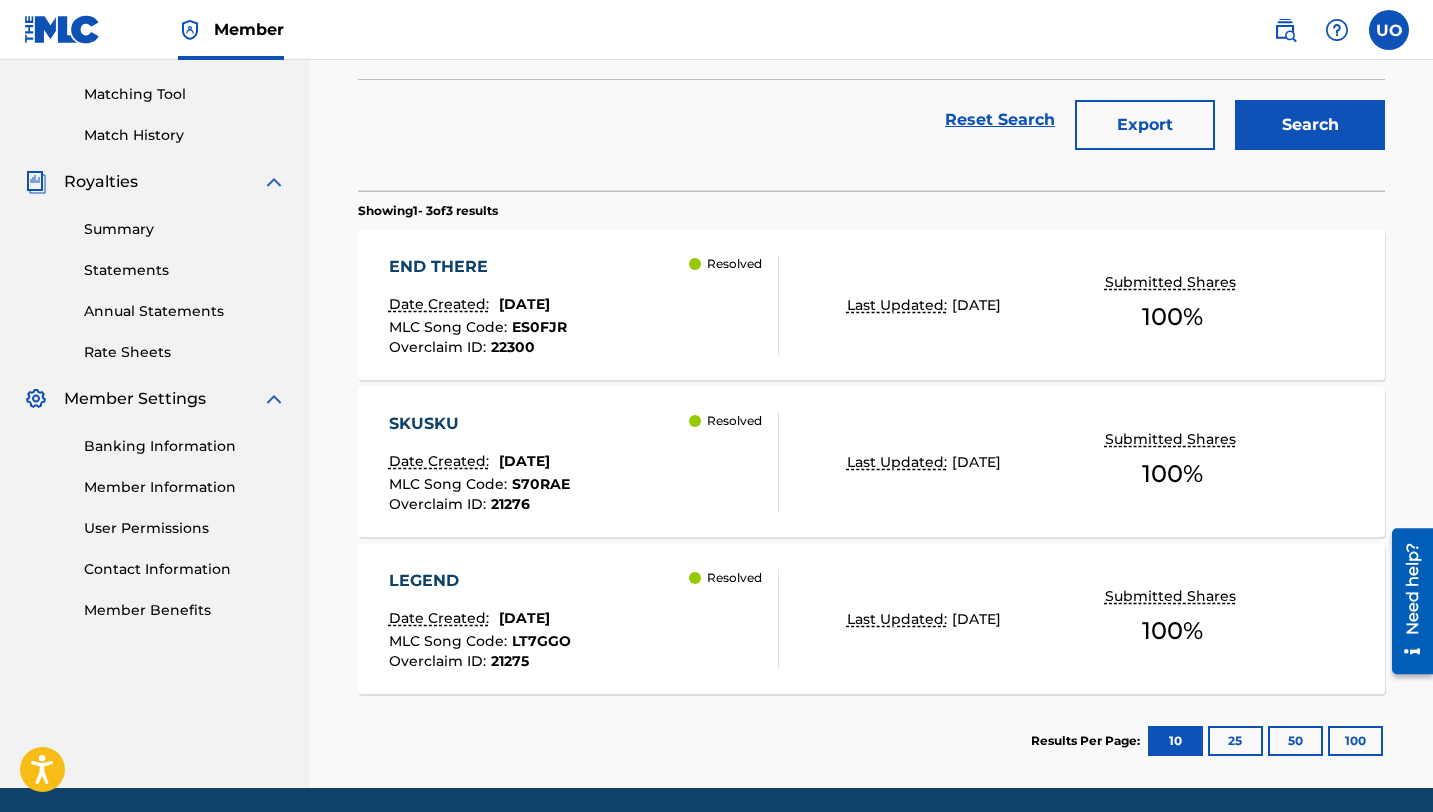 scroll, scrollTop: 500, scrollLeft: 0, axis: vertical 